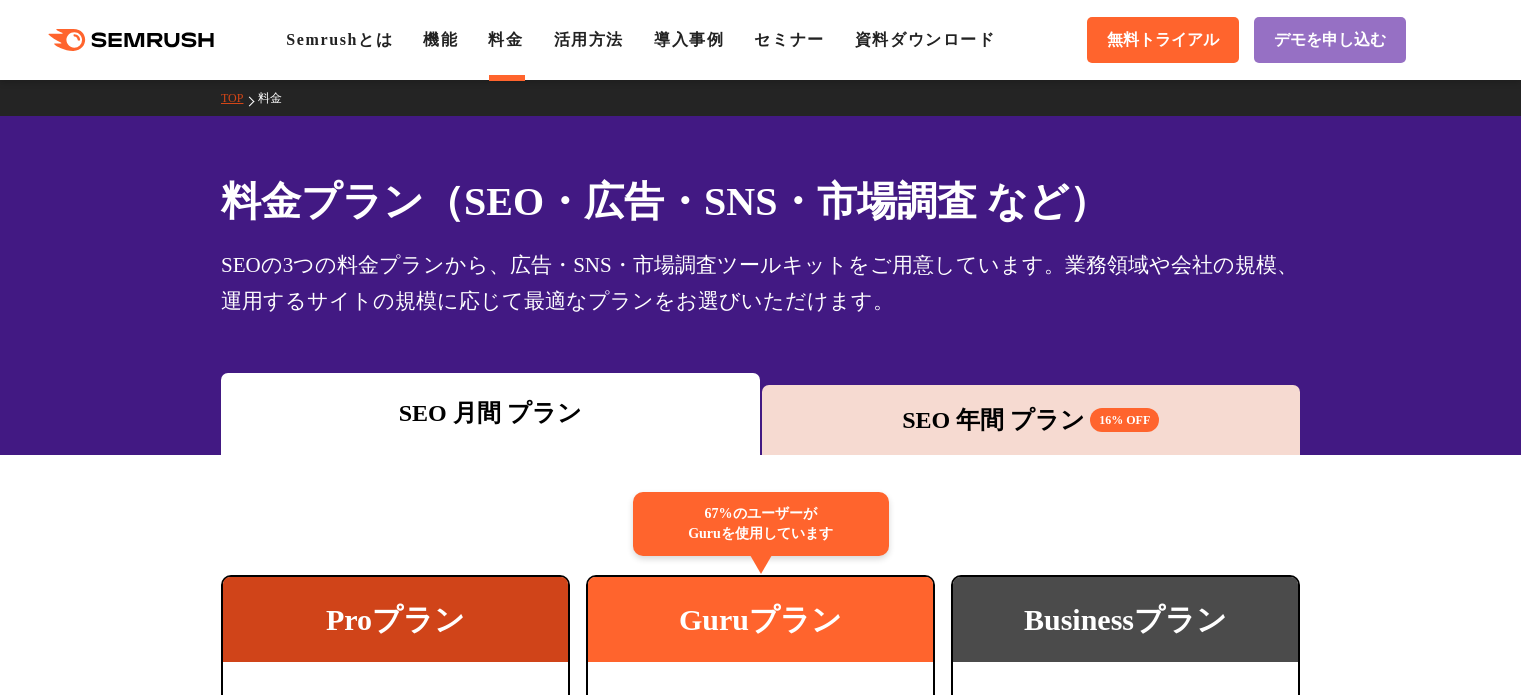 scroll, scrollTop: 0, scrollLeft: 0, axis: both 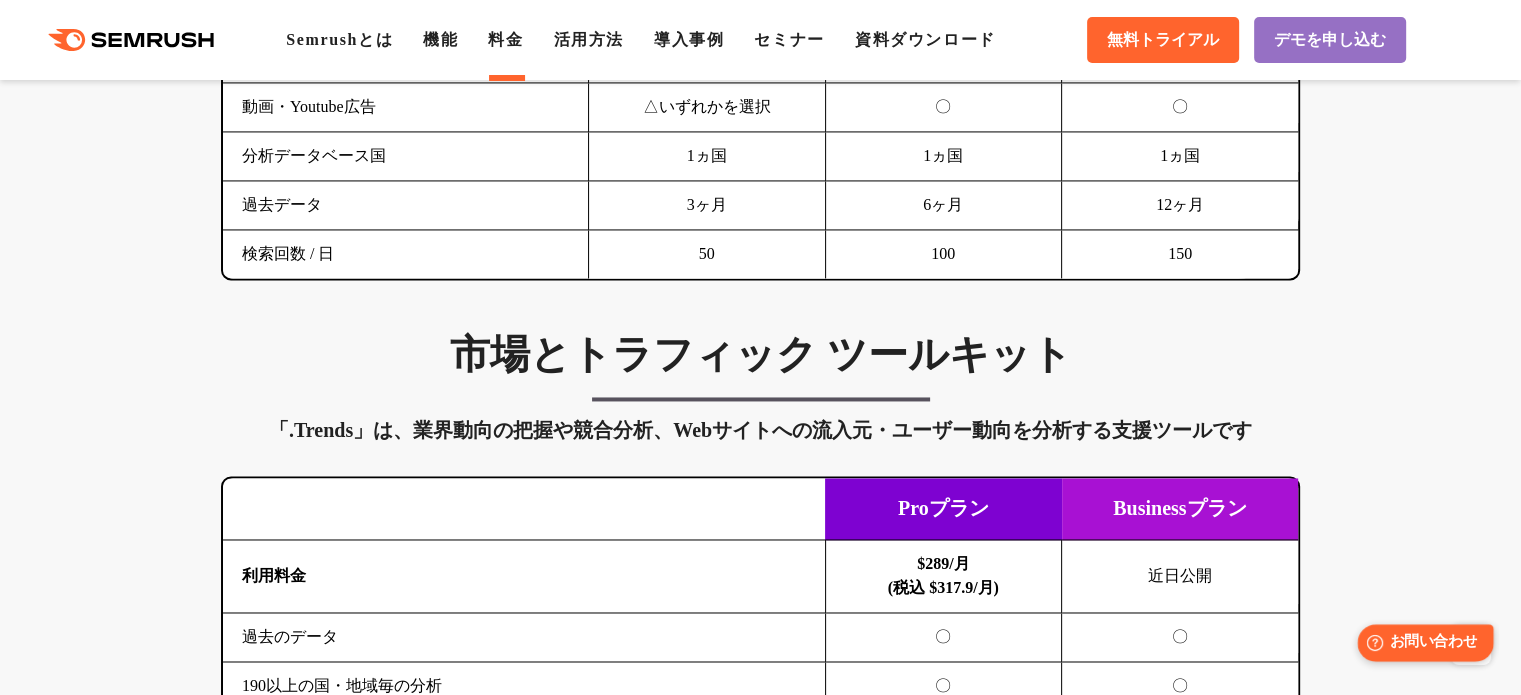 click on "お問い合わせ" at bounding box center (1433, 642) 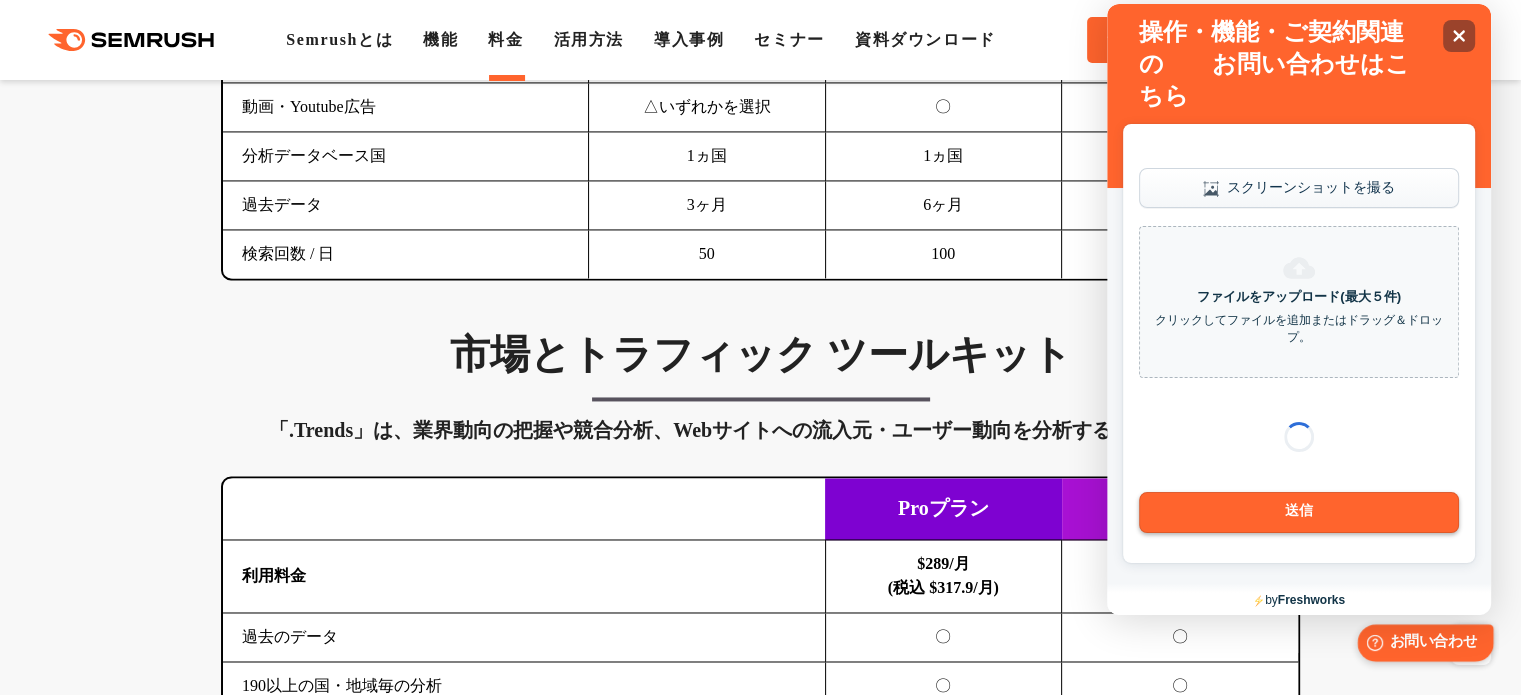 scroll, scrollTop: 0, scrollLeft: 0, axis: both 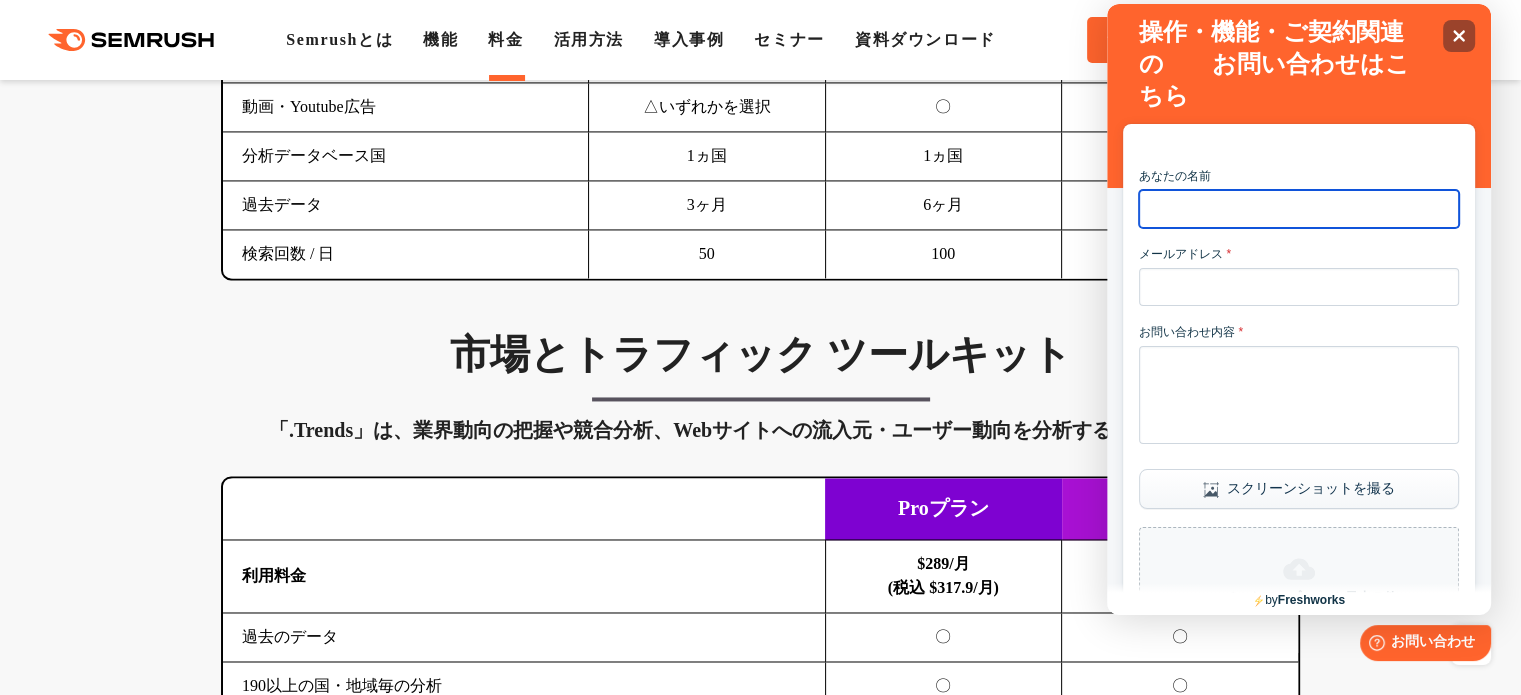 click on "あなたの名前" at bounding box center (1299, 209) 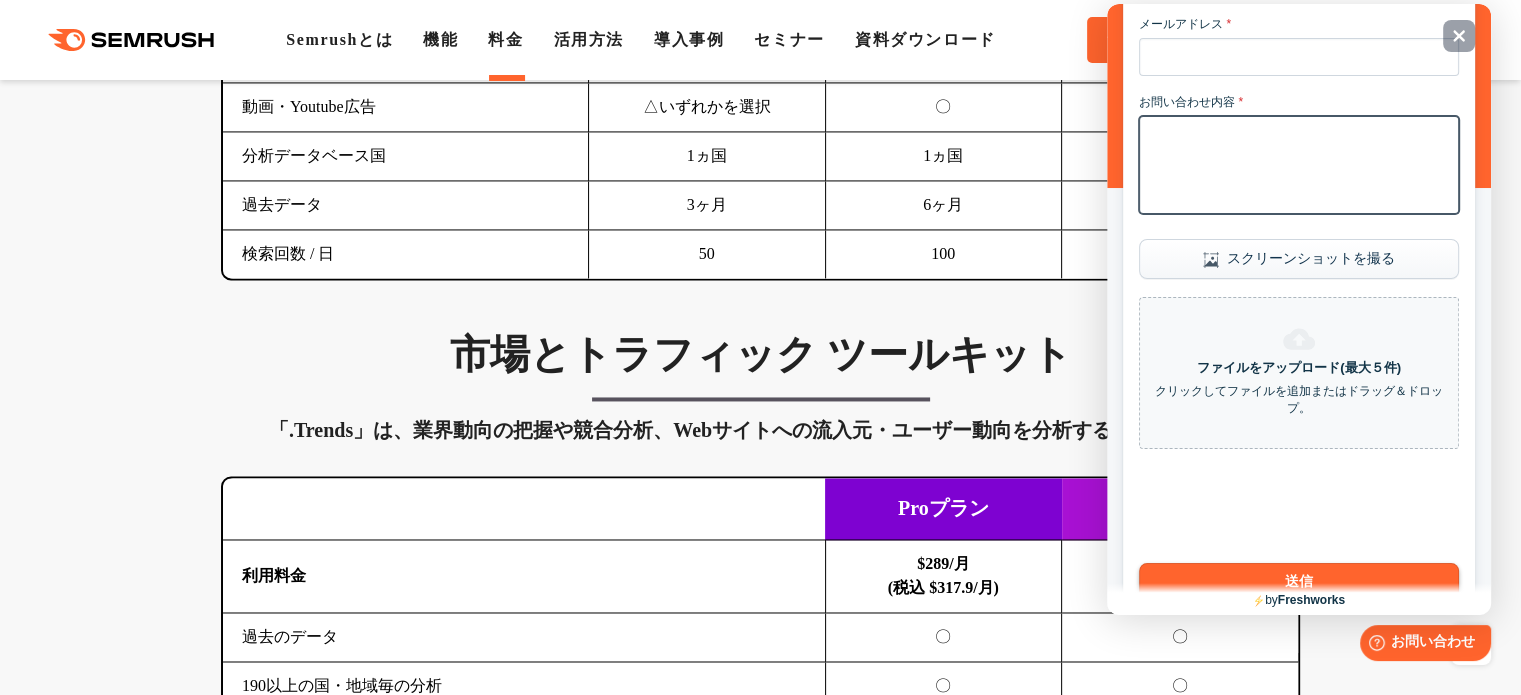 scroll, scrollTop: 269, scrollLeft: 0, axis: vertical 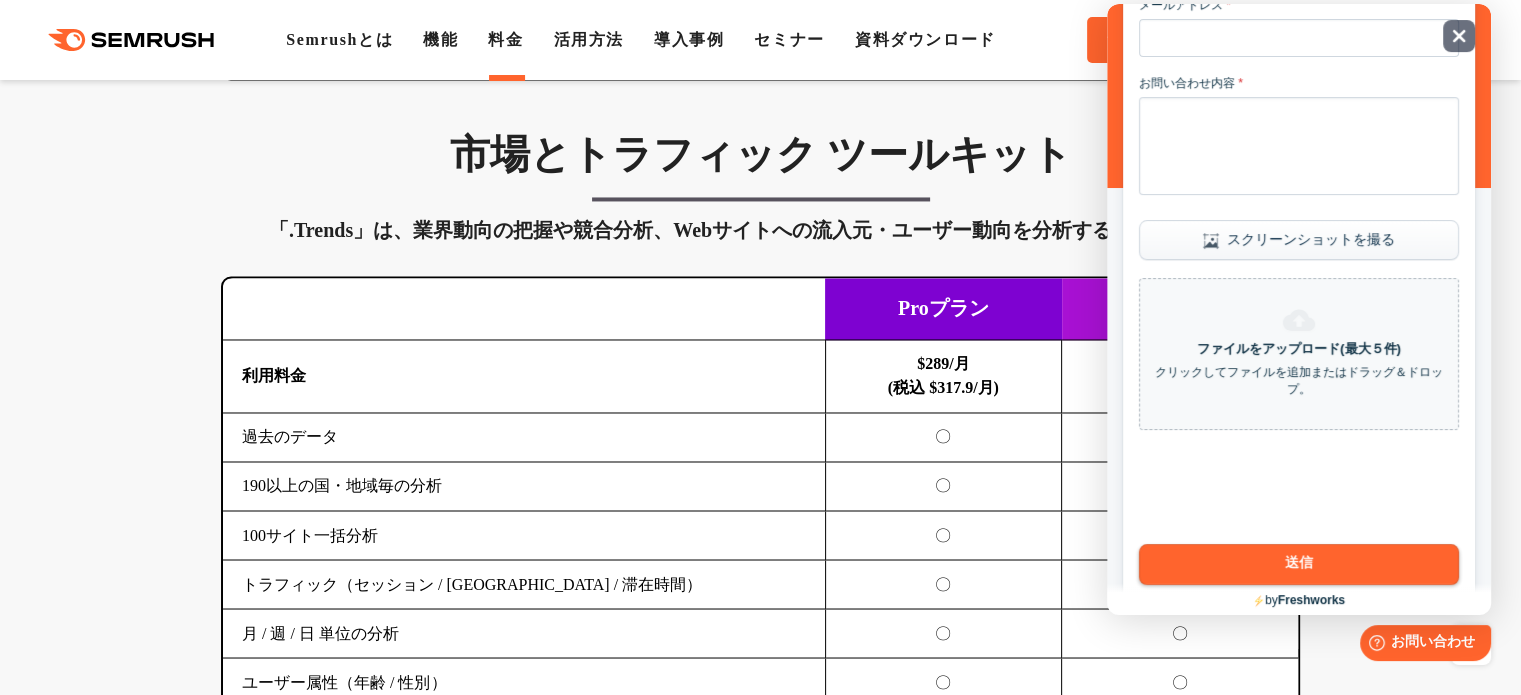click 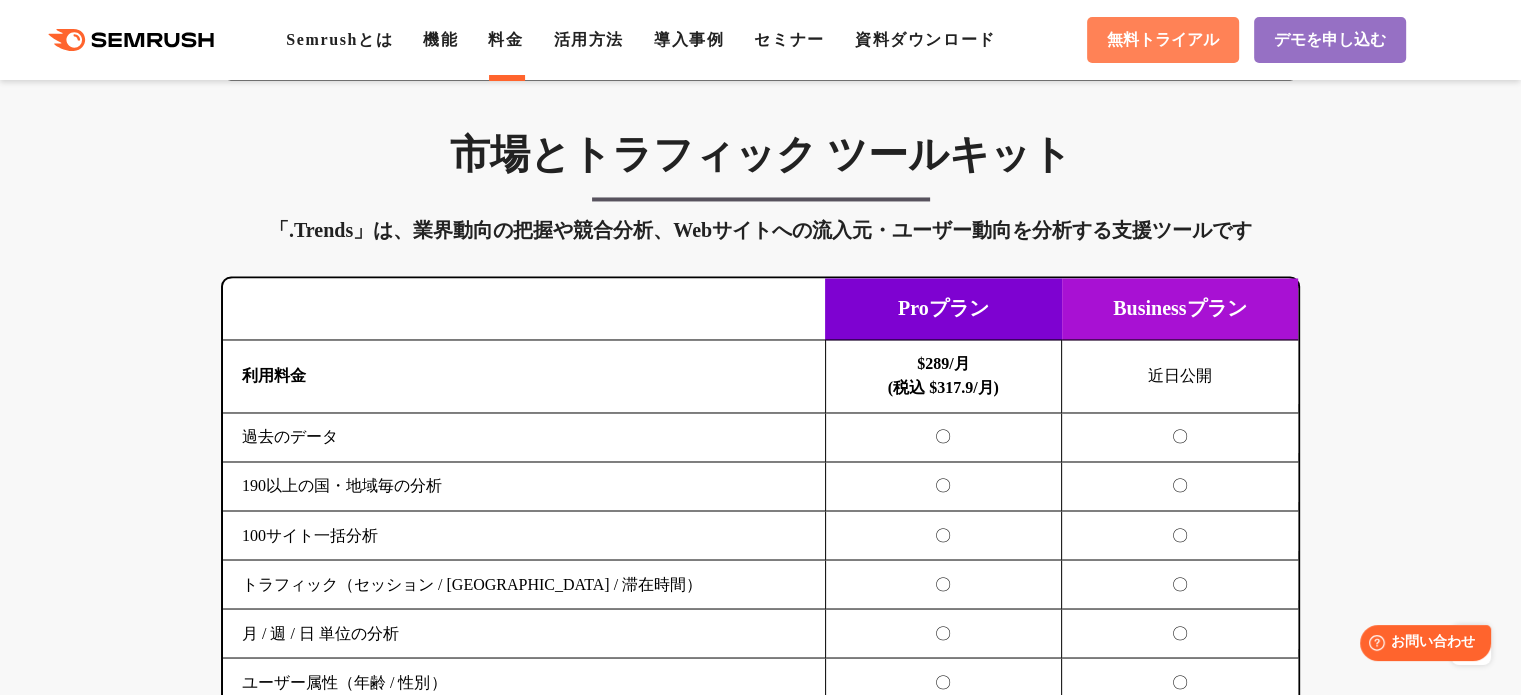 click on "無料トライアル" at bounding box center (1163, 40) 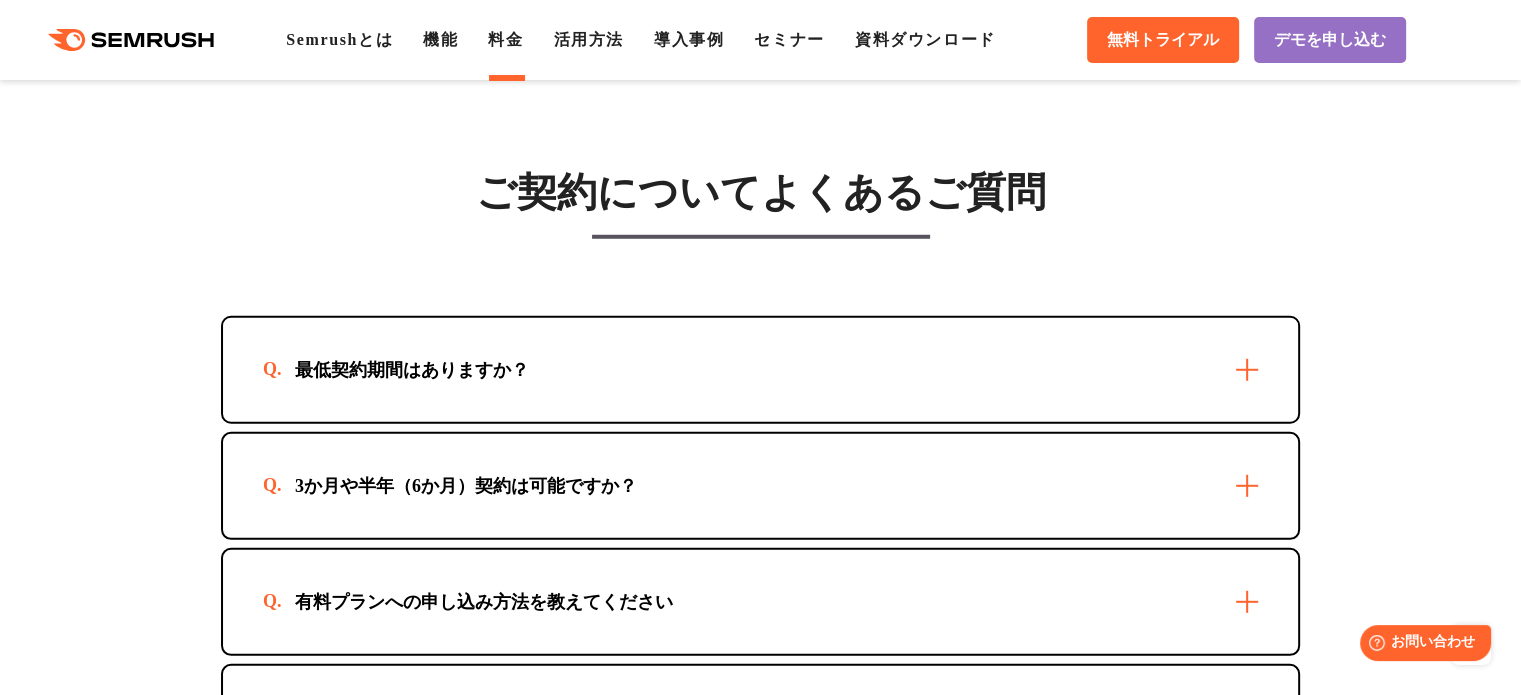 scroll, scrollTop: 5600, scrollLeft: 0, axis: vertical 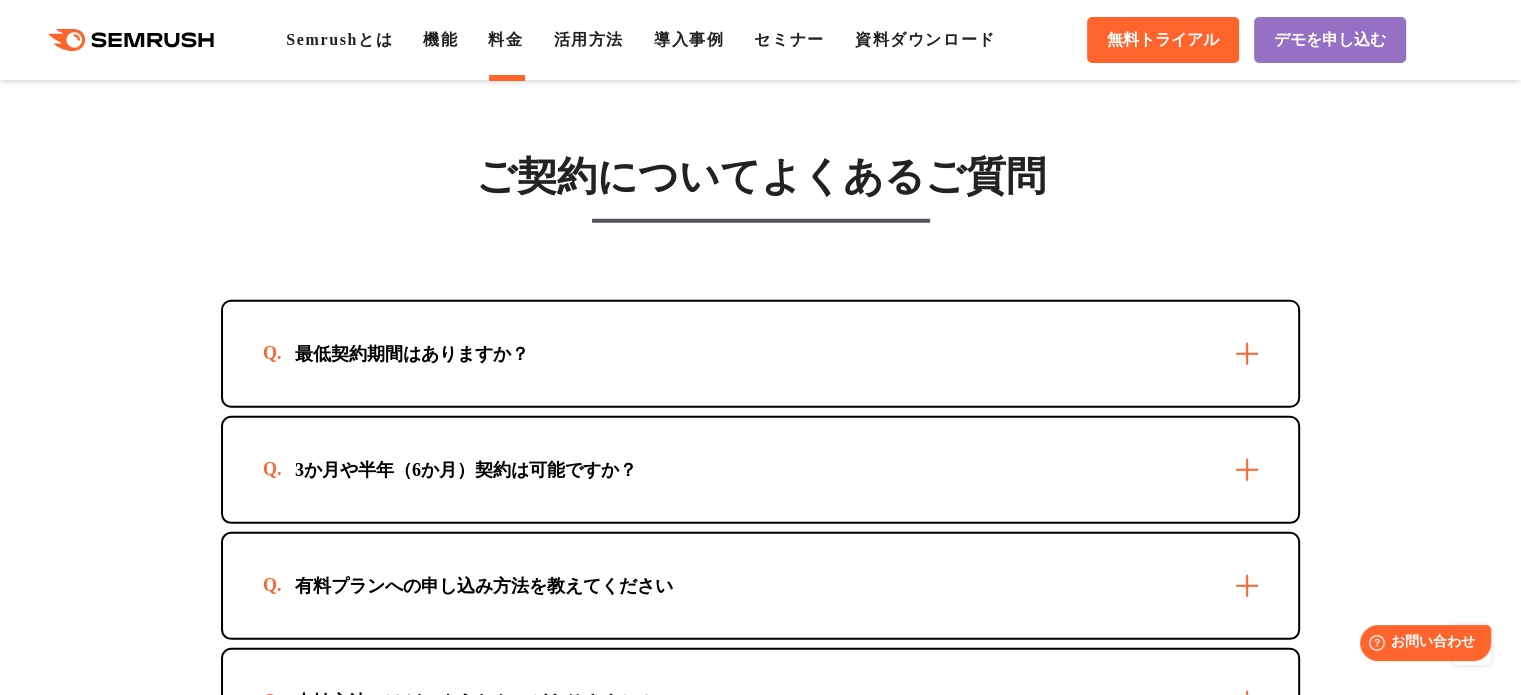 click on "最低契約期間はありますか？" at bounding box center (760, 354) 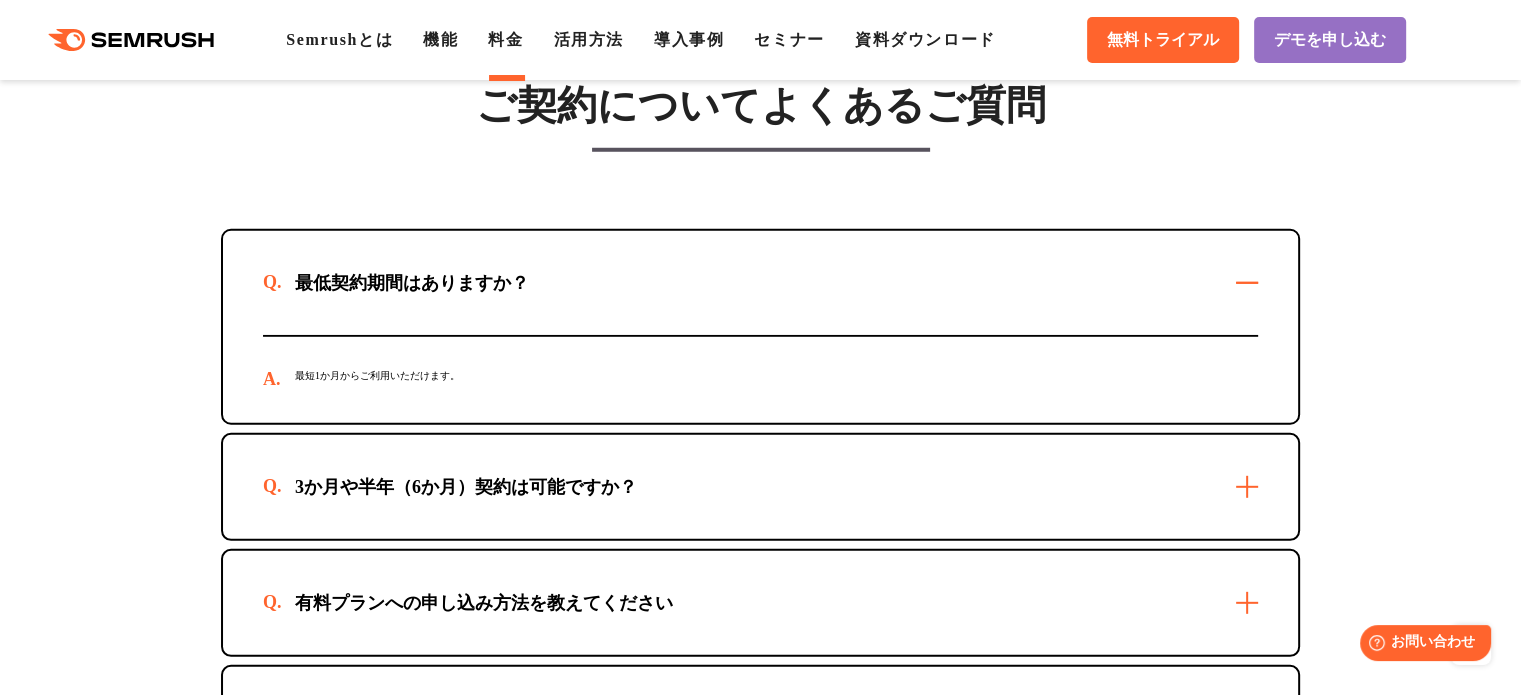 scroll, scrollTop: 5700, scrollLeft: 0, axis: vertical 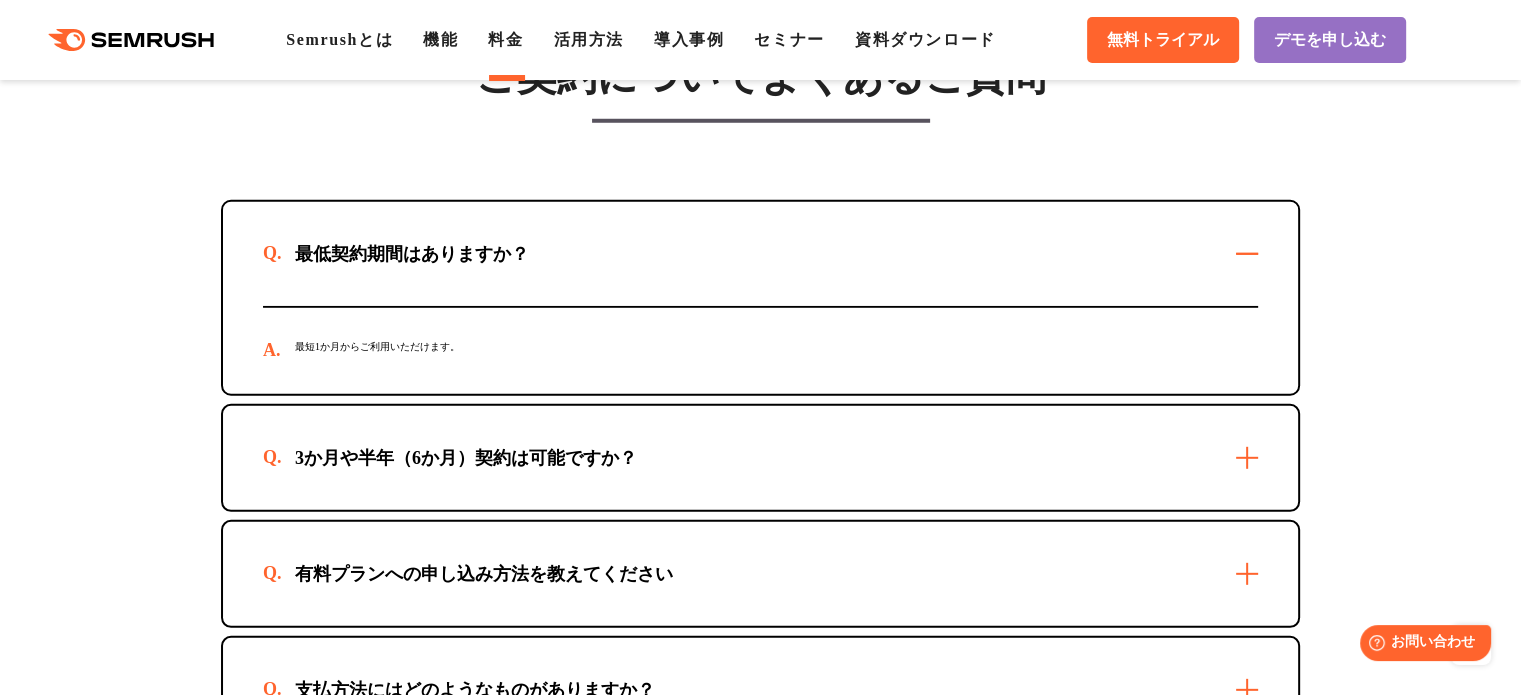 click on "3か月や半年（6か月）契約は可能ですか？" at bounding box center [760, 458] 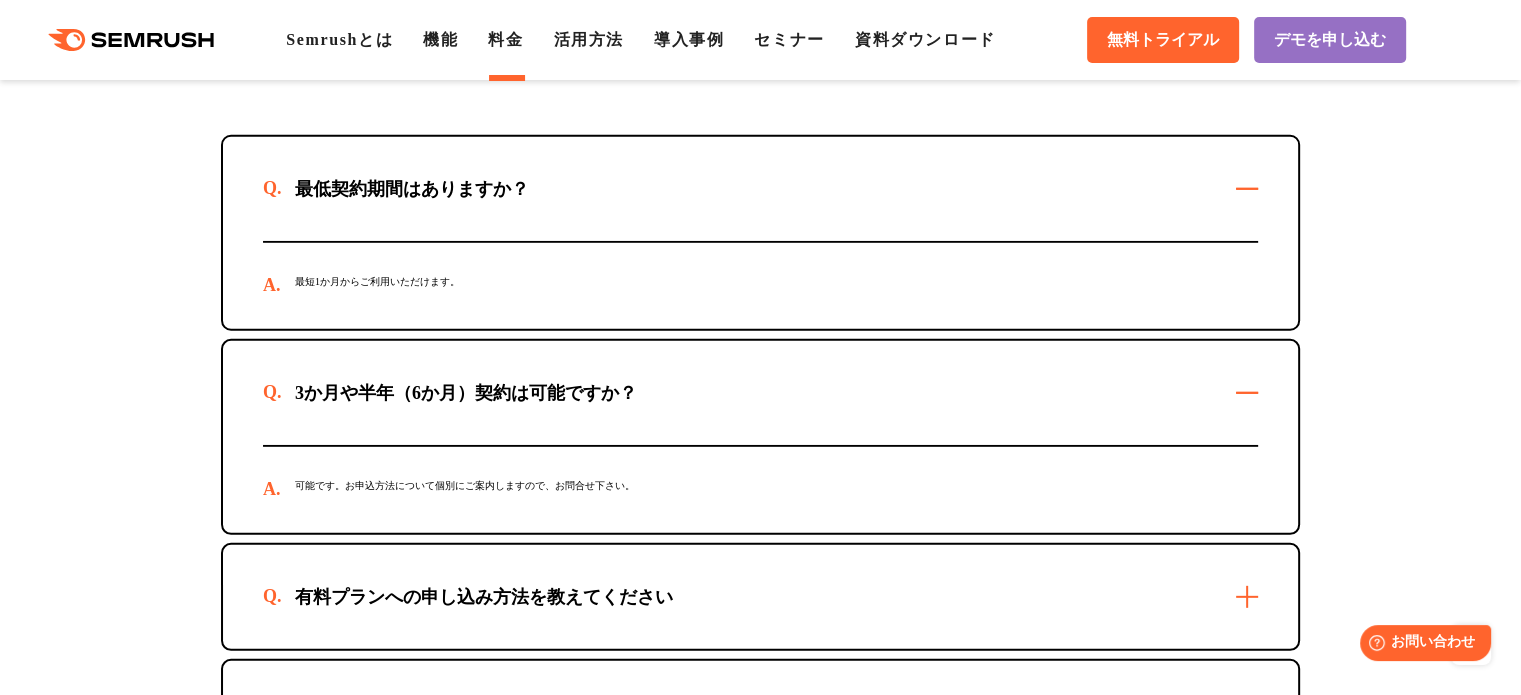 scroll, scrollTop: 5800, scrollLeft: 0, axis: vertical 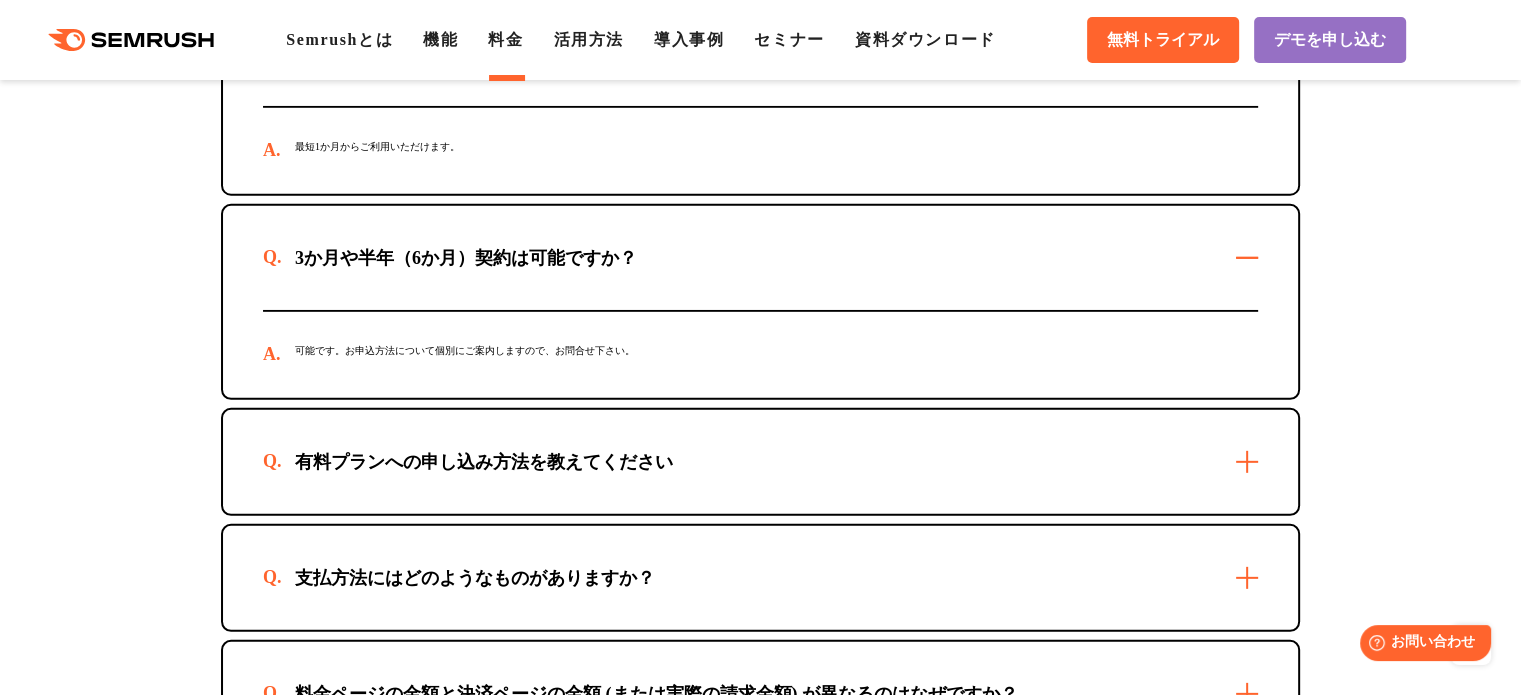 click on "有料プランへの申し込み方法を教えてください" at bounding box center [484, 462] 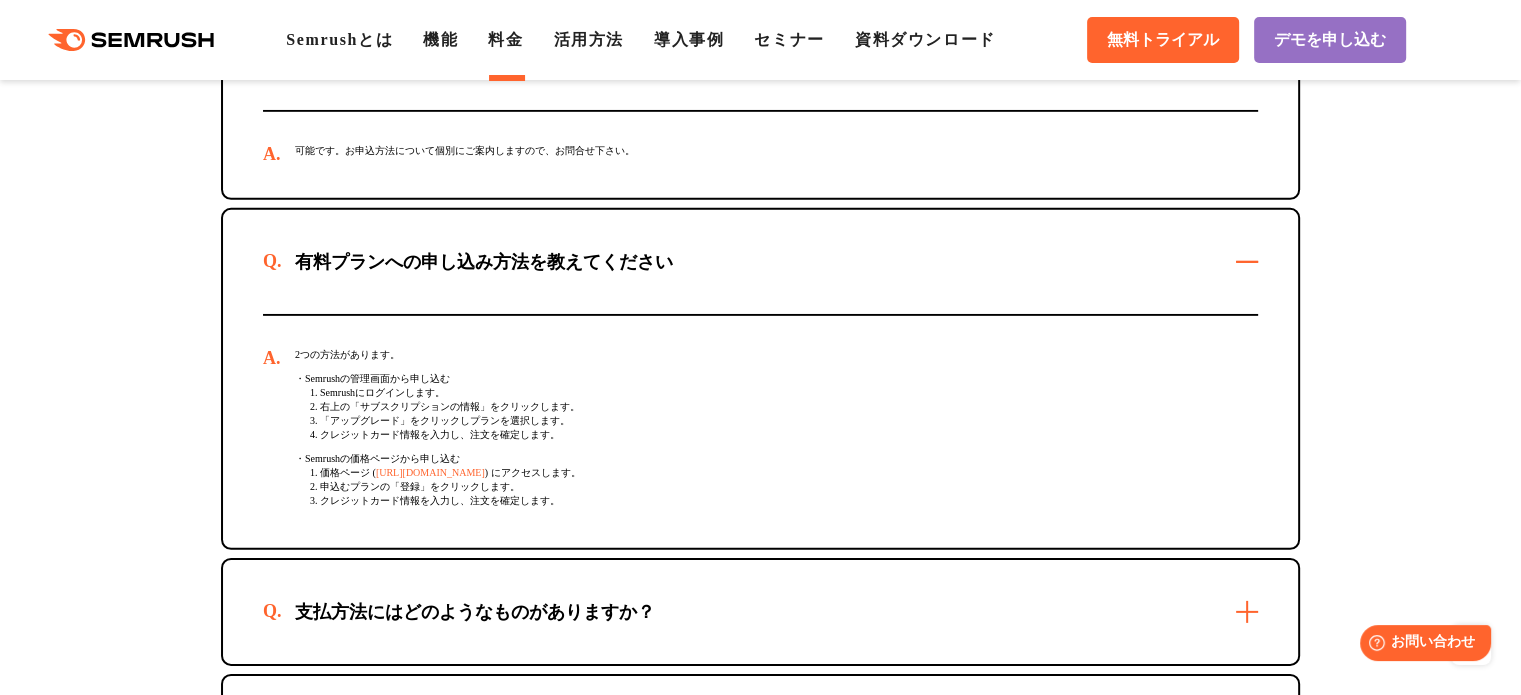 scroll, scrollTop: 6200, scrollLeft: 0, axis: vertical 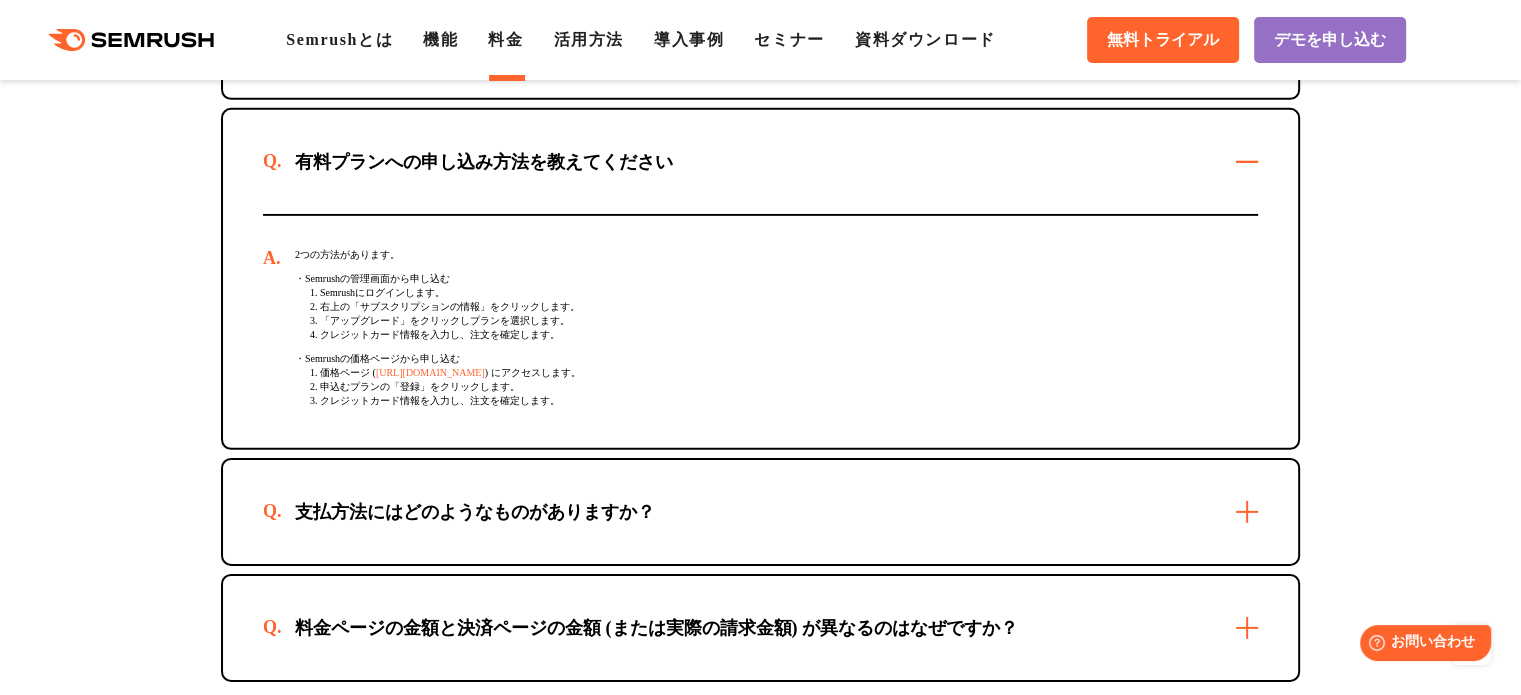 click on "支払方法にはどのようなものがありますか？" at bounding box center (760, 512) 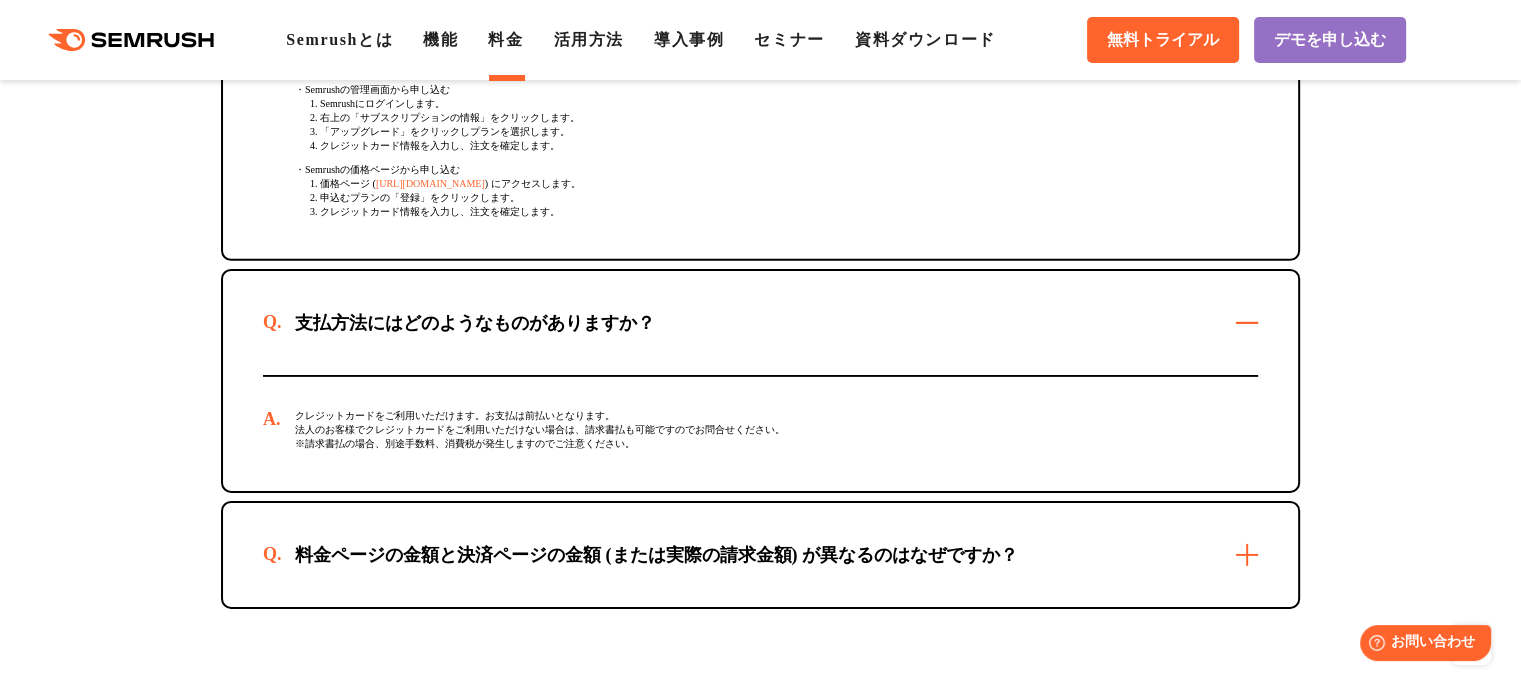 scroll, scrollTop: 6400, scrollLeft: 0, axis: vertical 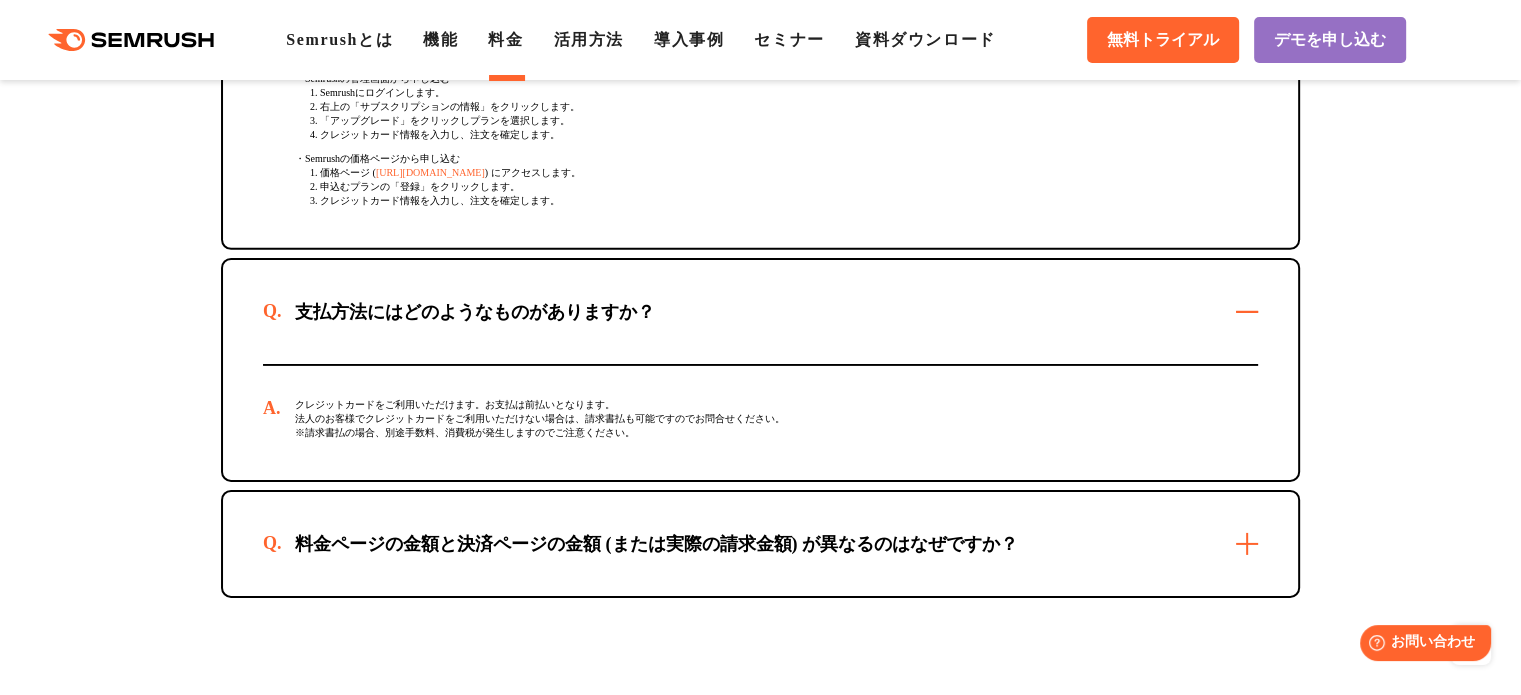 click on "料金ページの金額と決済ページの金額 (または実際の請求金額) が異なるのはなぜですか？" at bounding box center [760, 544] 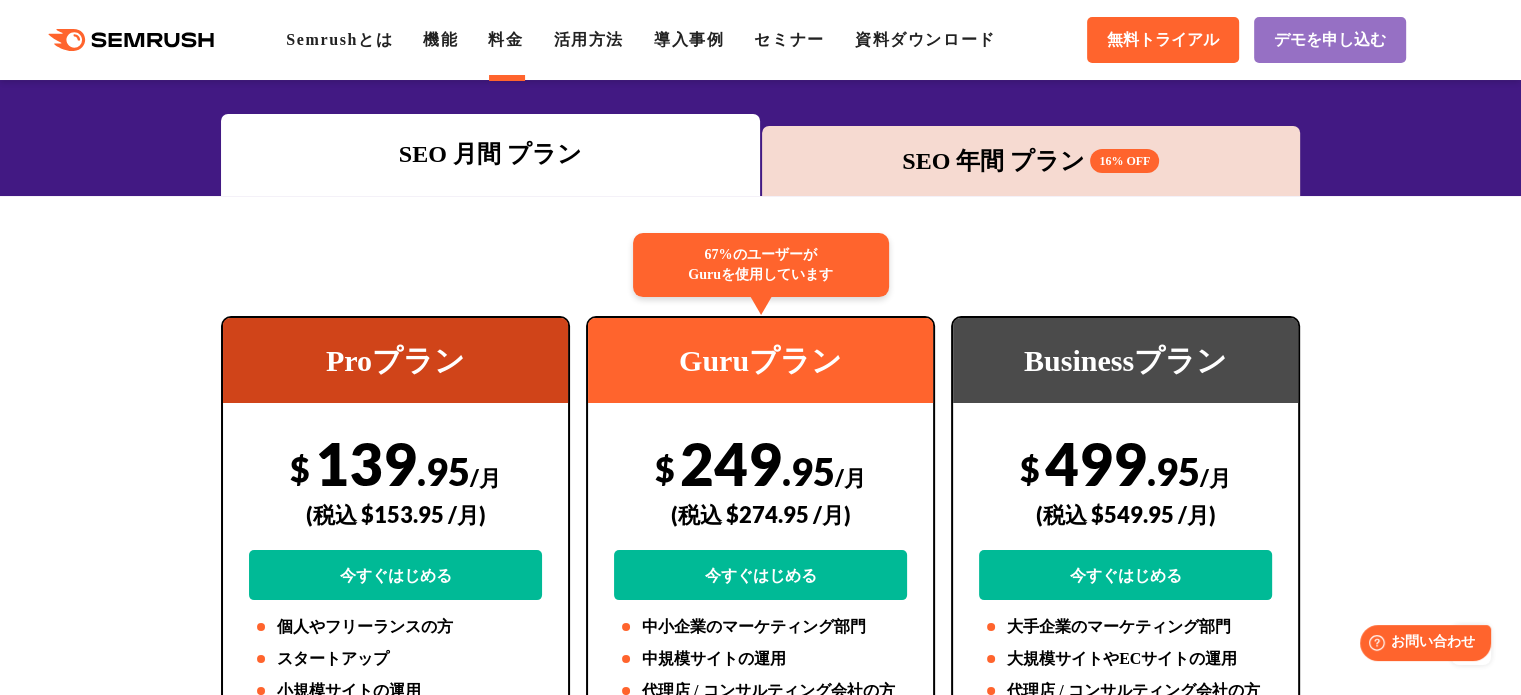 scroll, scrollTop: 100, scrollLeft: 0, axis: vertical 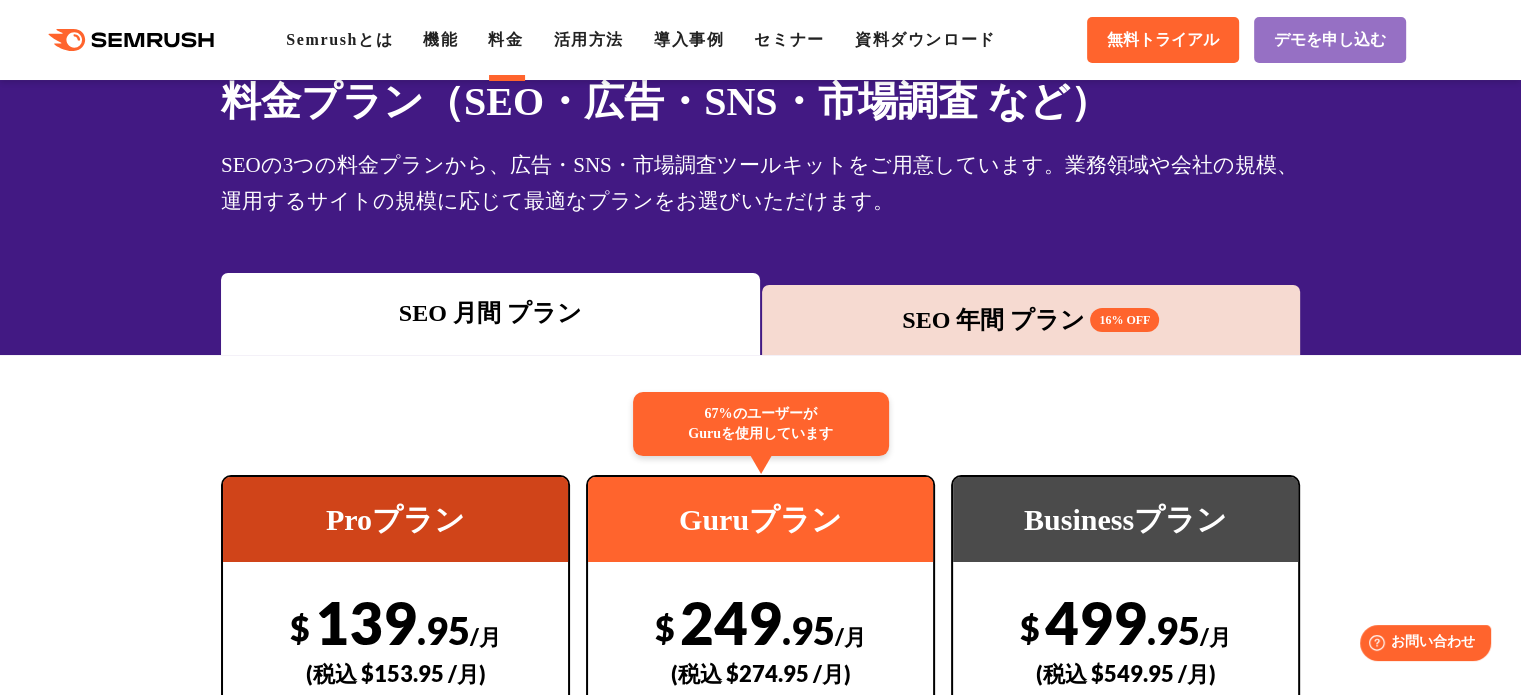 click on "SEO 年間 プラン 16% OFF" at bounding box center (1031, 320) 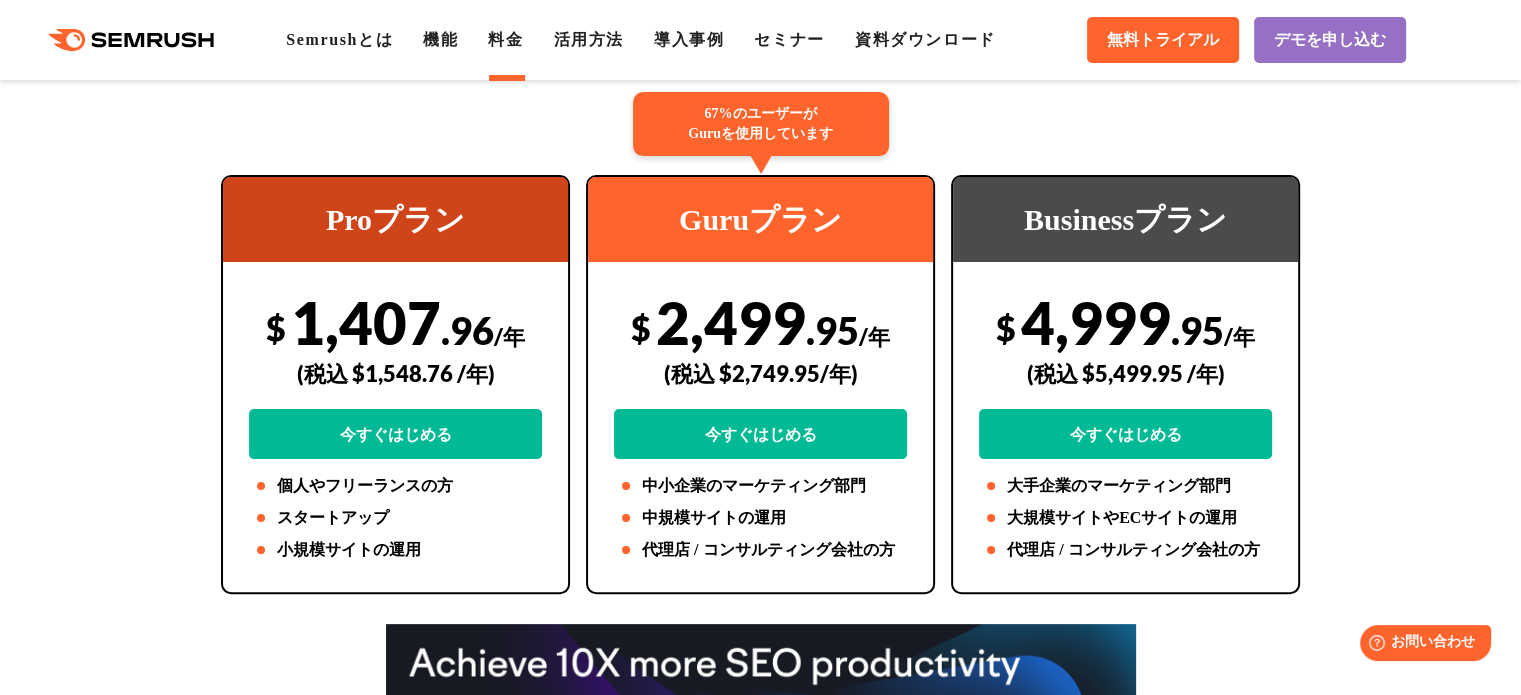 scroll, scrollTop: 200, scrollLeft: 0, axis: vertical 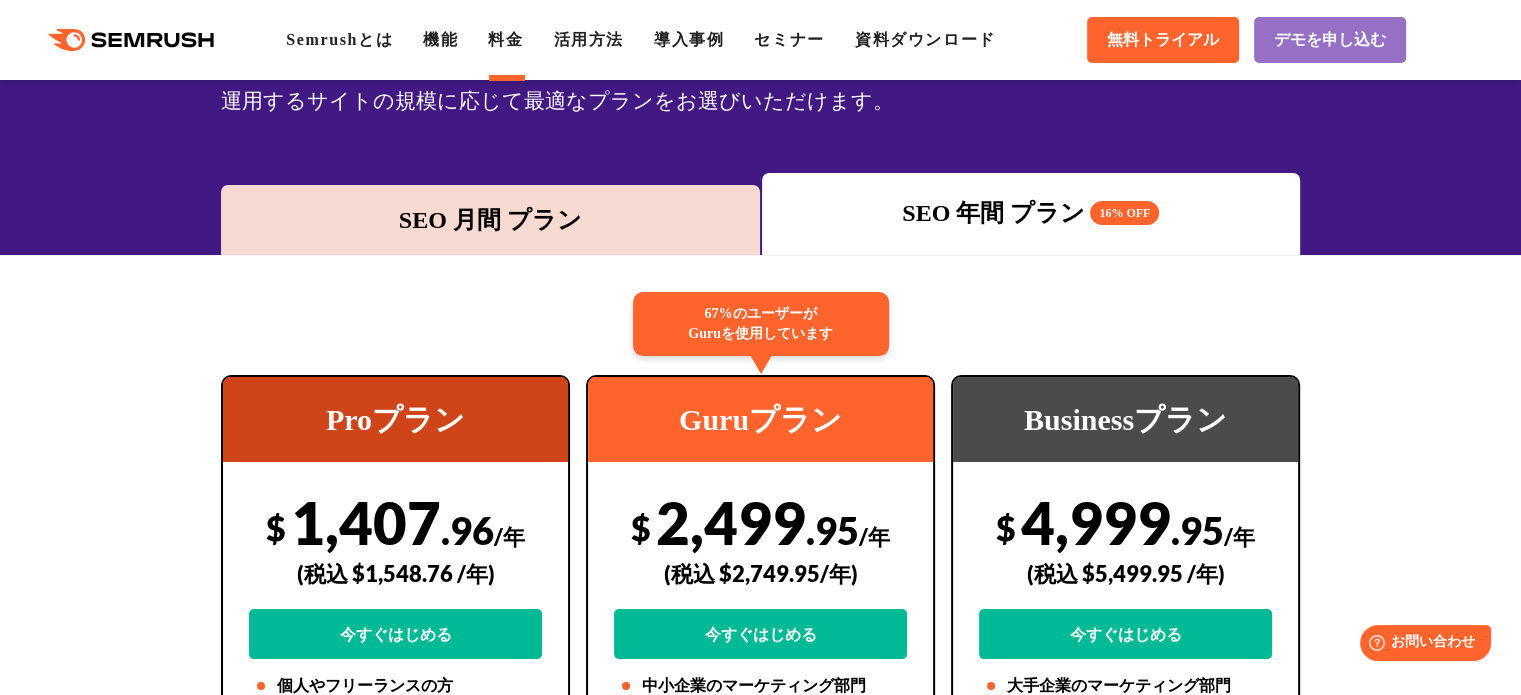 click on "SEO 月間 プラン" at bounding box center (490, 220) 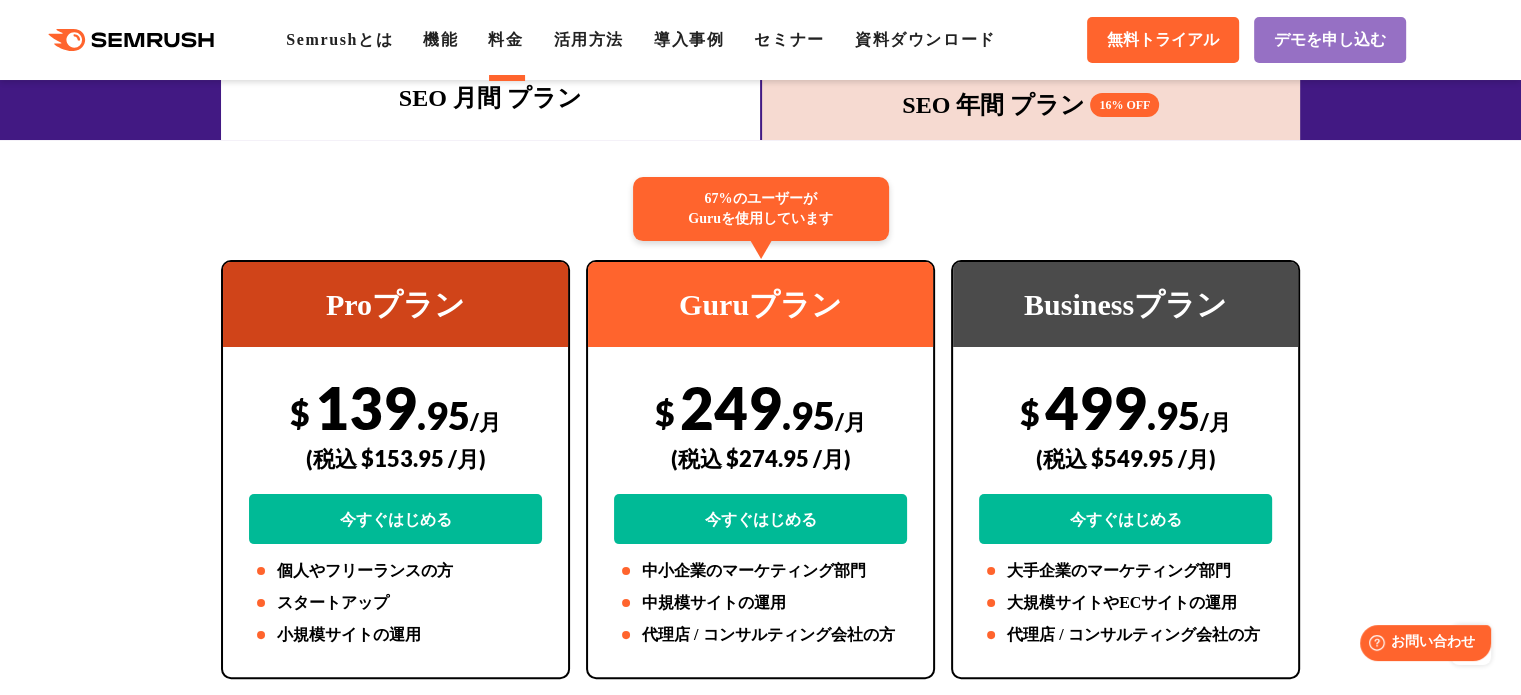 scroll, scrollTop: 300, scrollLeft: 0, axis: vertical 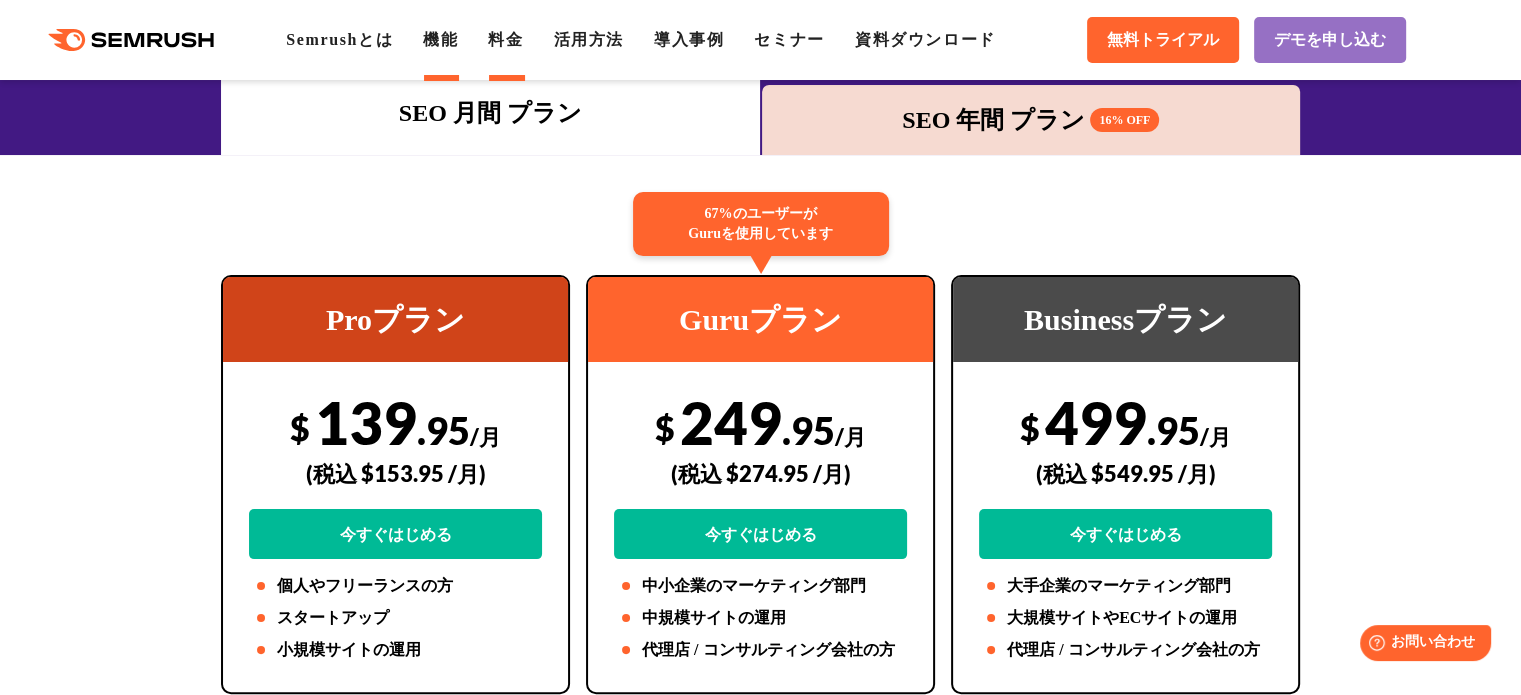 click on "機能" at bounding box center [440, 39] 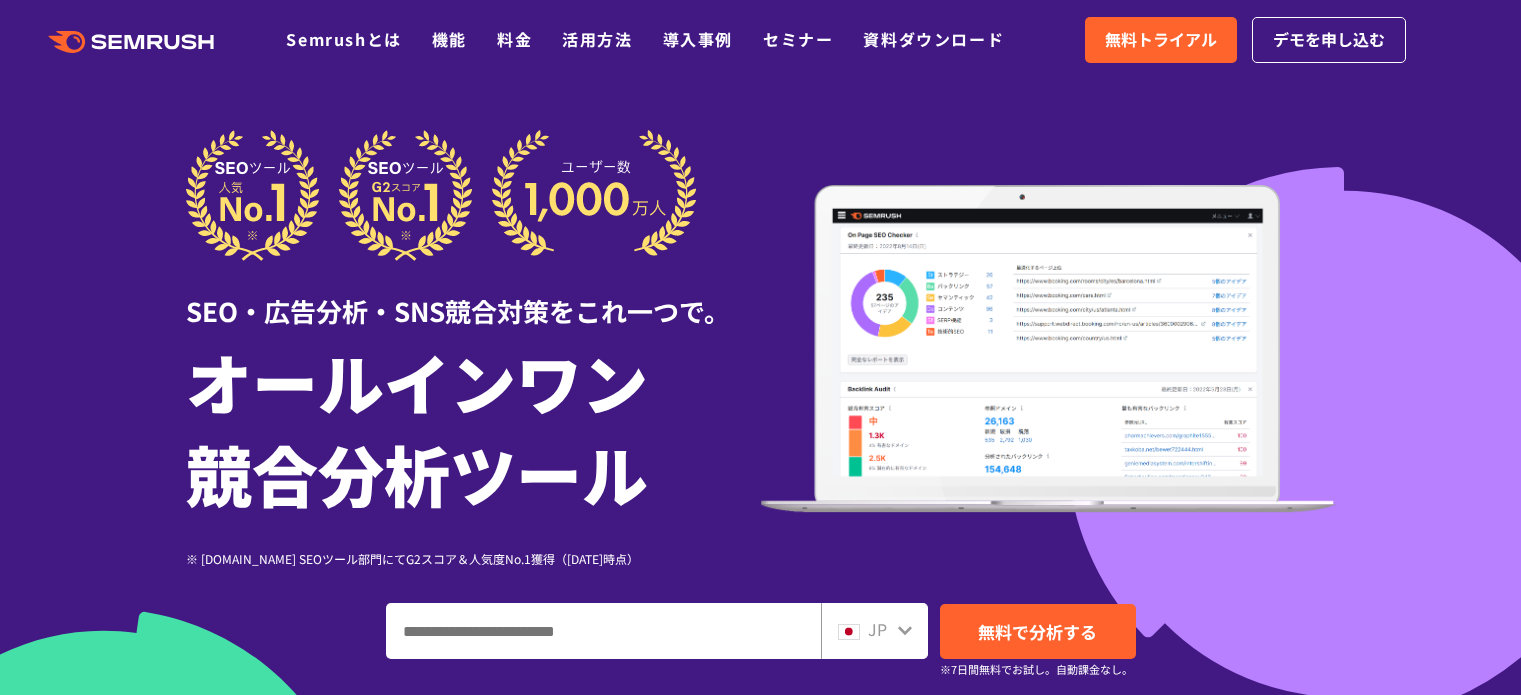 scroll, scrollTop: 0, scrollLeft: 0, axis: both 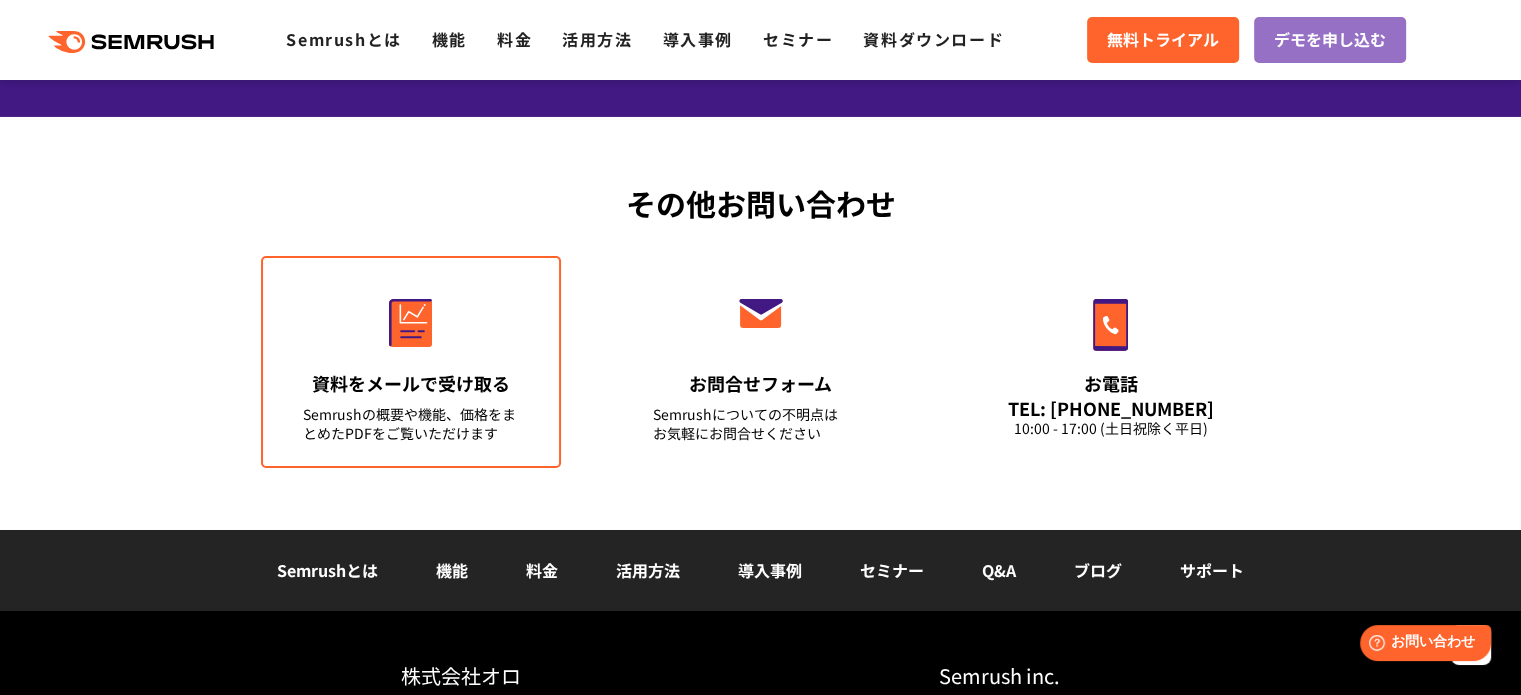 click on "資料をメールで受け取る" at bounding box center [411, 383] 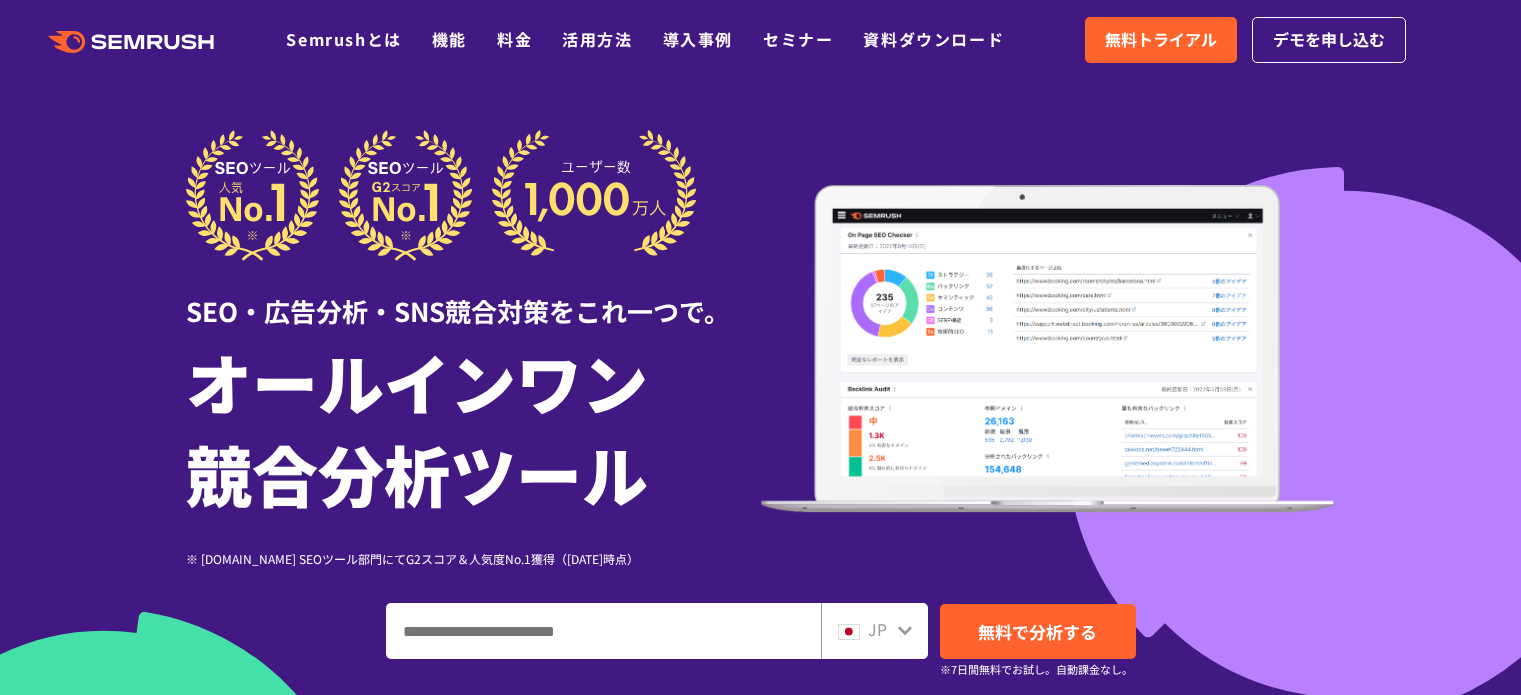 scroll, scrollTop: 0, scrollLeft: 0, axis: both 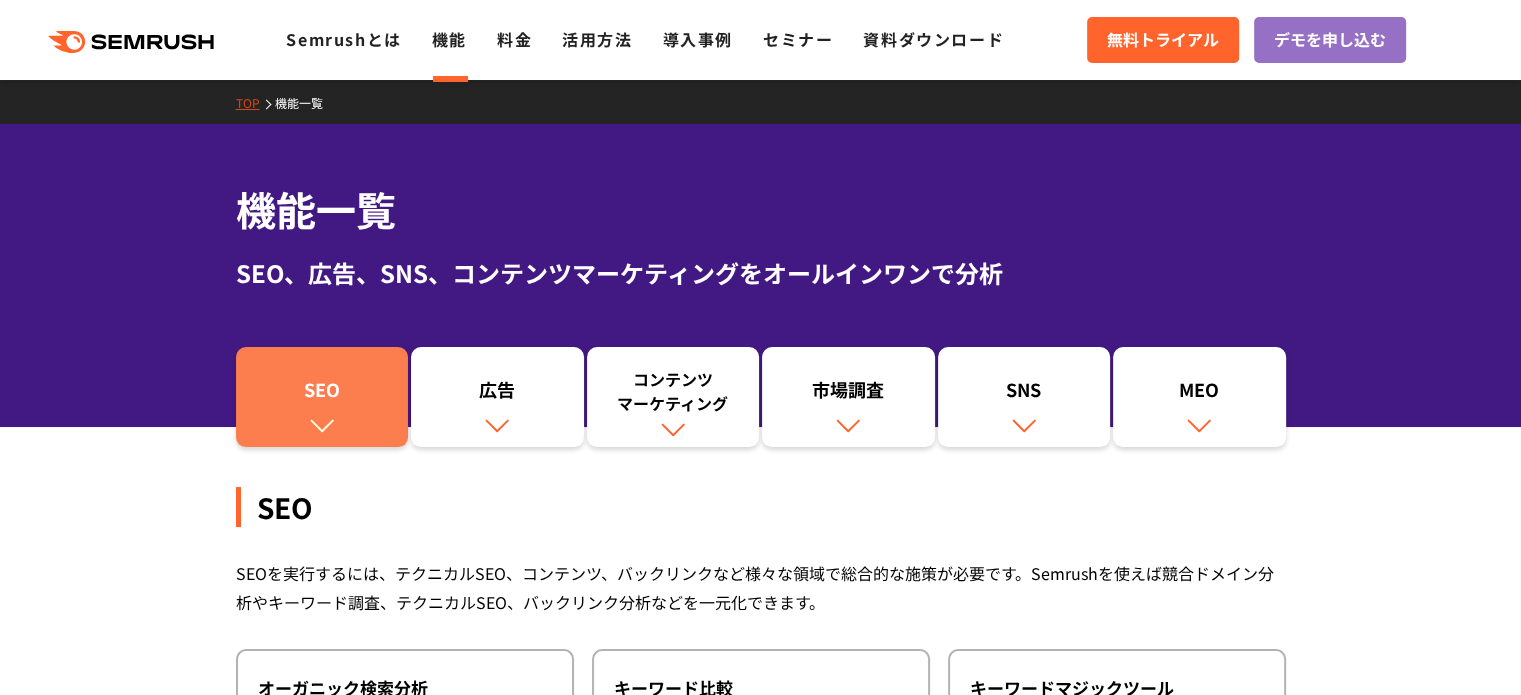 click on "SEO" at bounding box center (322, 397) 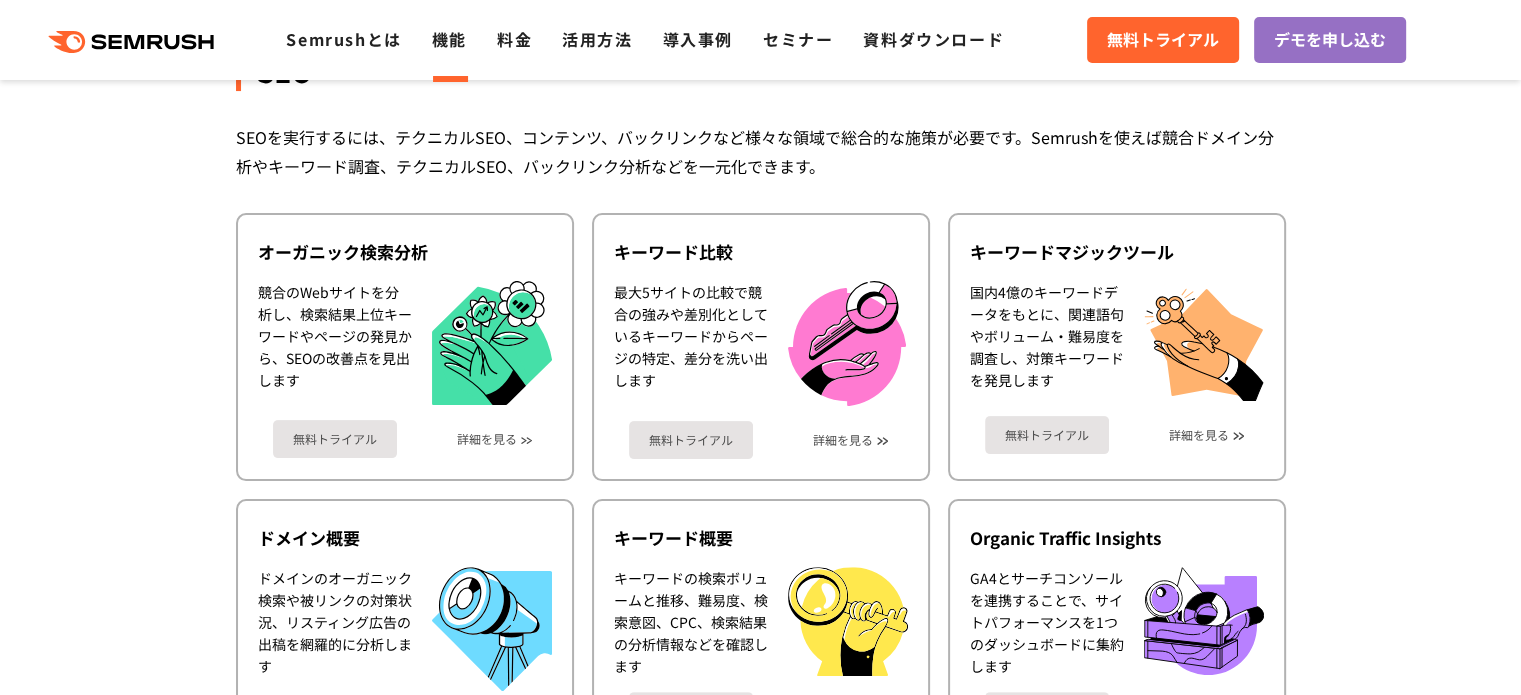 scroll, scrollTop: 446, scrollLeft: 0, axis: vertical 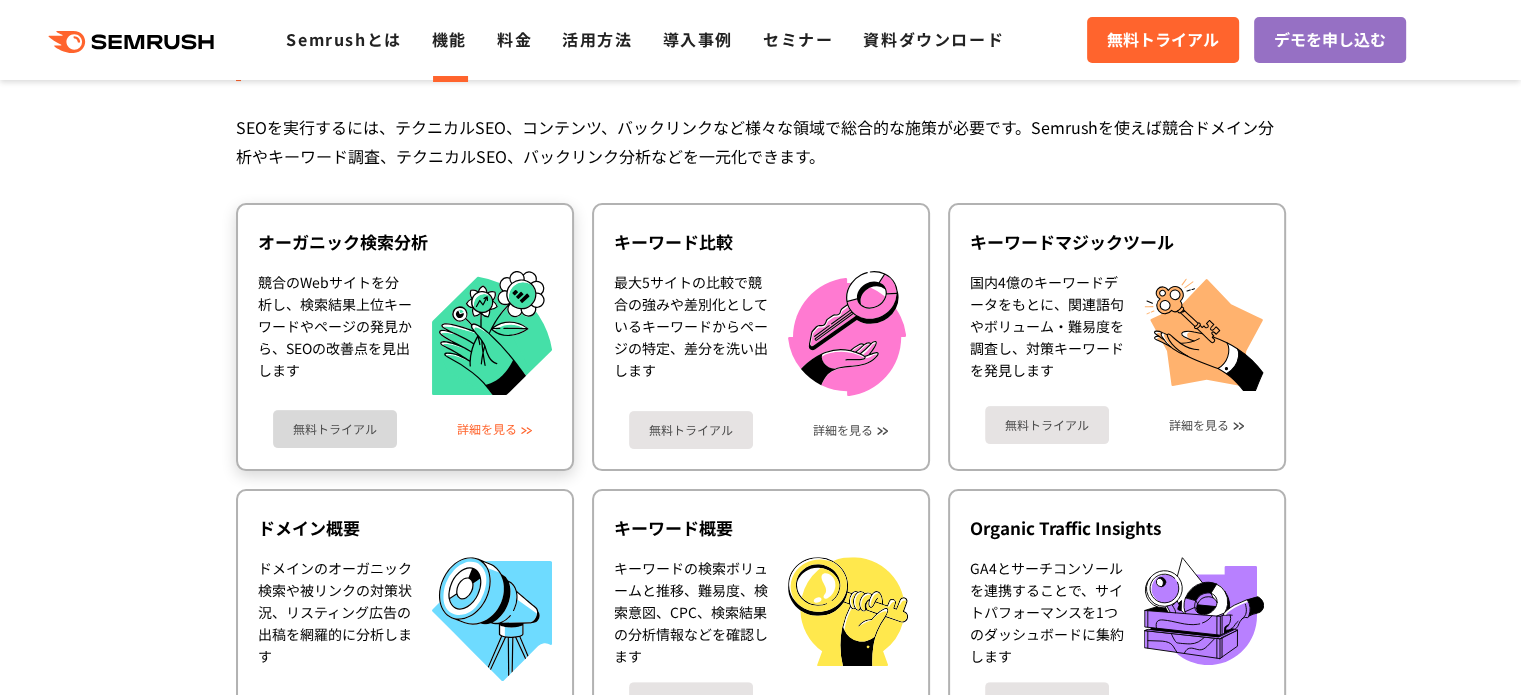 click on "詳細を見る" at bounding box center (487, 429) 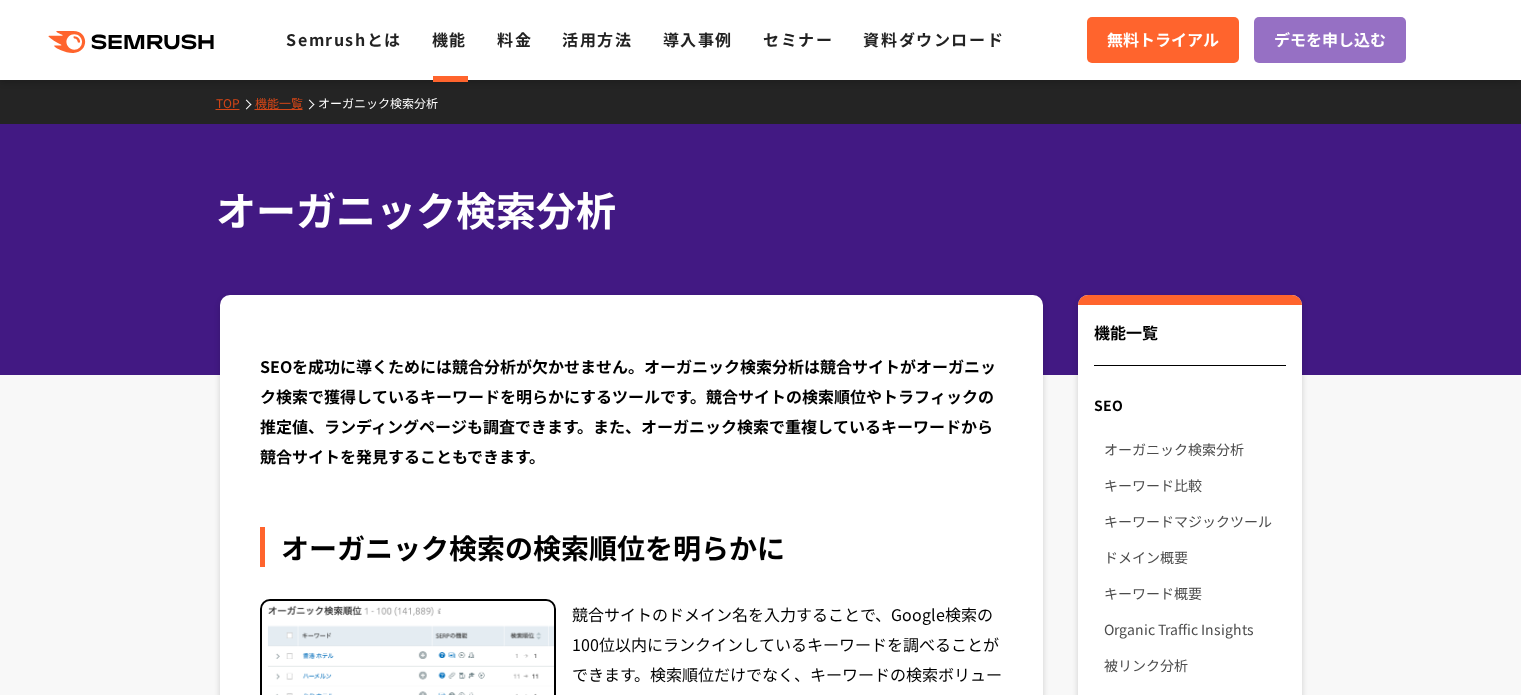 scroll, scrollTop: 200, scrollLeft: 0, axis: vertical 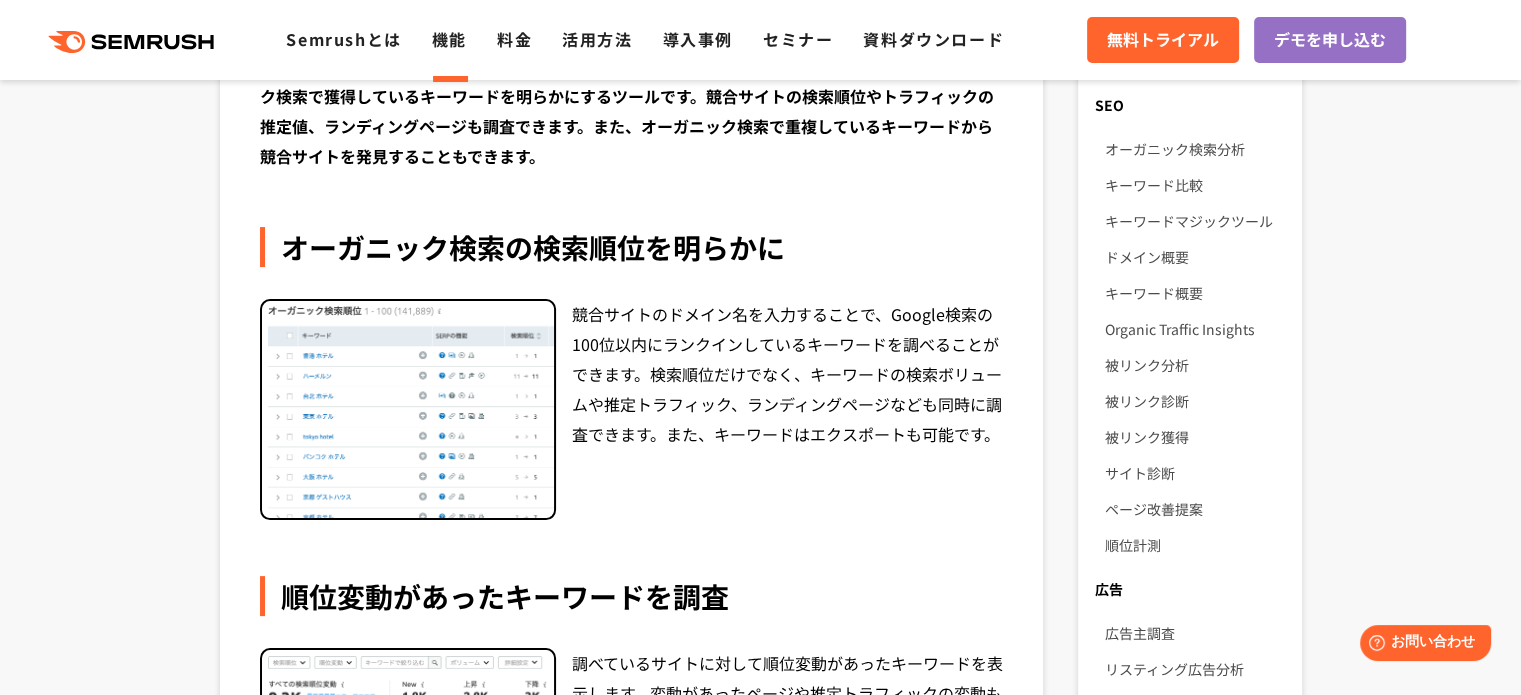 click at bounding box center (408, 410) 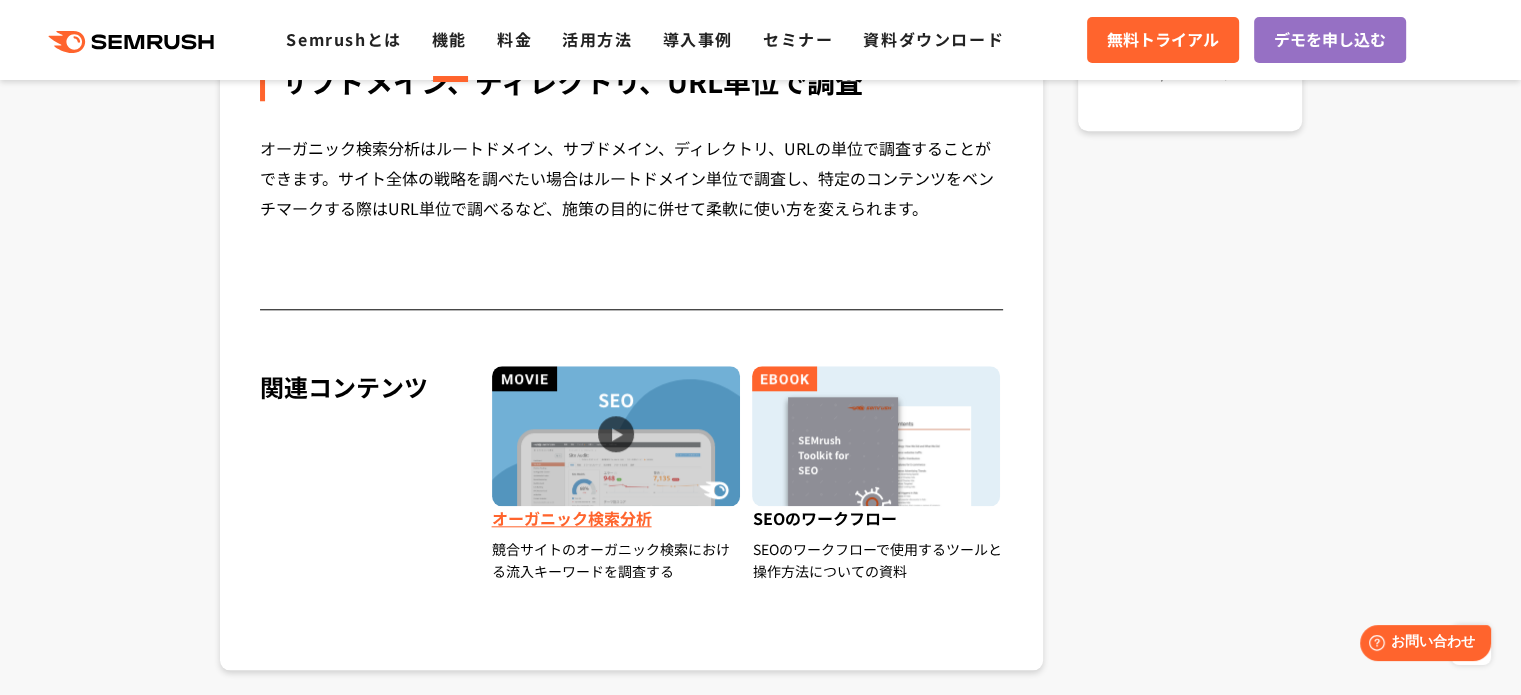 scroll, scrollTop: 2000, scrollLeft: 0, axis: vertical 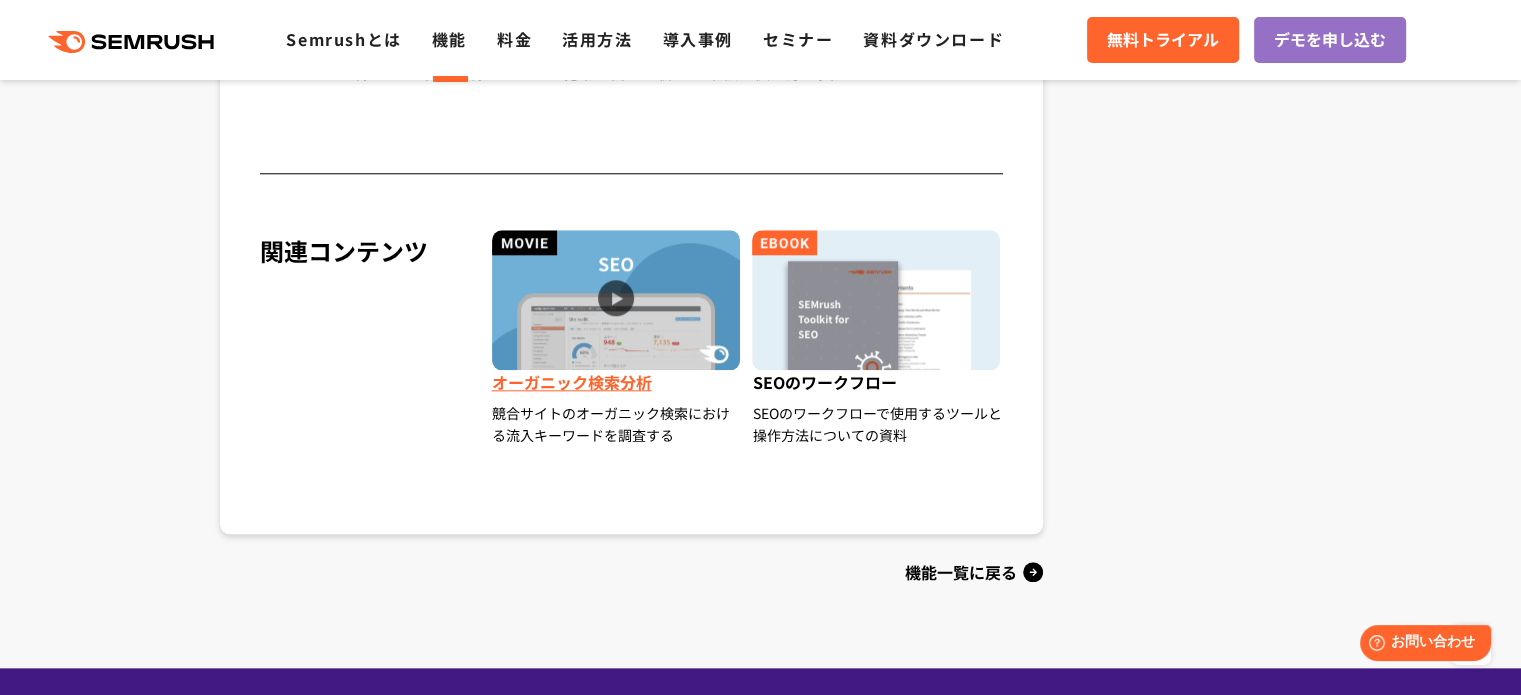 click at bounding box center (616, 300) 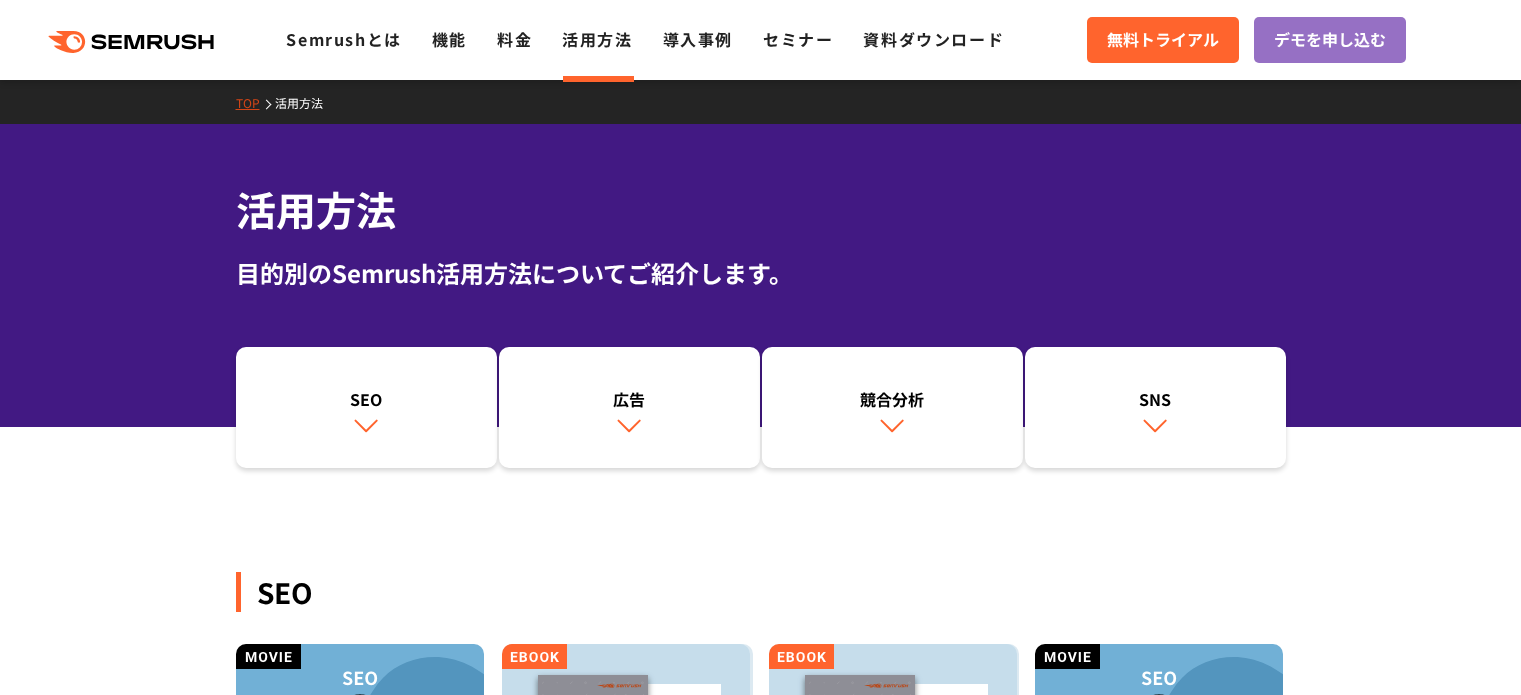 scroll, scrollTop: 460, scrollLeft: 0, axis: vertical 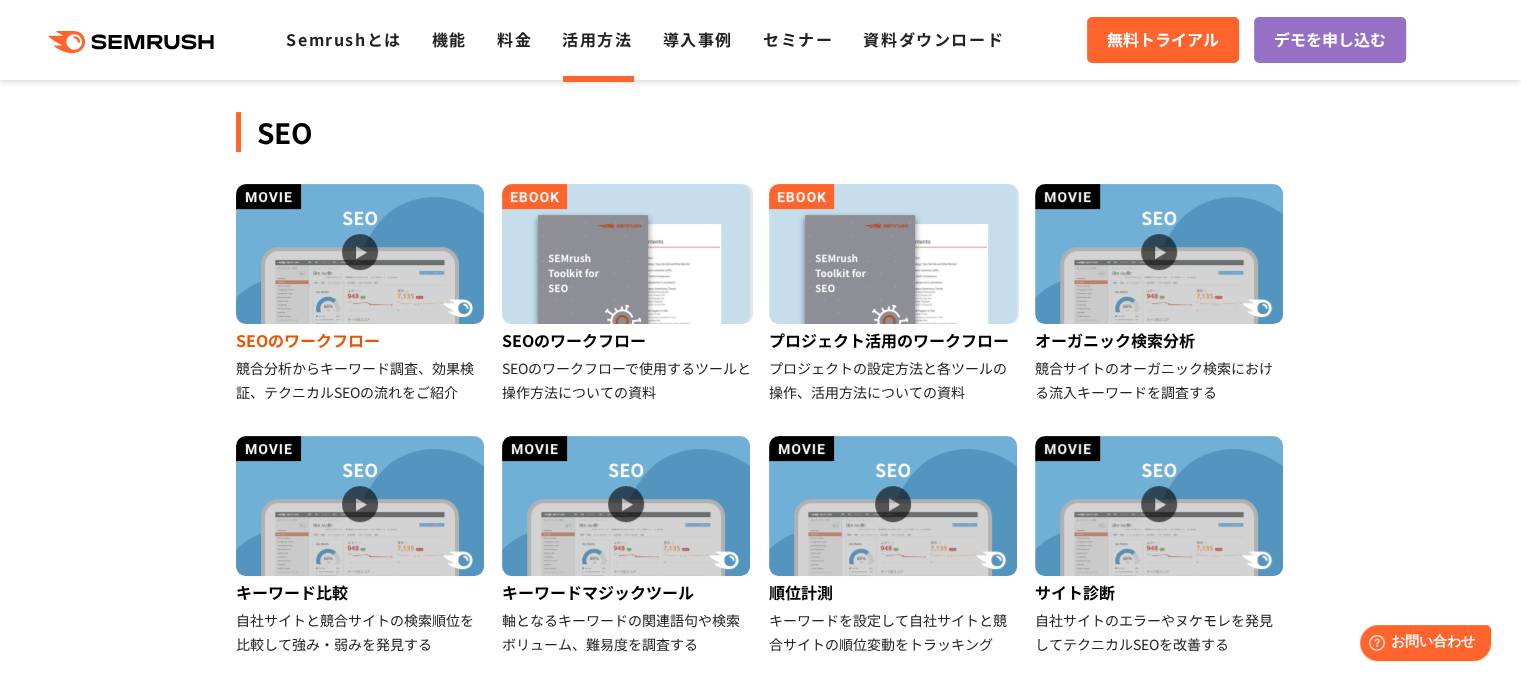click at bounding box center (360, 254) 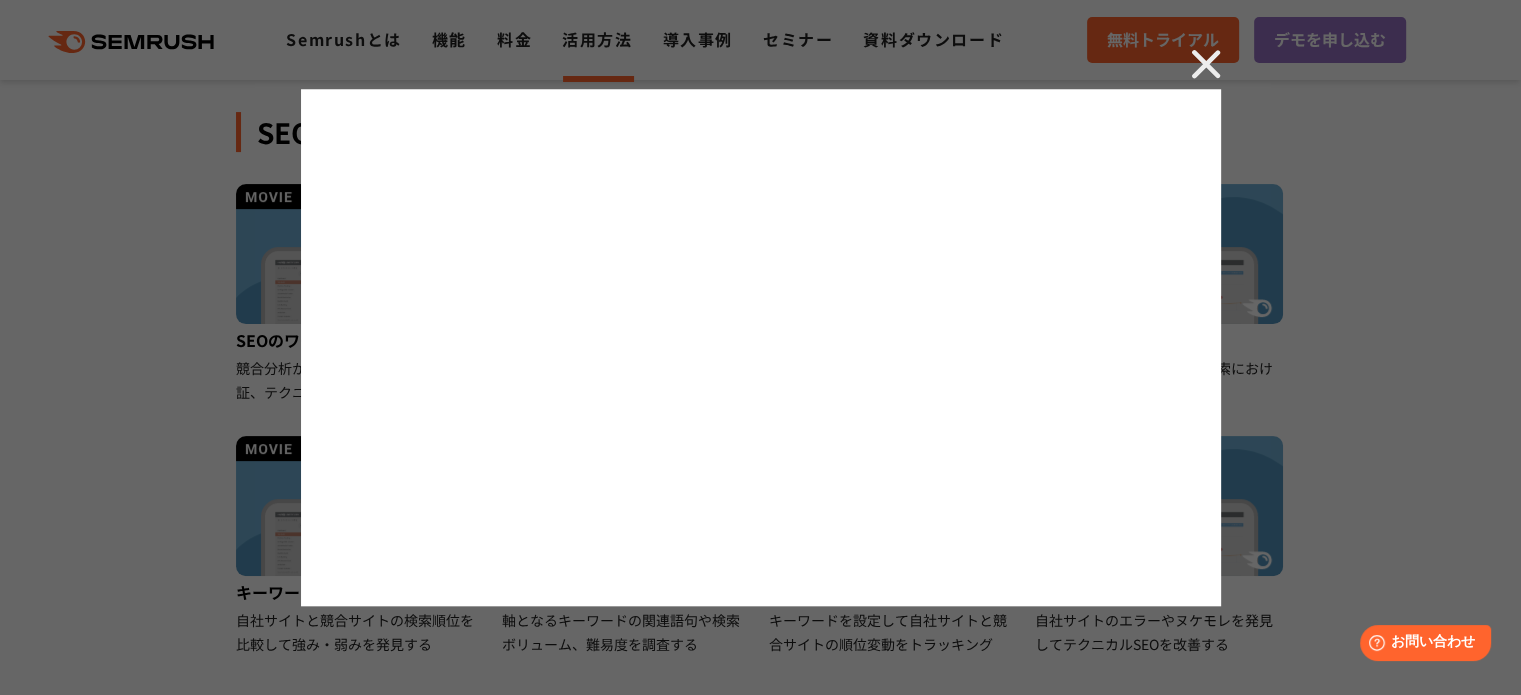 click at bounding box center [1206, 64] 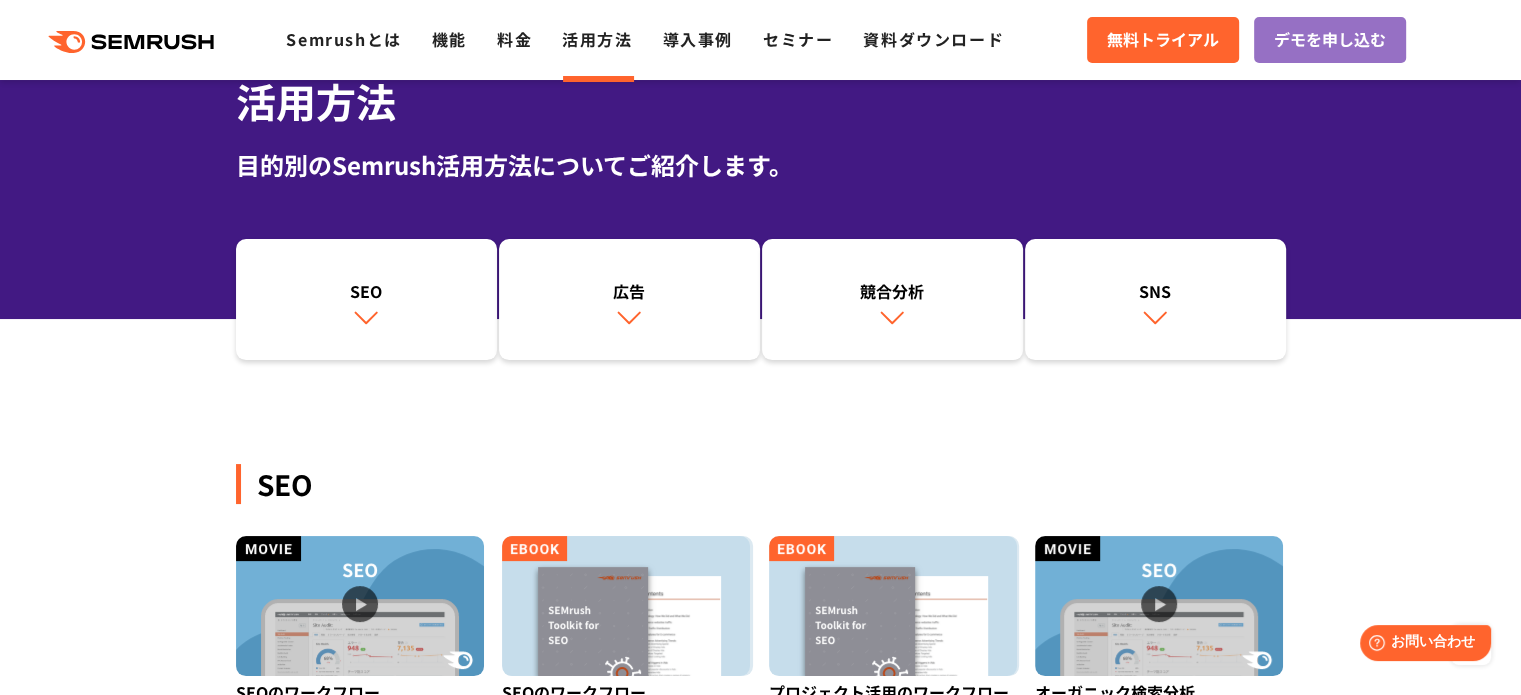 scroll, scrollTop: 0, scrollLeft: 0, axis: both 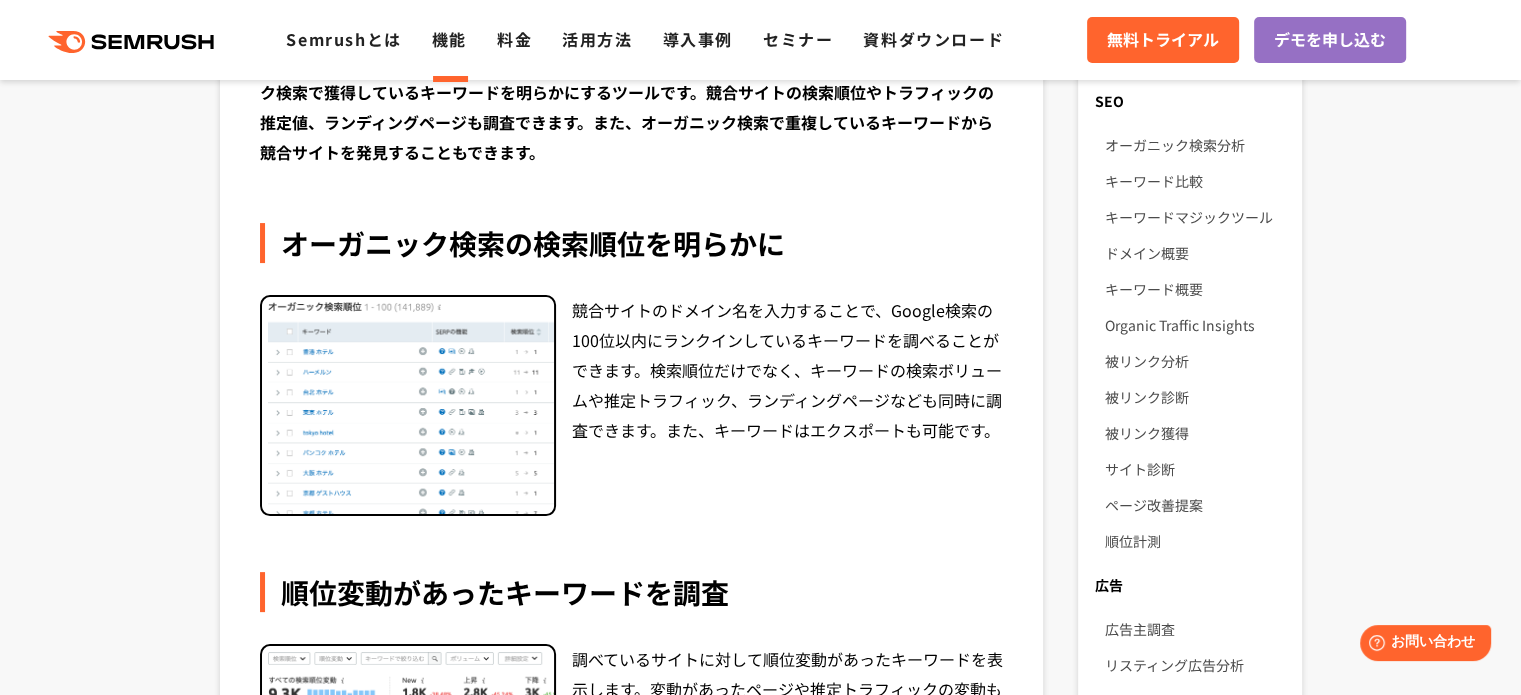click at bounding box center [408, 406] 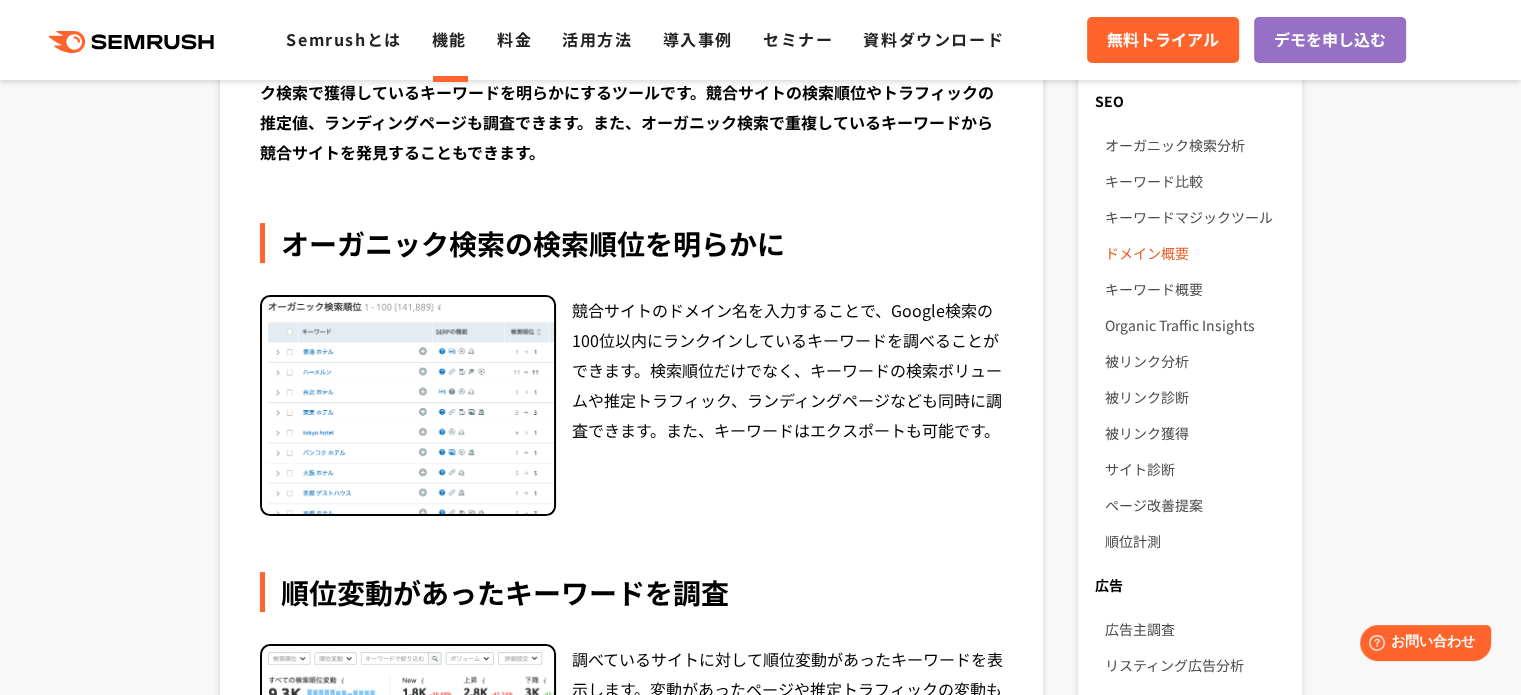 click on "ドメイン概要" at bounding box center [1194, 253] 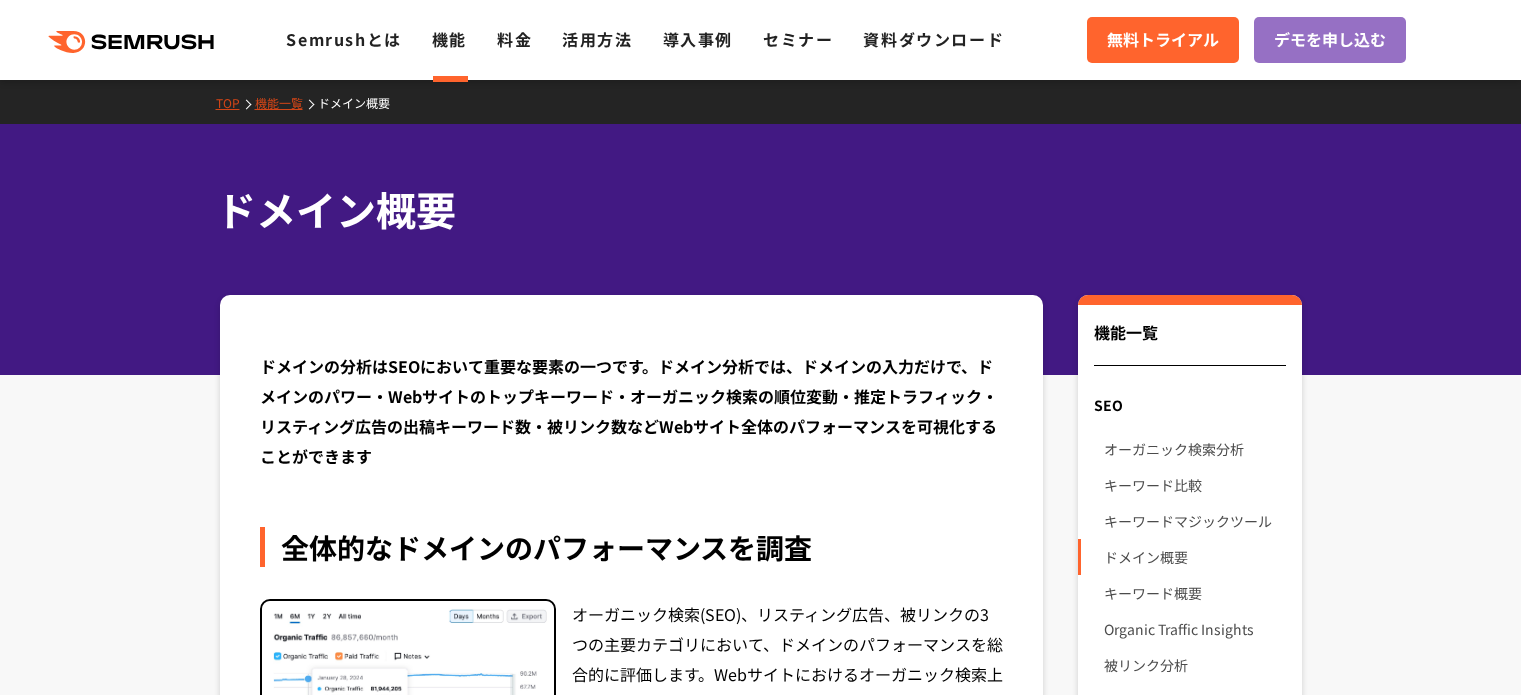 scroll, scrollTop: 400, scrollLeft: 0, axis: vertical 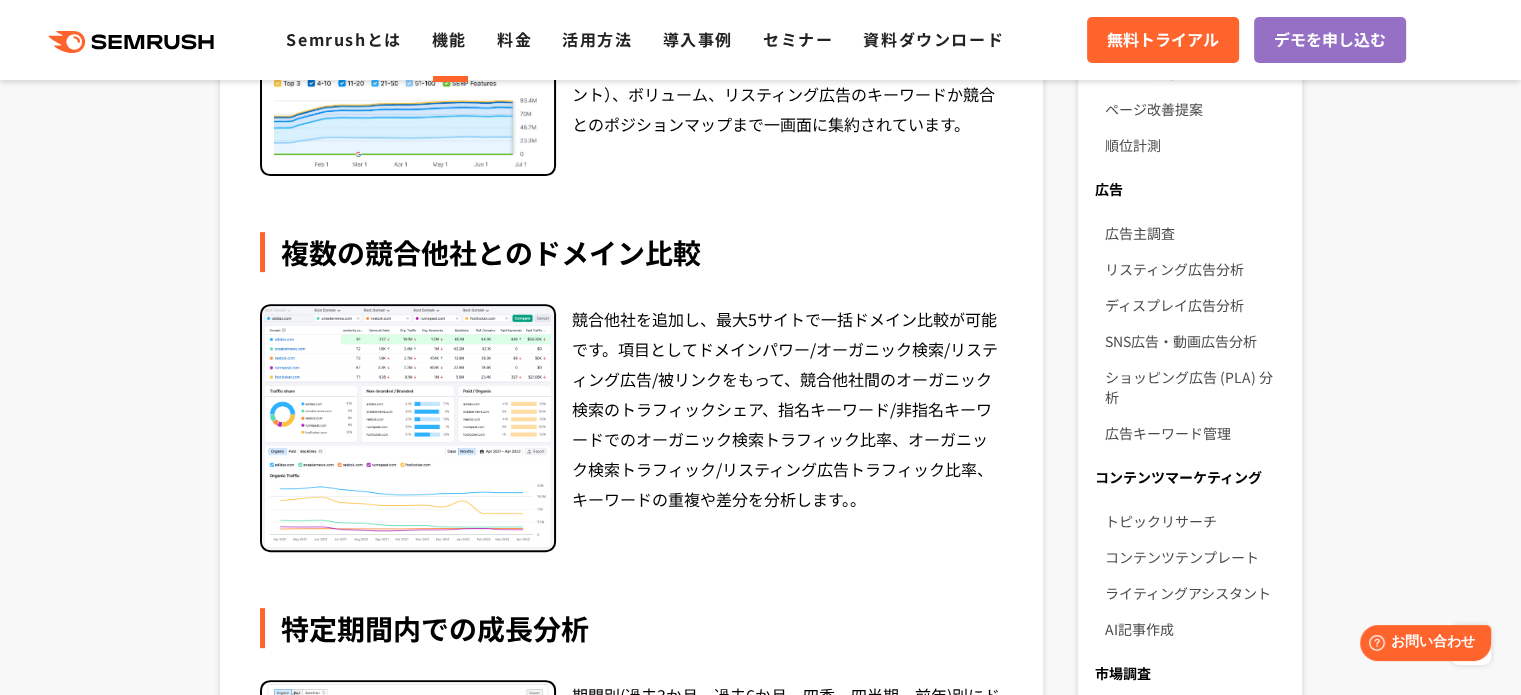 click at bounding box center [408, 428] 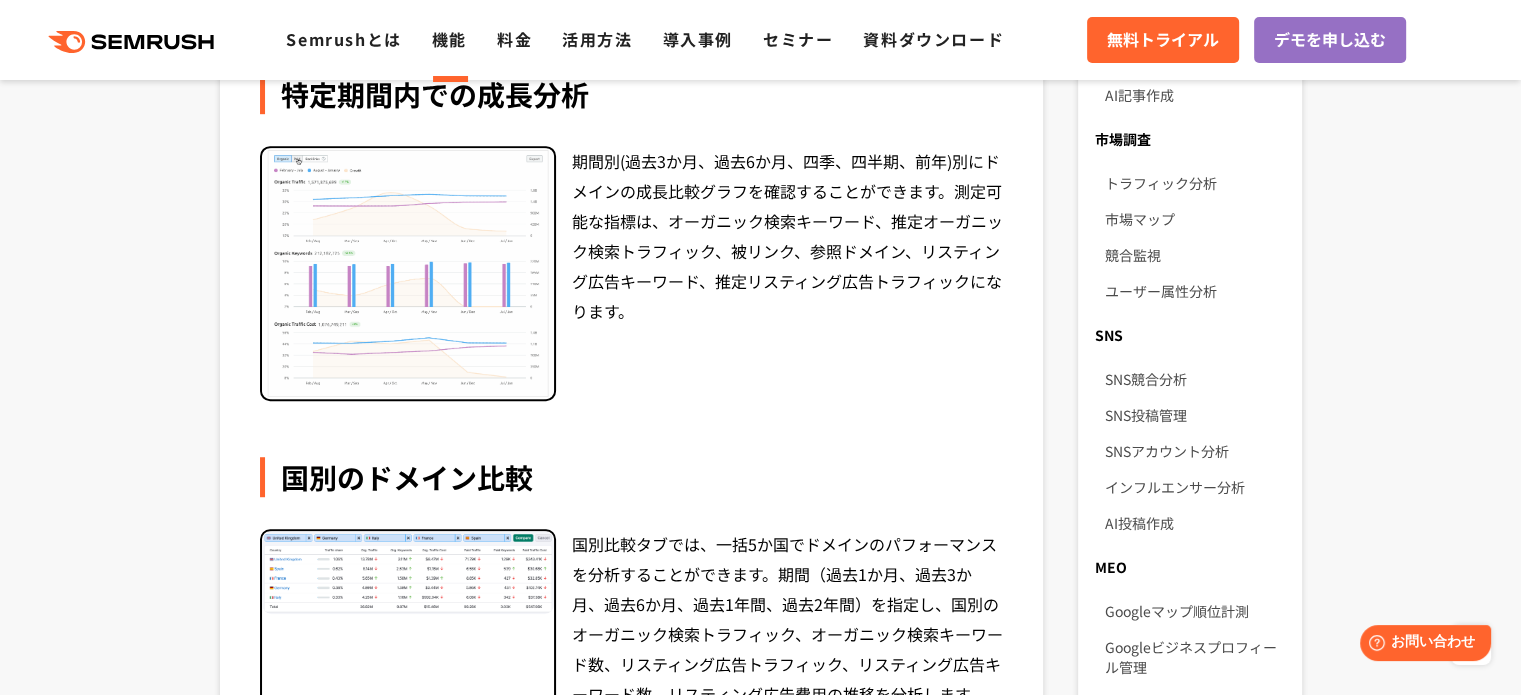 scroll, scrollTop: 1200, scrollLeft: 0, axis: vertical 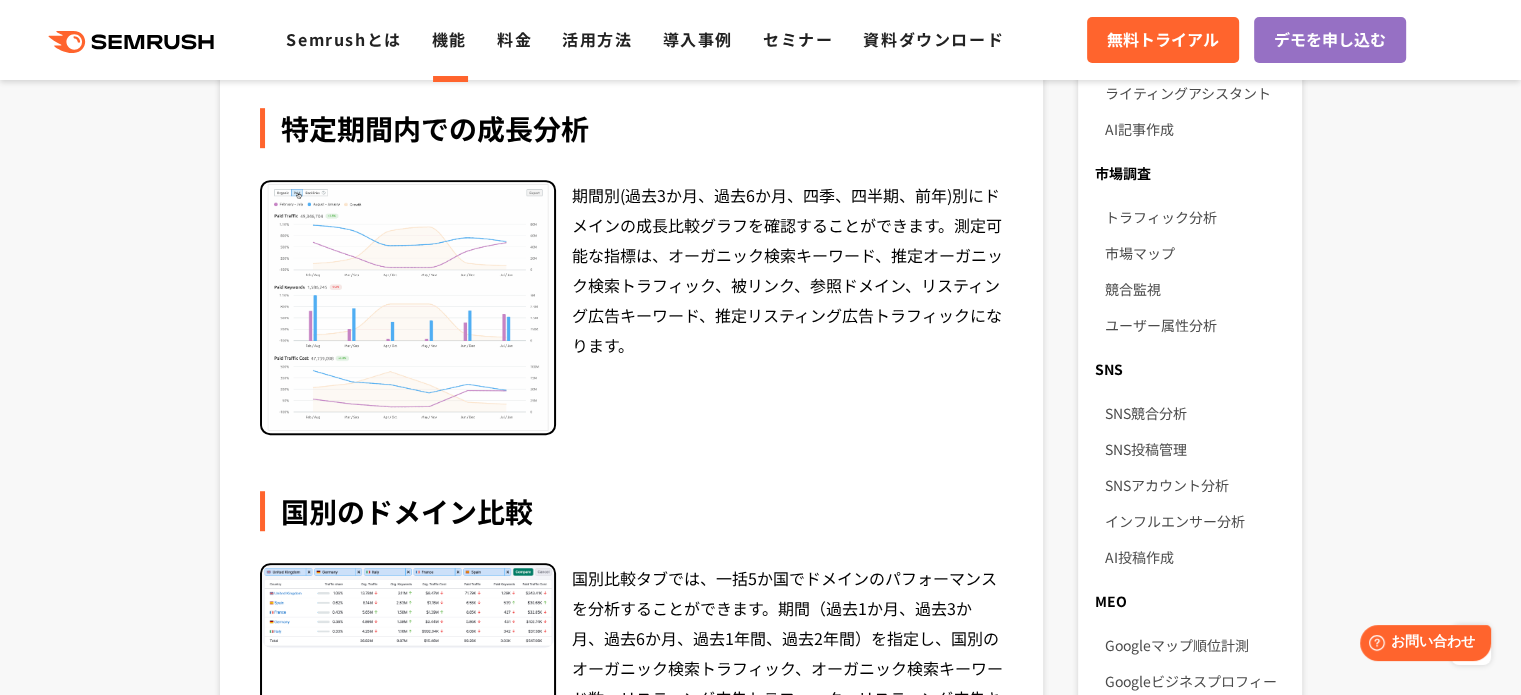 click at bounding box center [408, 308] 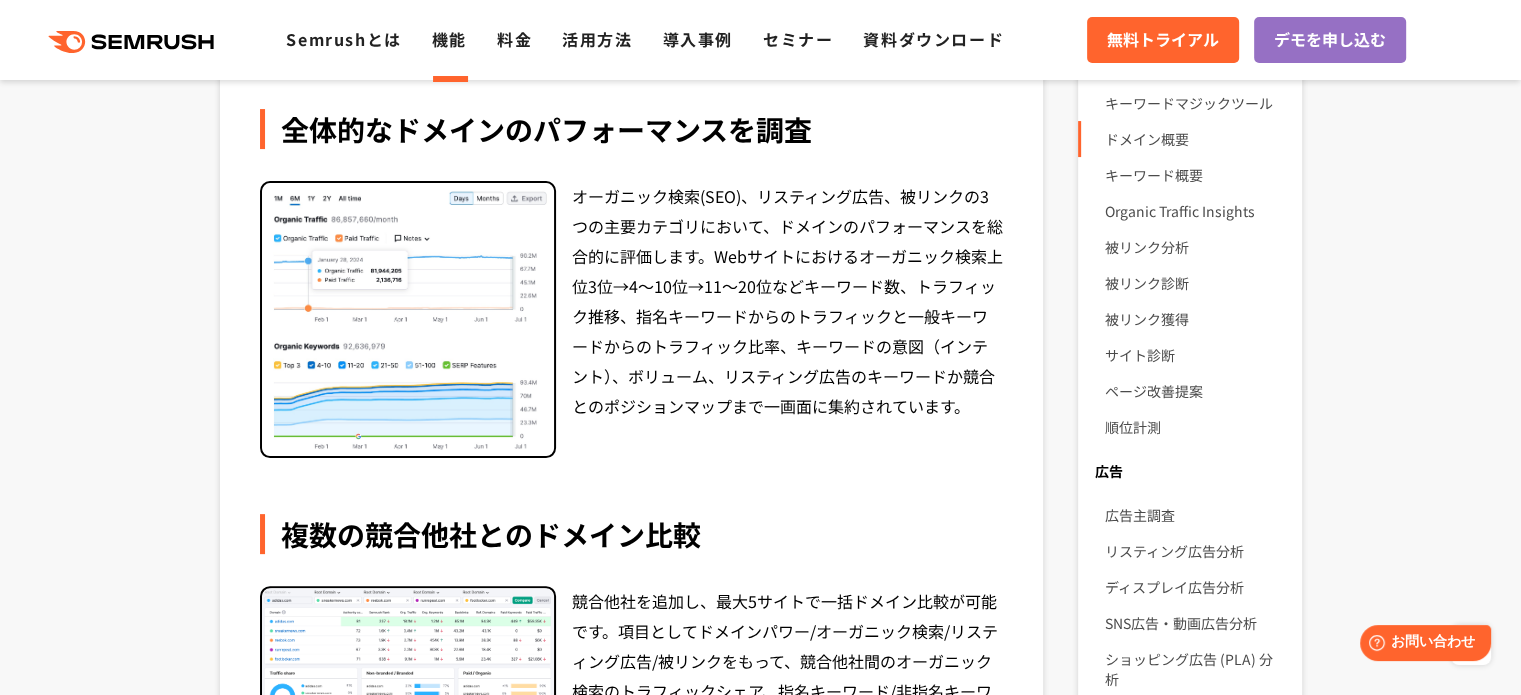 scroll, scrollTop: 400, scrollLeft: 0, axis: vertical 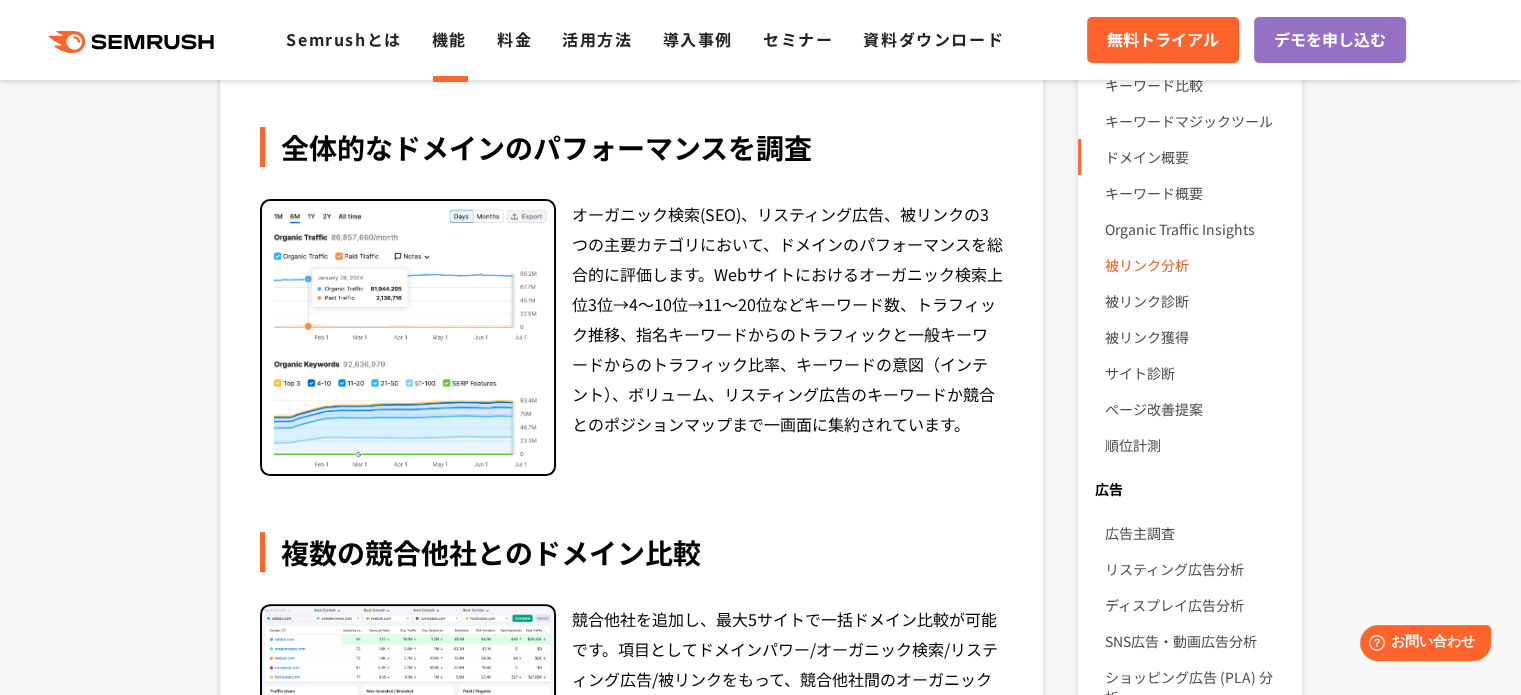 click on "被リンク分析" at bounding box center (1194, 265) 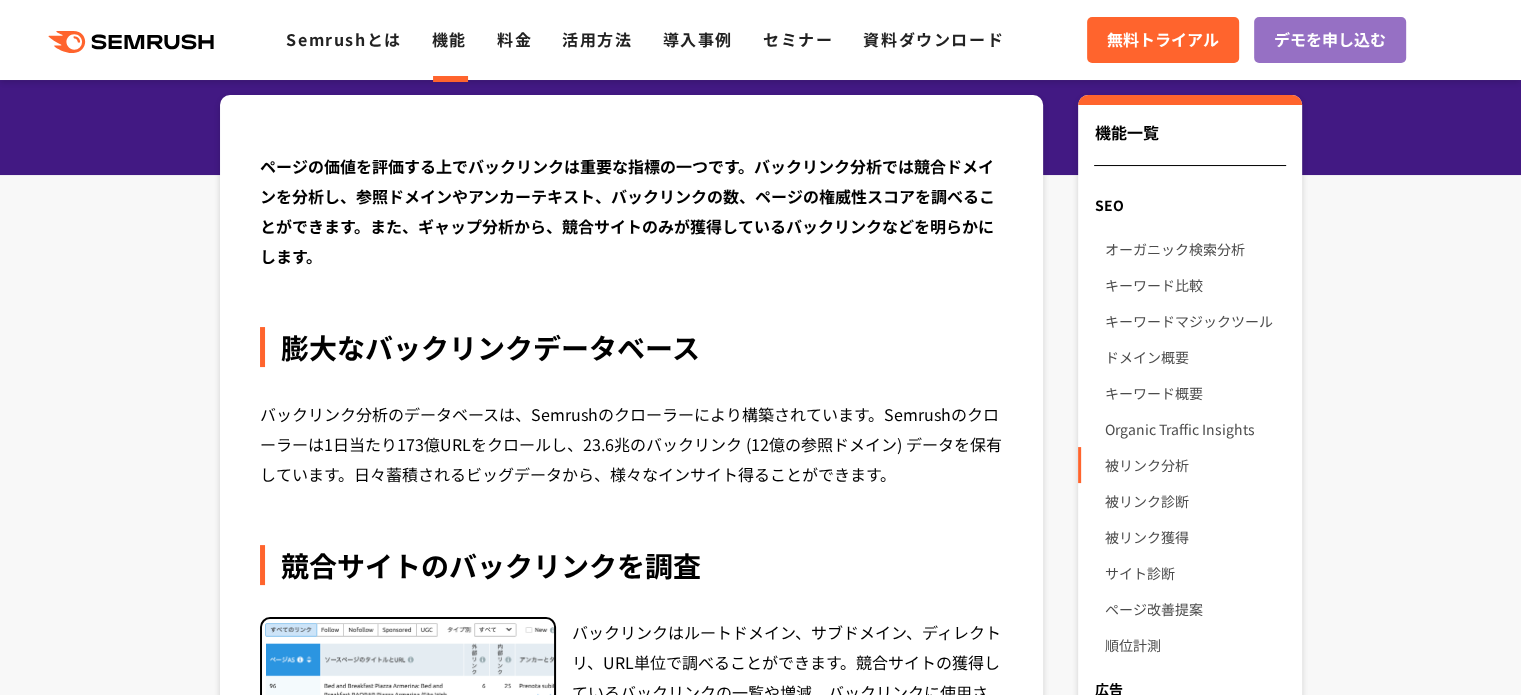 scroll, scrollTop: 266, scrollLeft: 0, axis: vertical 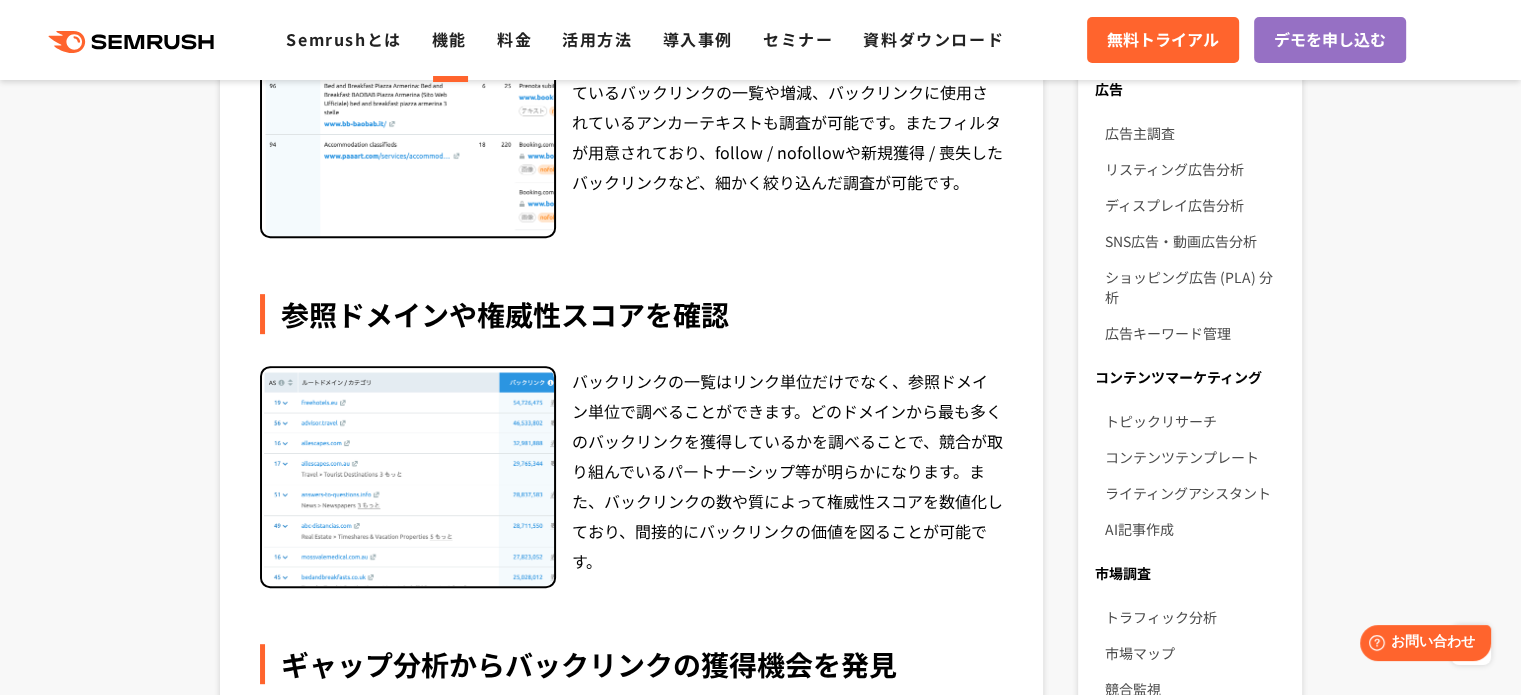 click at bounding box center [408, 477] 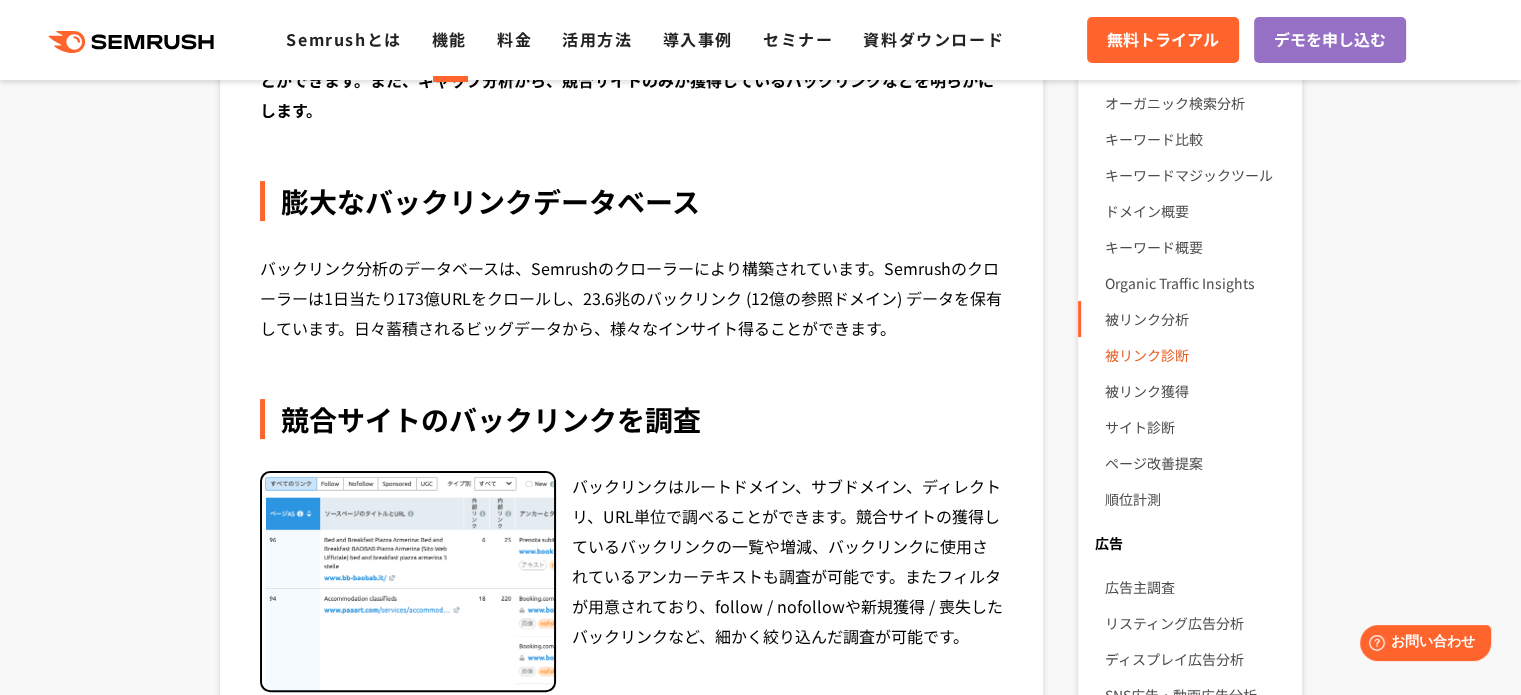 scroll, scrollTop: 300, scrollLeft: 0, axis: vertical 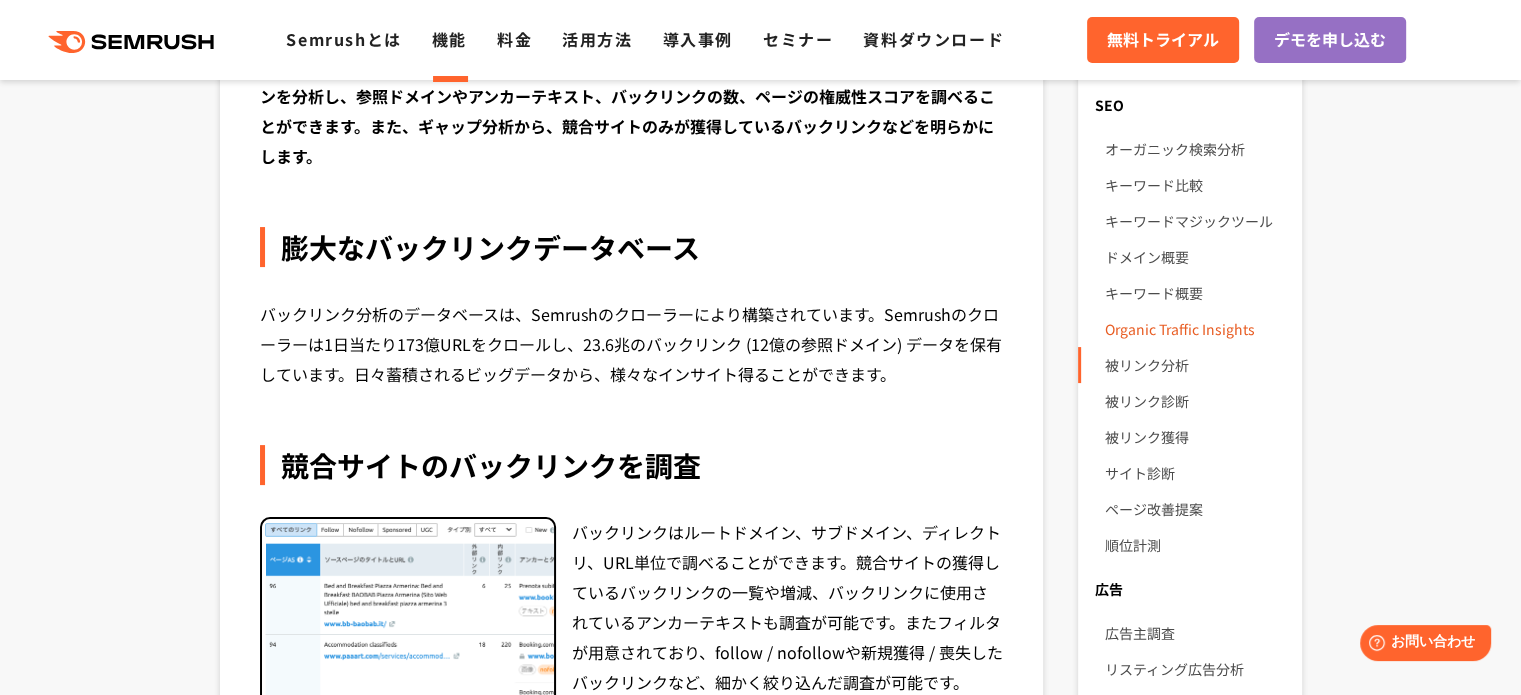 click on "Organic Traffic Insights" at bounding box center [1194, 329] 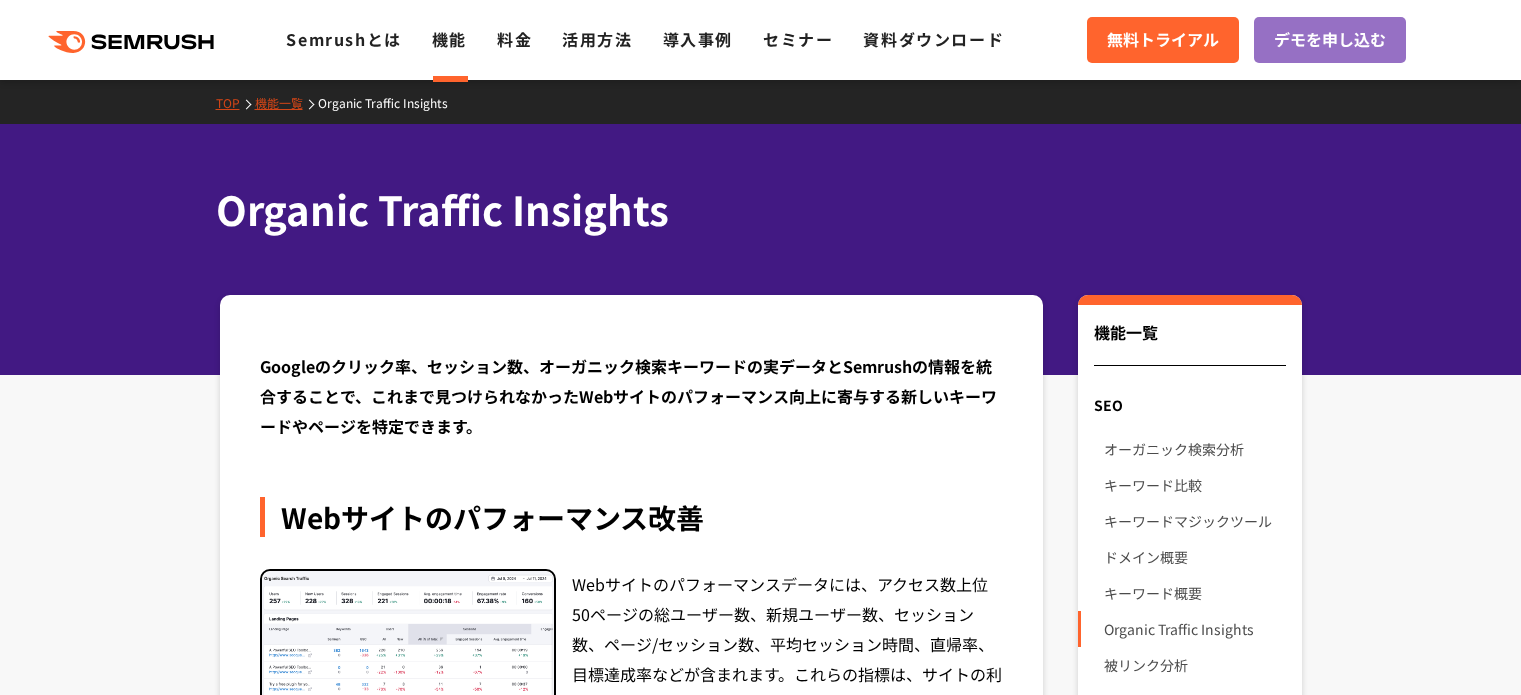 scroll, scrollTop: 200, scrollLeft: 0, axis: vertical 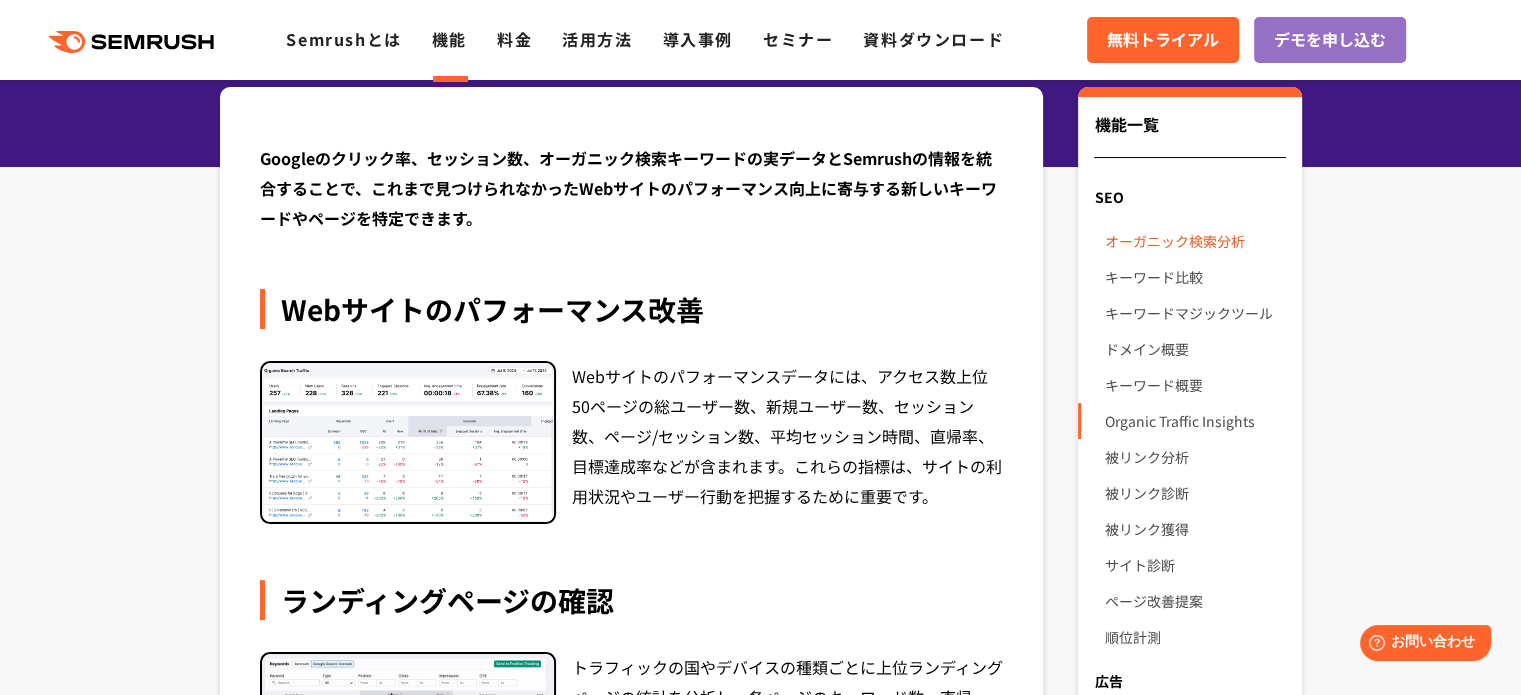 click on "オーガニック検索分析" at bounding box center (1194, 241) 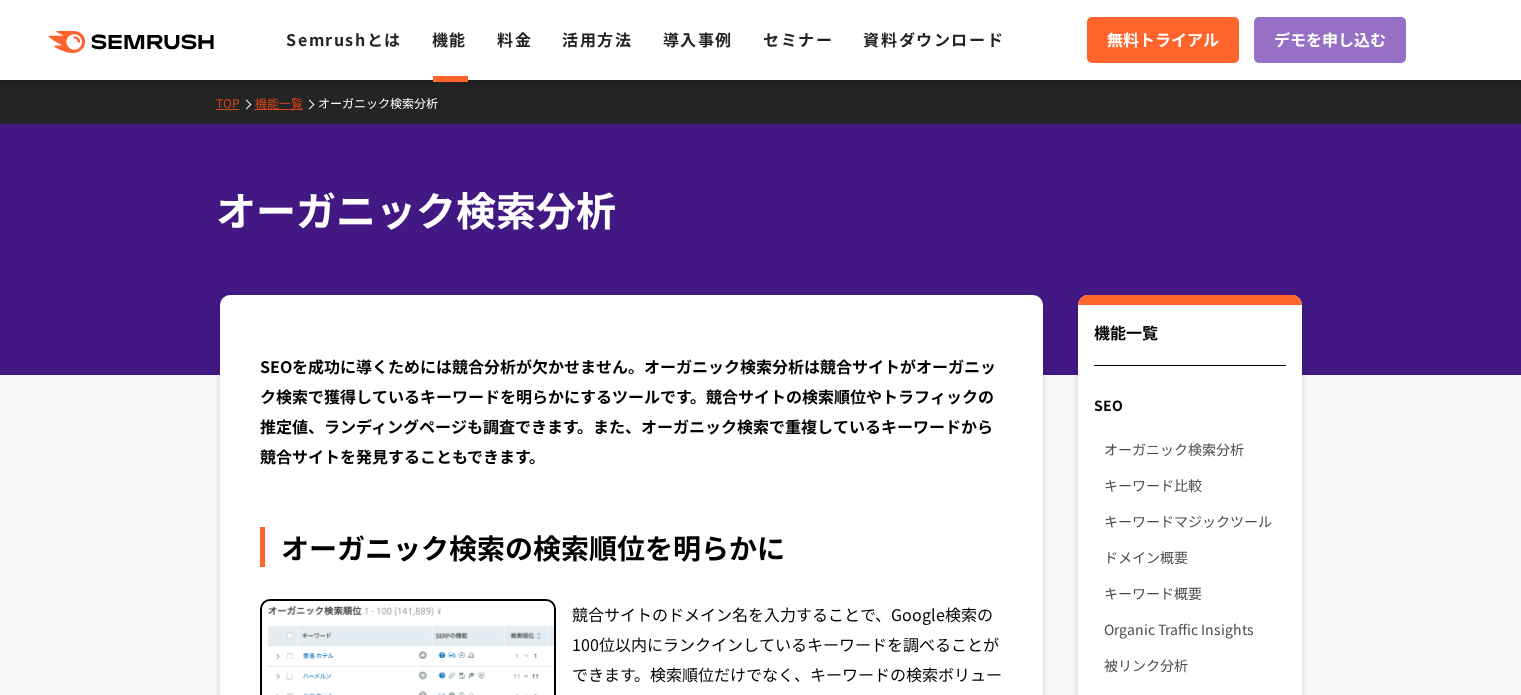 scroll, scrollTop: 500, scrollLeft: 0, axis: vertical 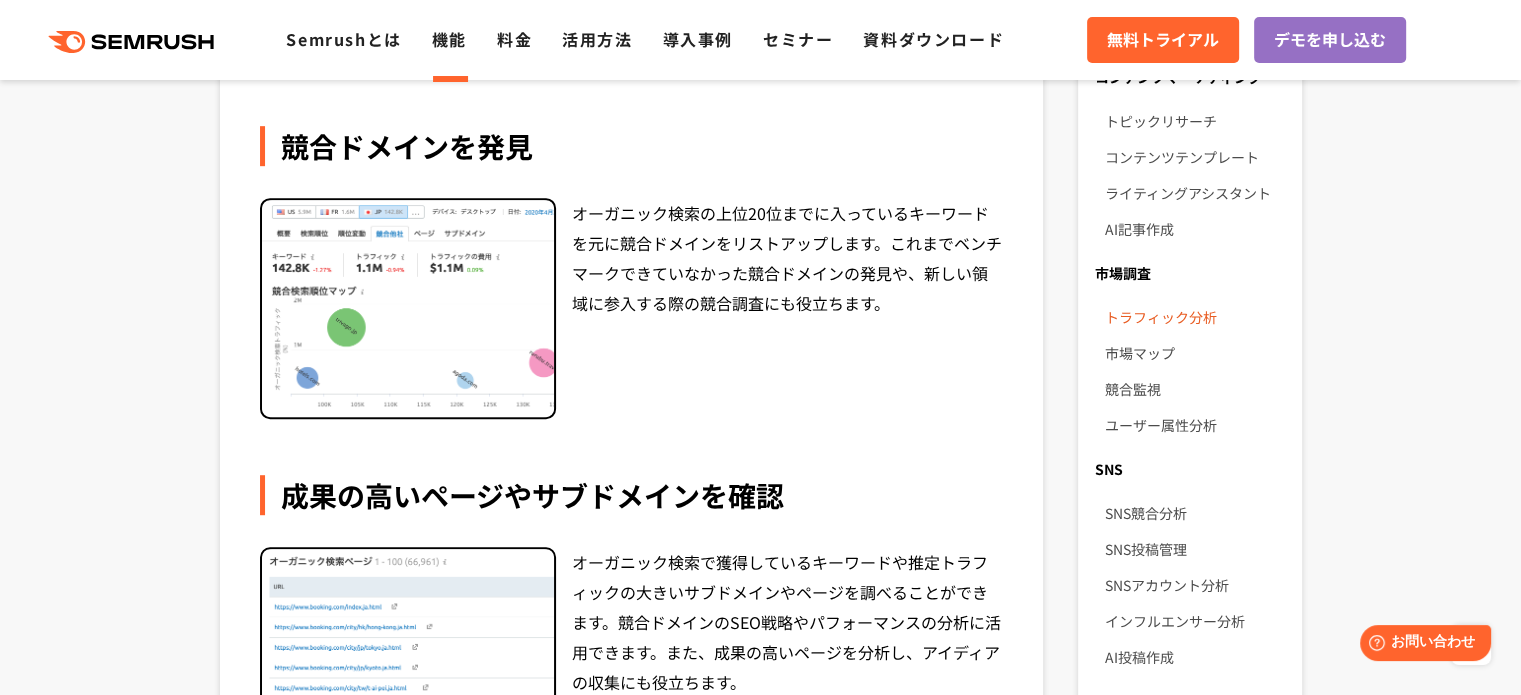click on "トラフィック分析" at bounding box center (1194, 317) 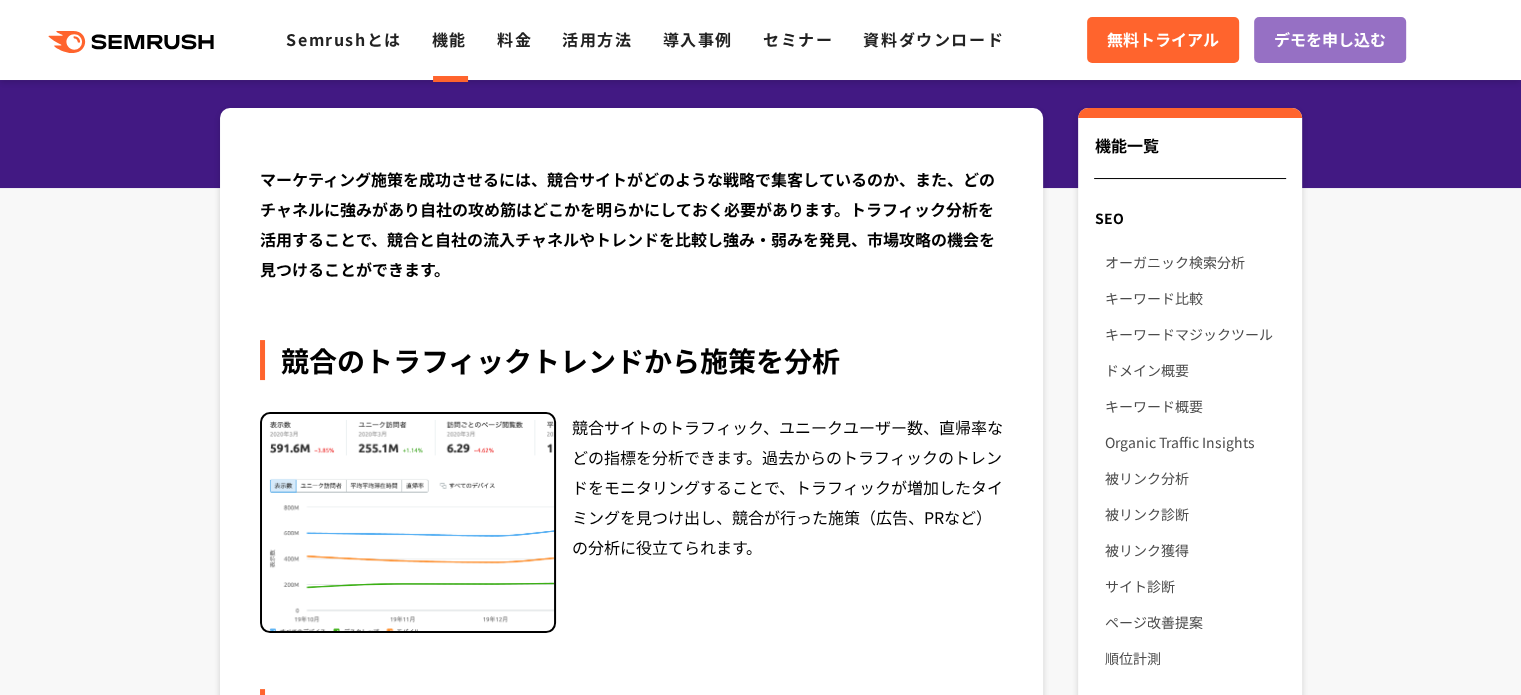 scroll, scrollTop: 0, scrollLeft: 0, axis: both 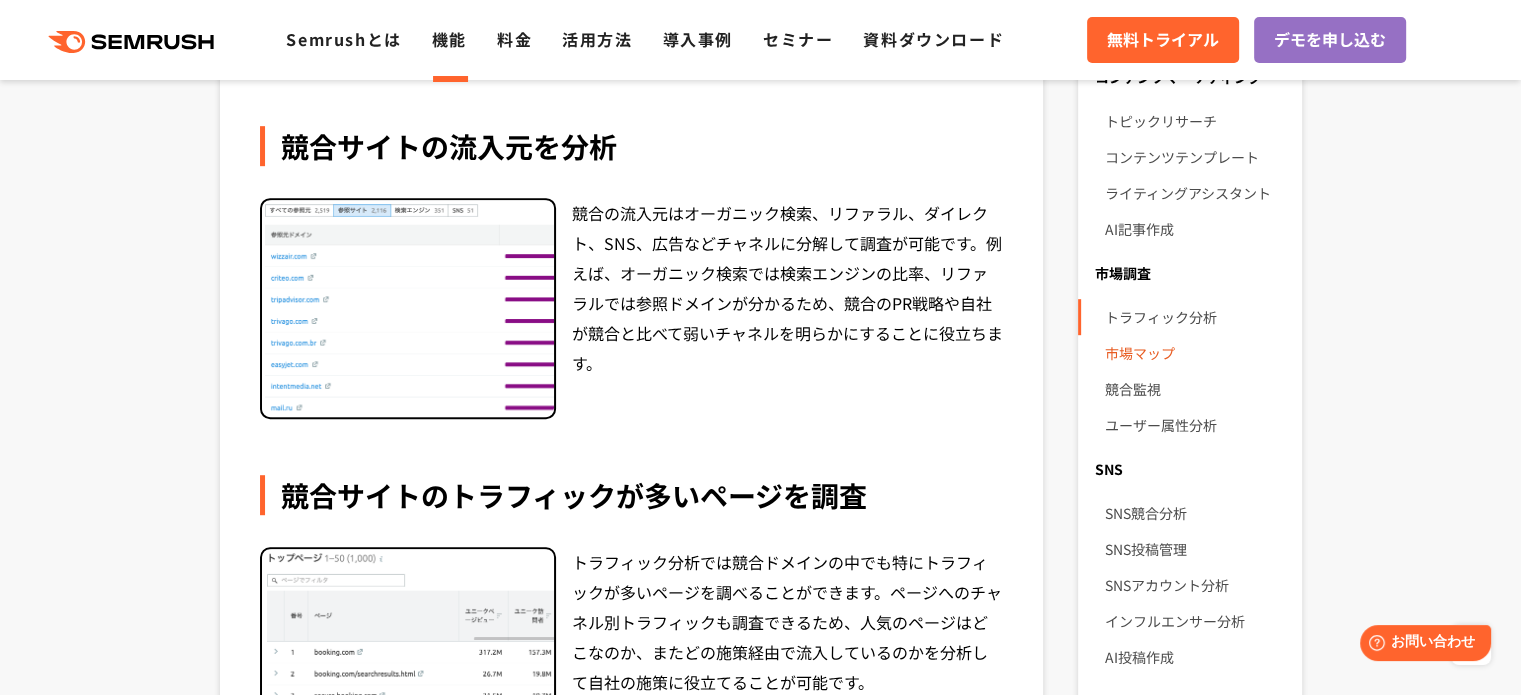 click on "市場マップ" at bounding box center (1194, 353) 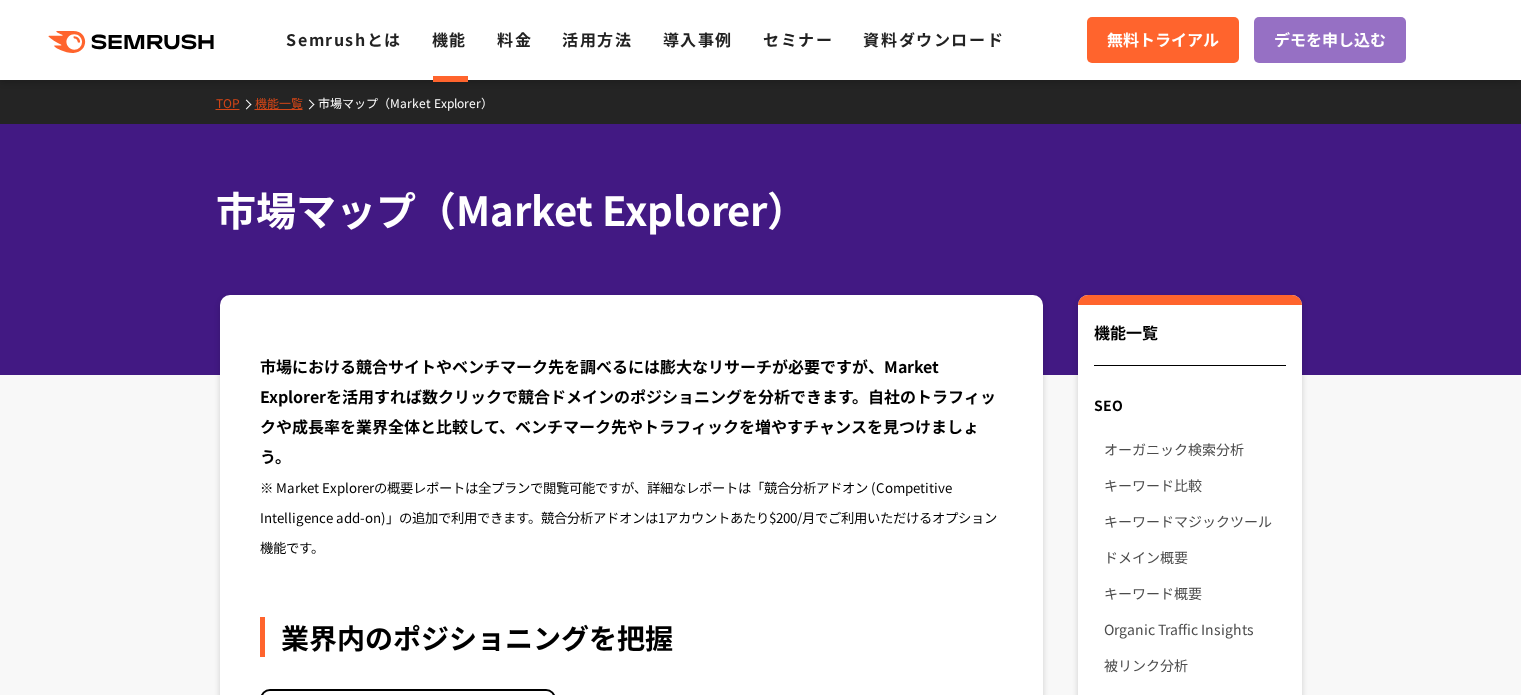 scroll, scrollTop: 300, scrollLeft: 0, axis: vertical 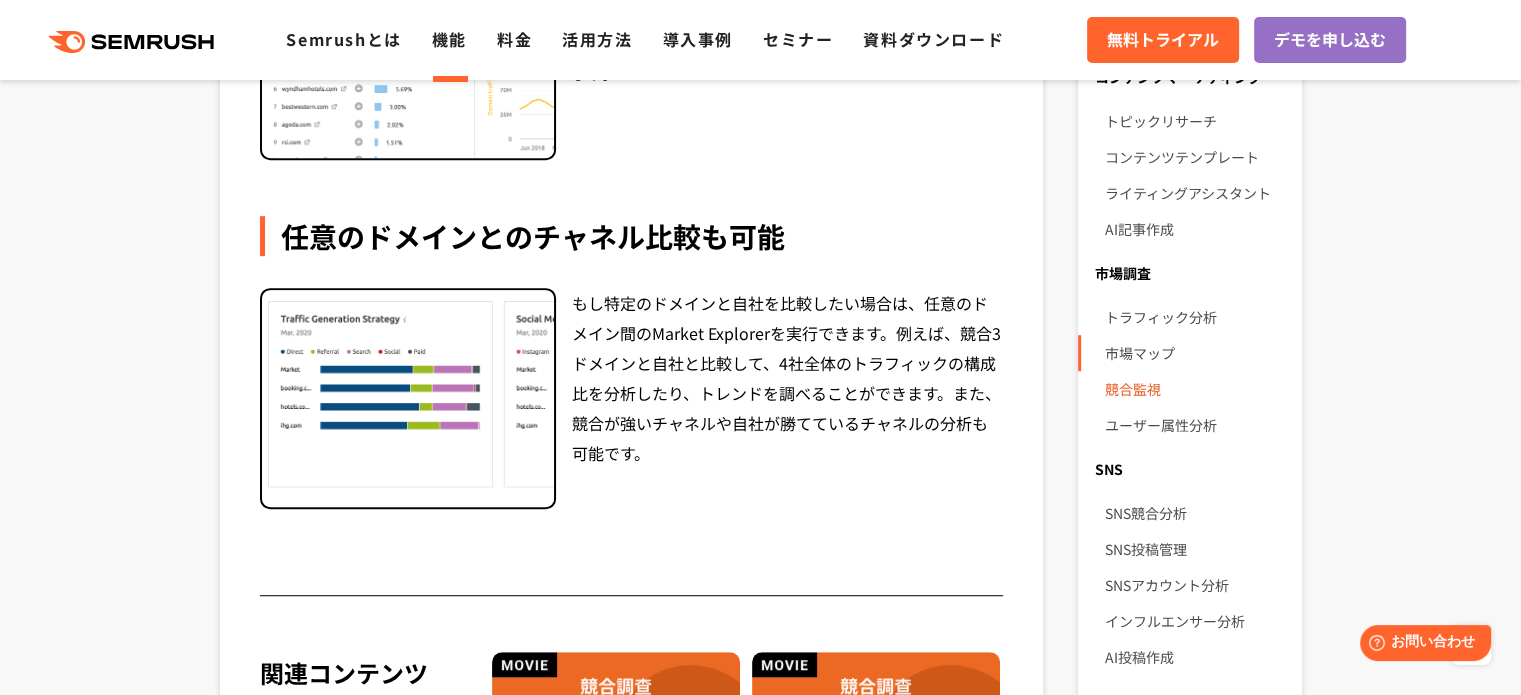 click on "競合監視" at bounding box center [1194, 389] 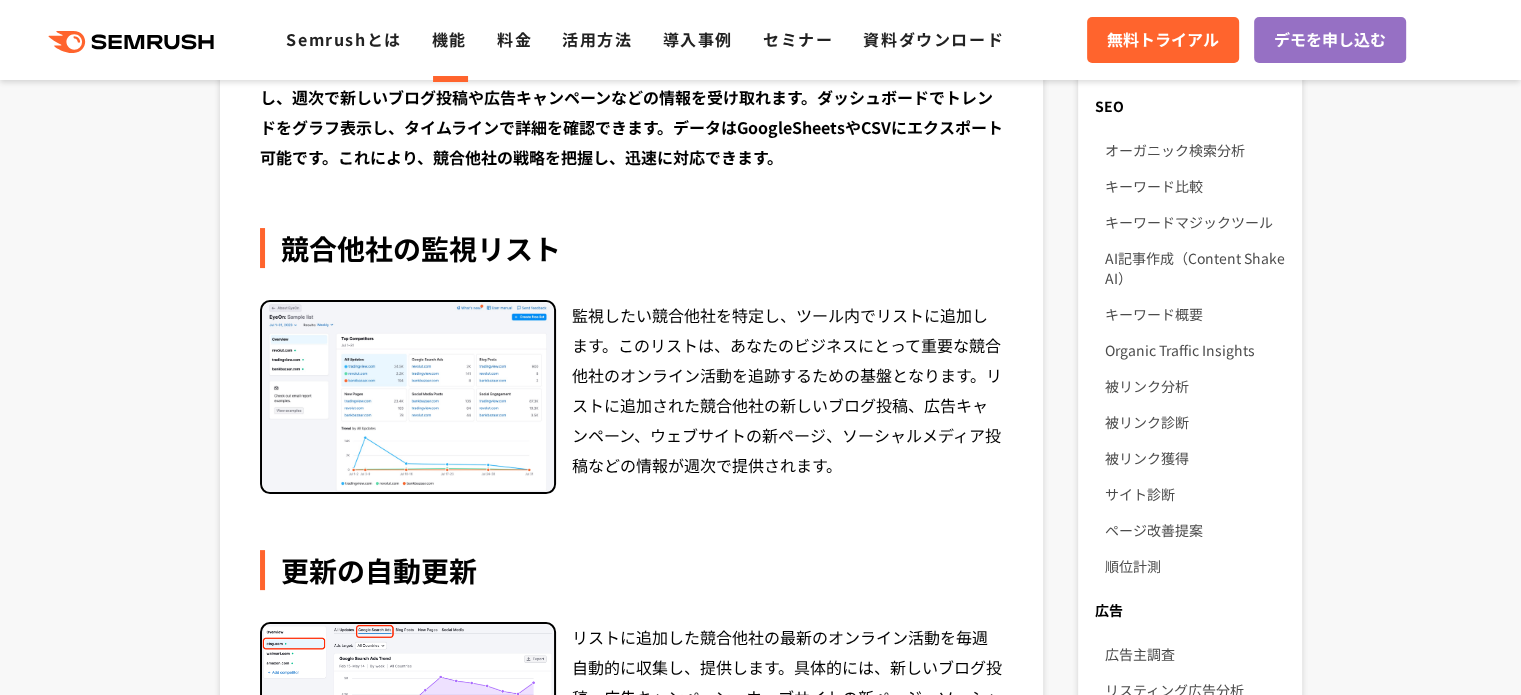 scroll, scrollTop: 0, scrollLeft: 0, axis: both 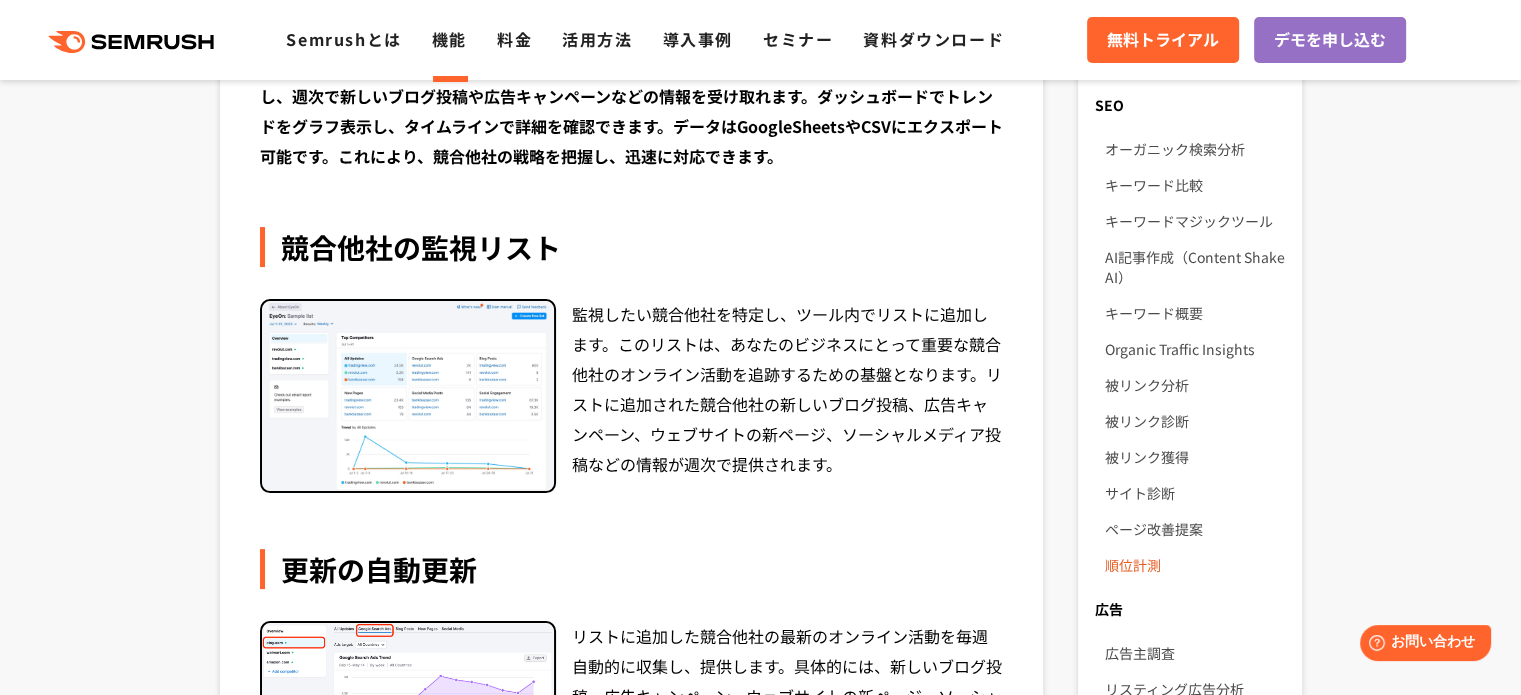 click on "順位計測" at bounding box center (1194, 565) 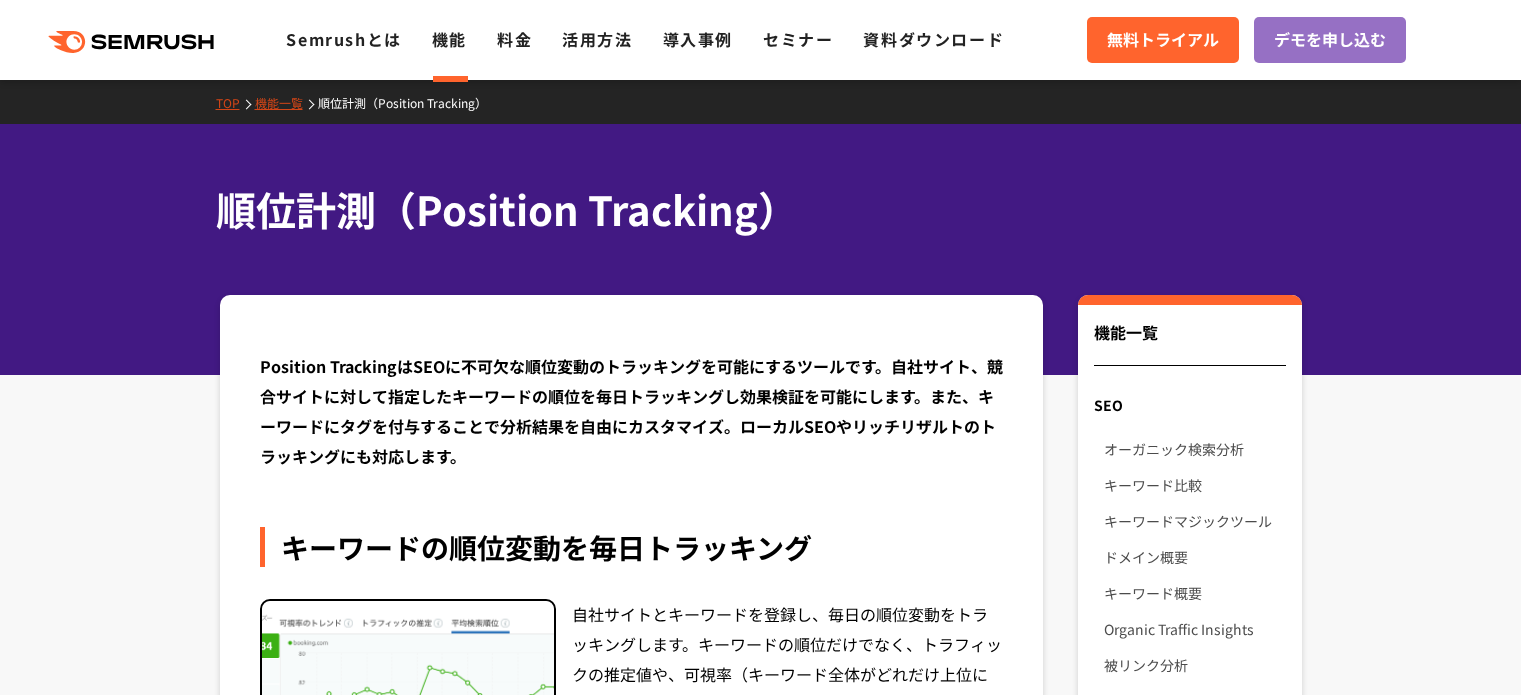 scroll, scrollTop: 0, scrollLeft: 0, axis: both 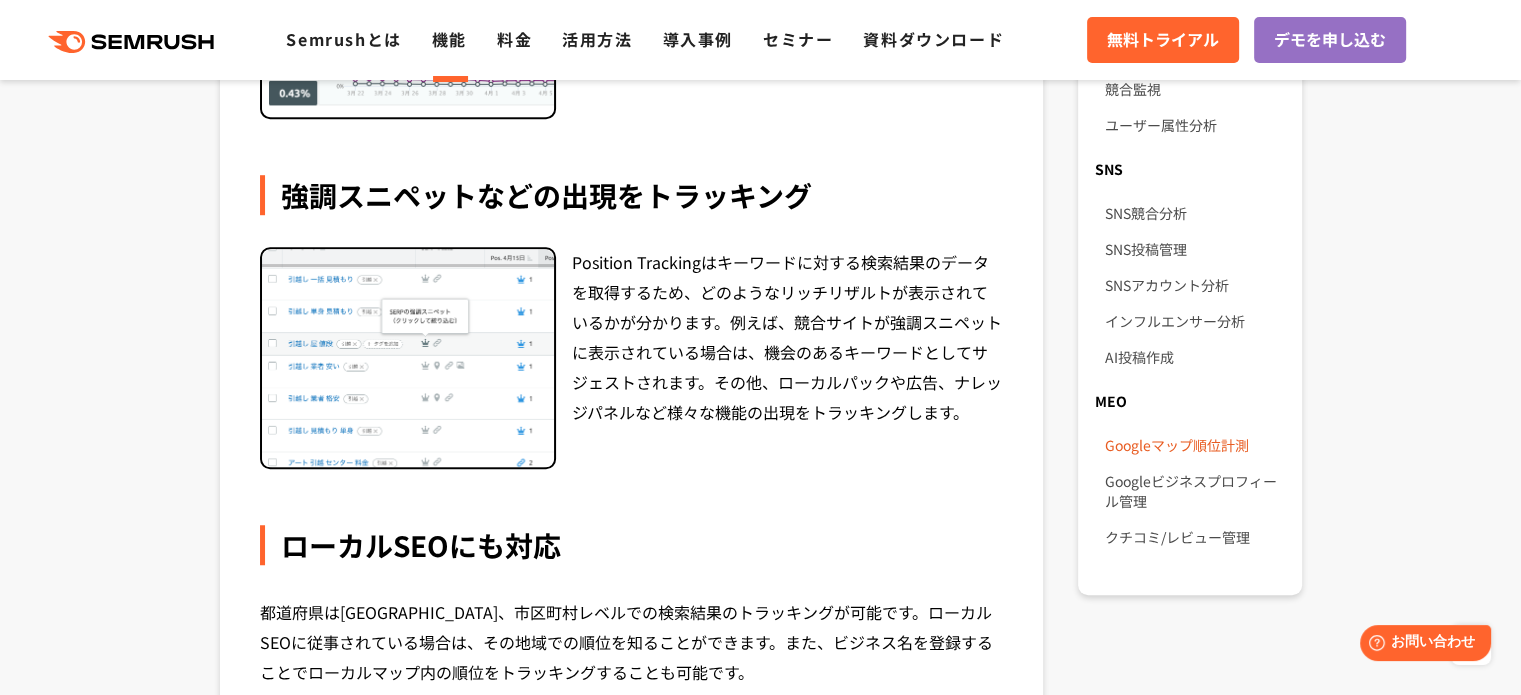 click on "Googleマップ順位計測" at bounding box center (1194, 445) 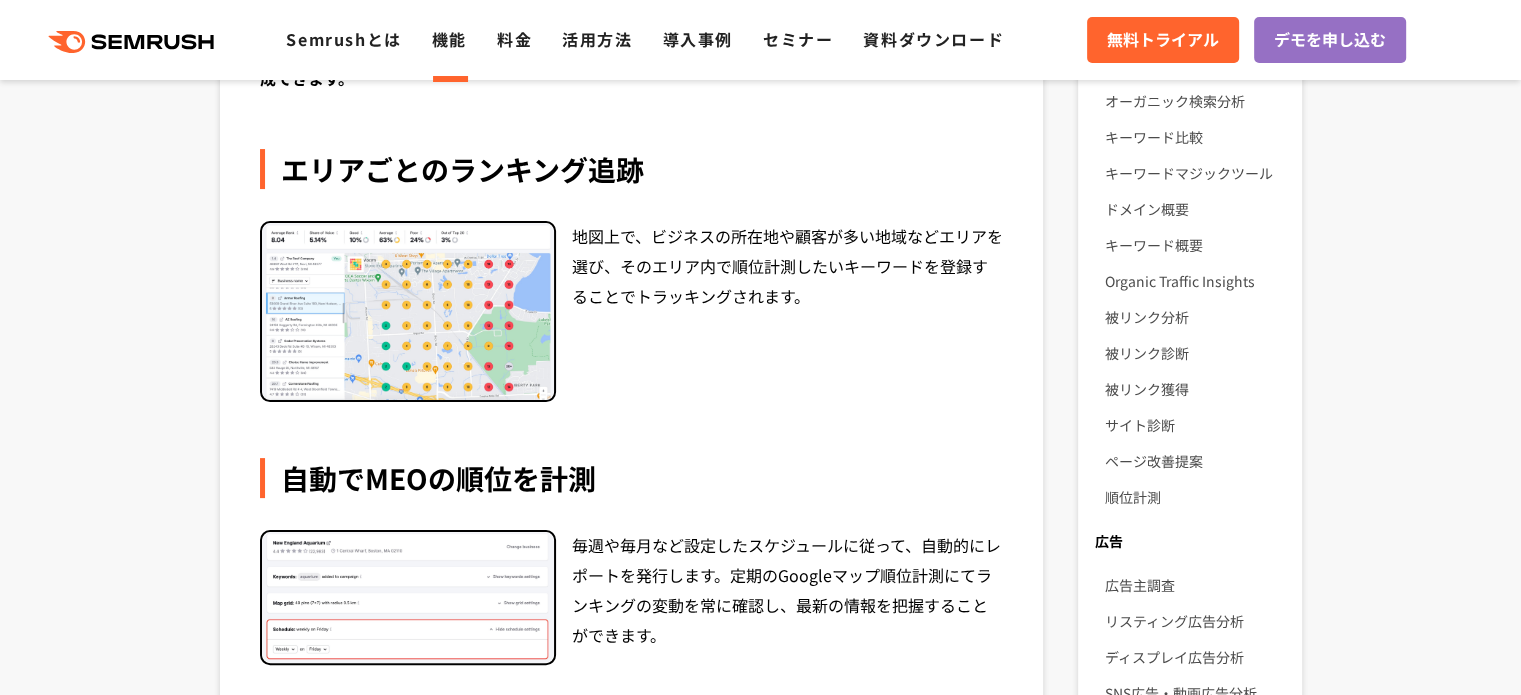 scroll, scrollTop: 0, scrollLeft: 0, axis: both 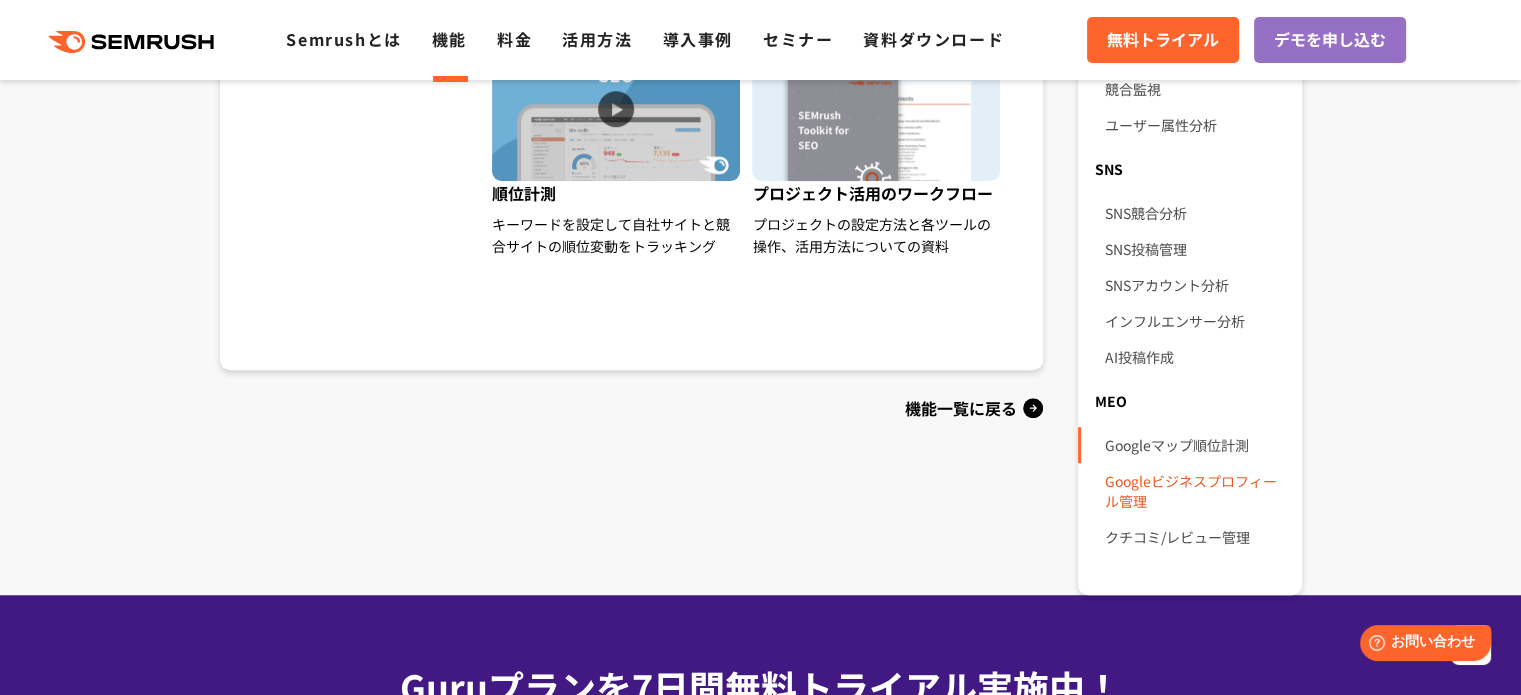 click on "Googleビジネスプロフィール管理" at bounding box center [1194, 491] 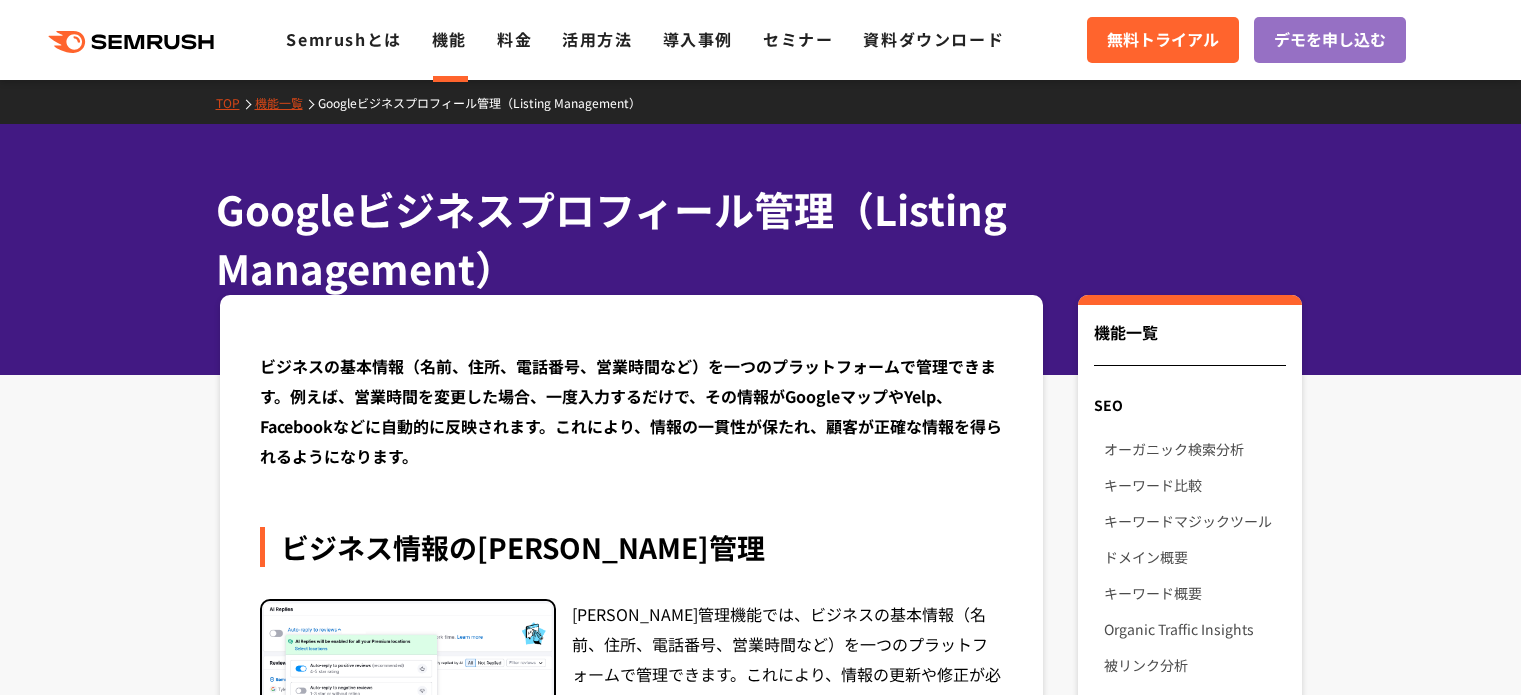 scroll, scrollTop: 194, scrollLeft: 0, axis: vertical 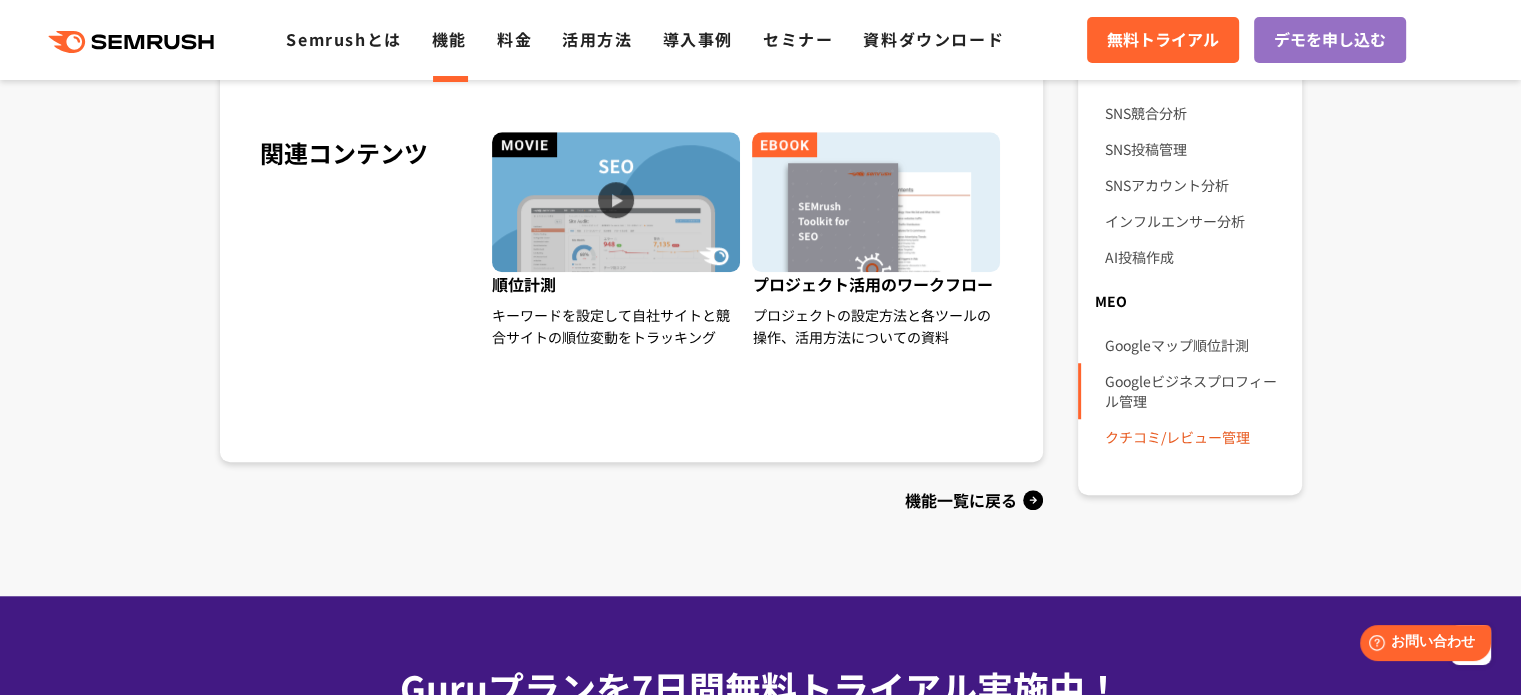 click on "クチコミ/レビュー管理" at bounding box center [1194, 437] 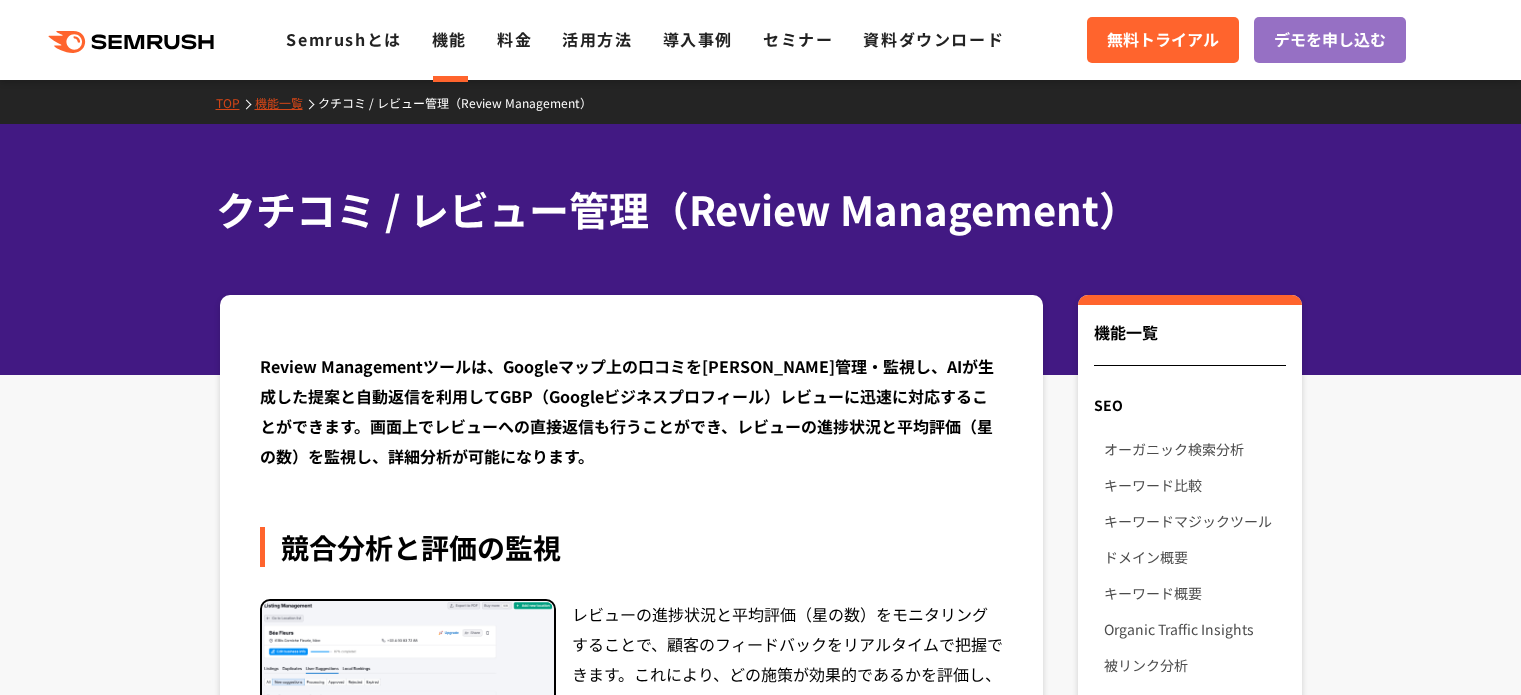 scroll, scrollTop: 400, scrollLeft: 0, axis: vertical 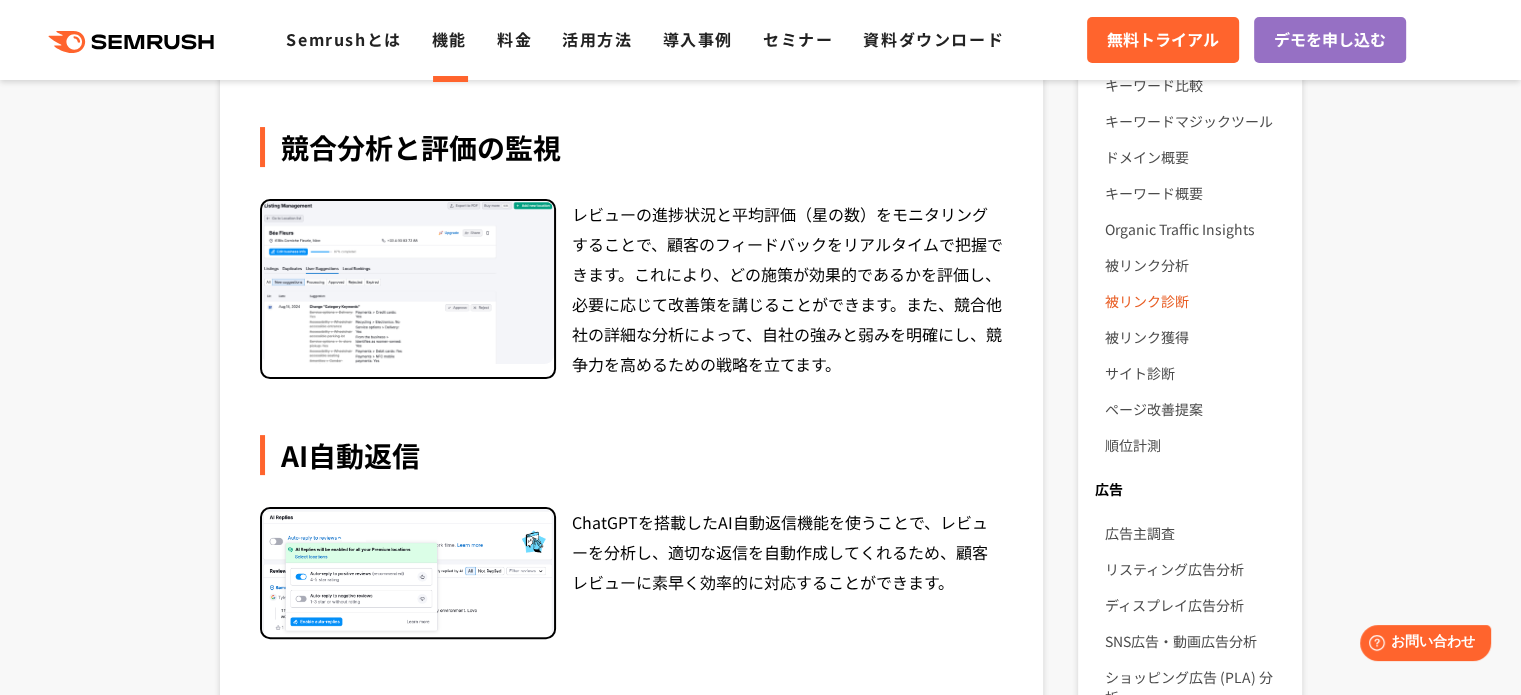 click on "被リンク診断" at bounding box center [1194, 301] 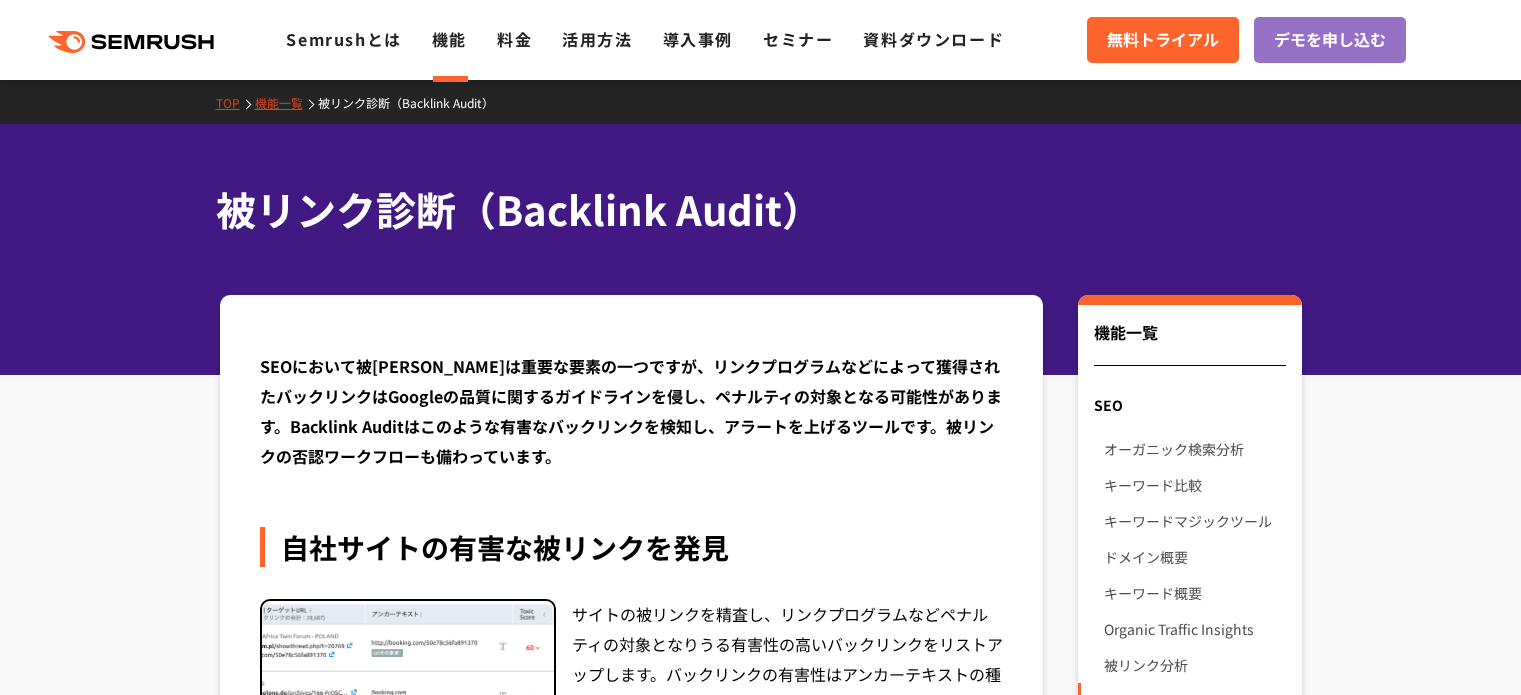 scroll, scrollTop: 120, scrollLeft: 0, axis: vertical 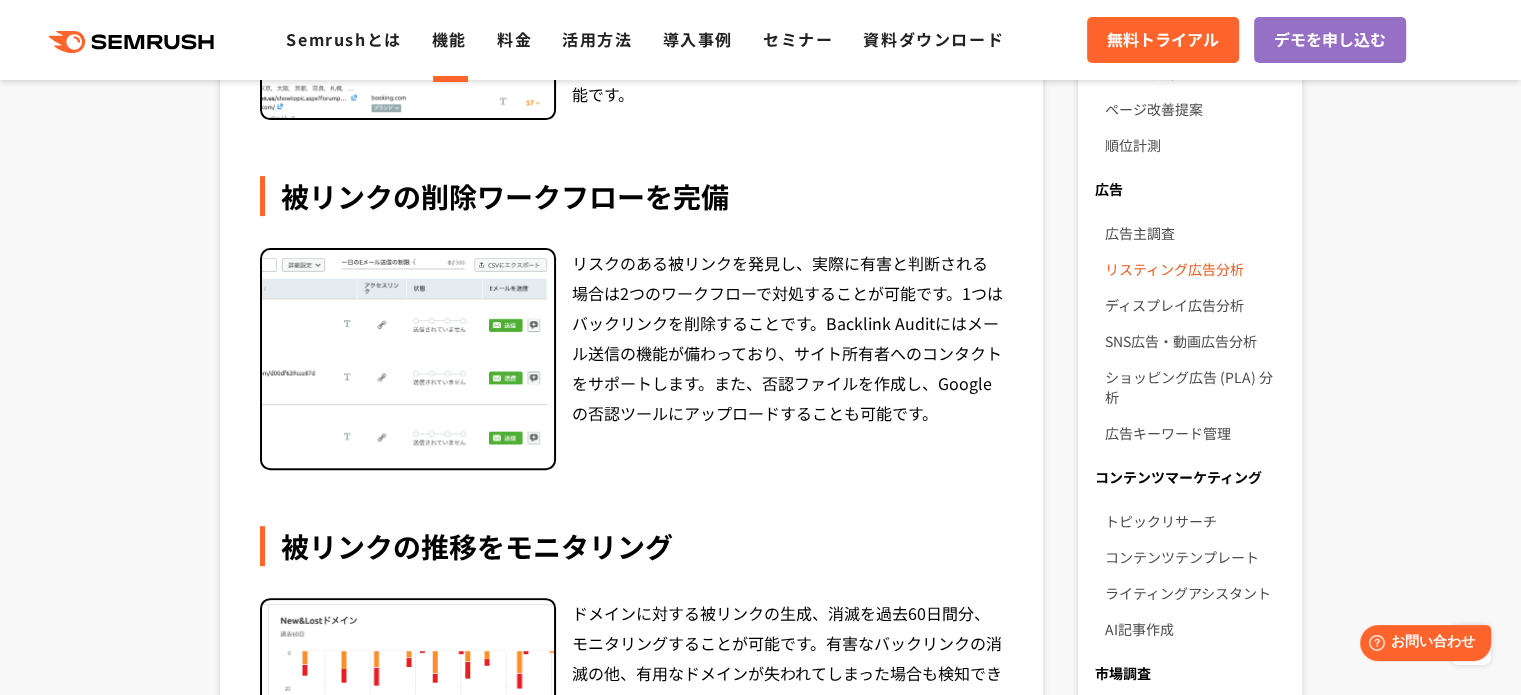 click on "リスティング広告分析" at bounding box center (1194, 269) 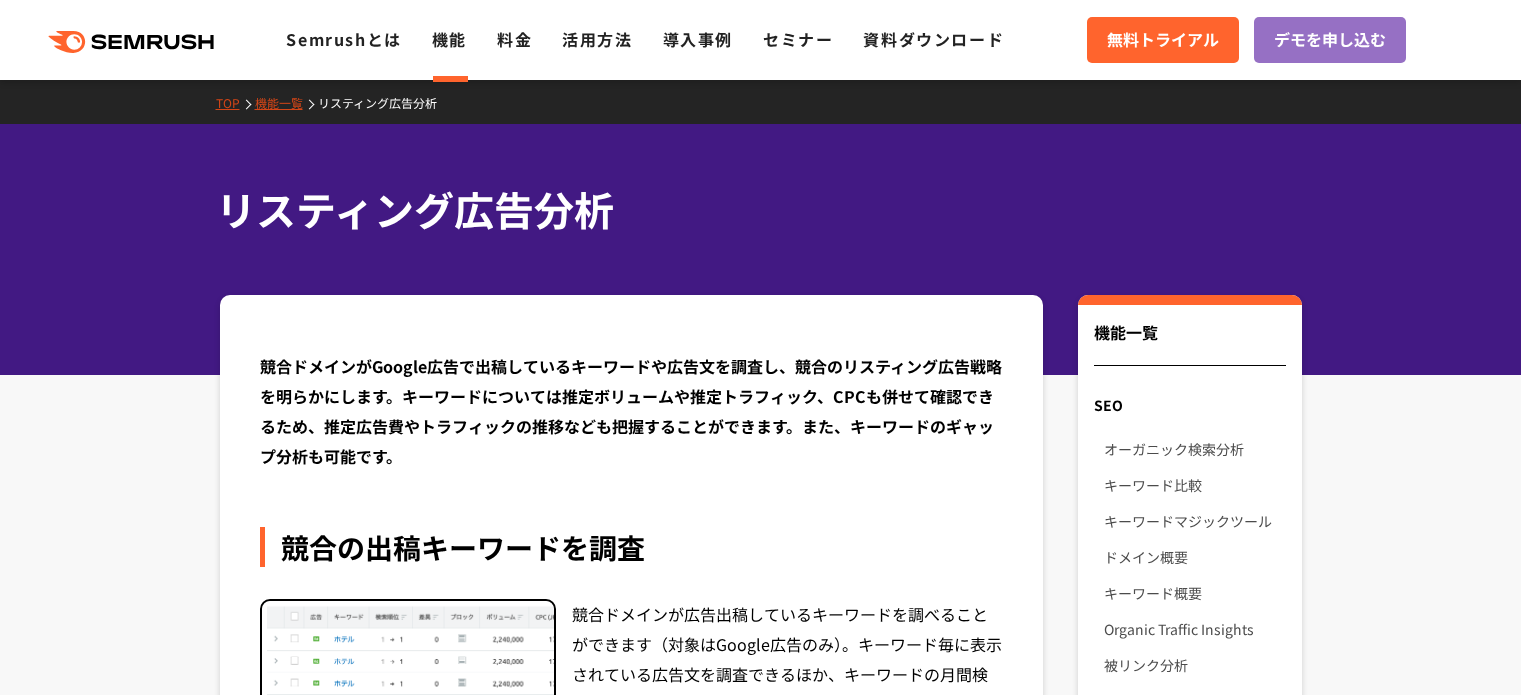 scroll, scrollTop: 0, scrollLeft: 0, axis: both 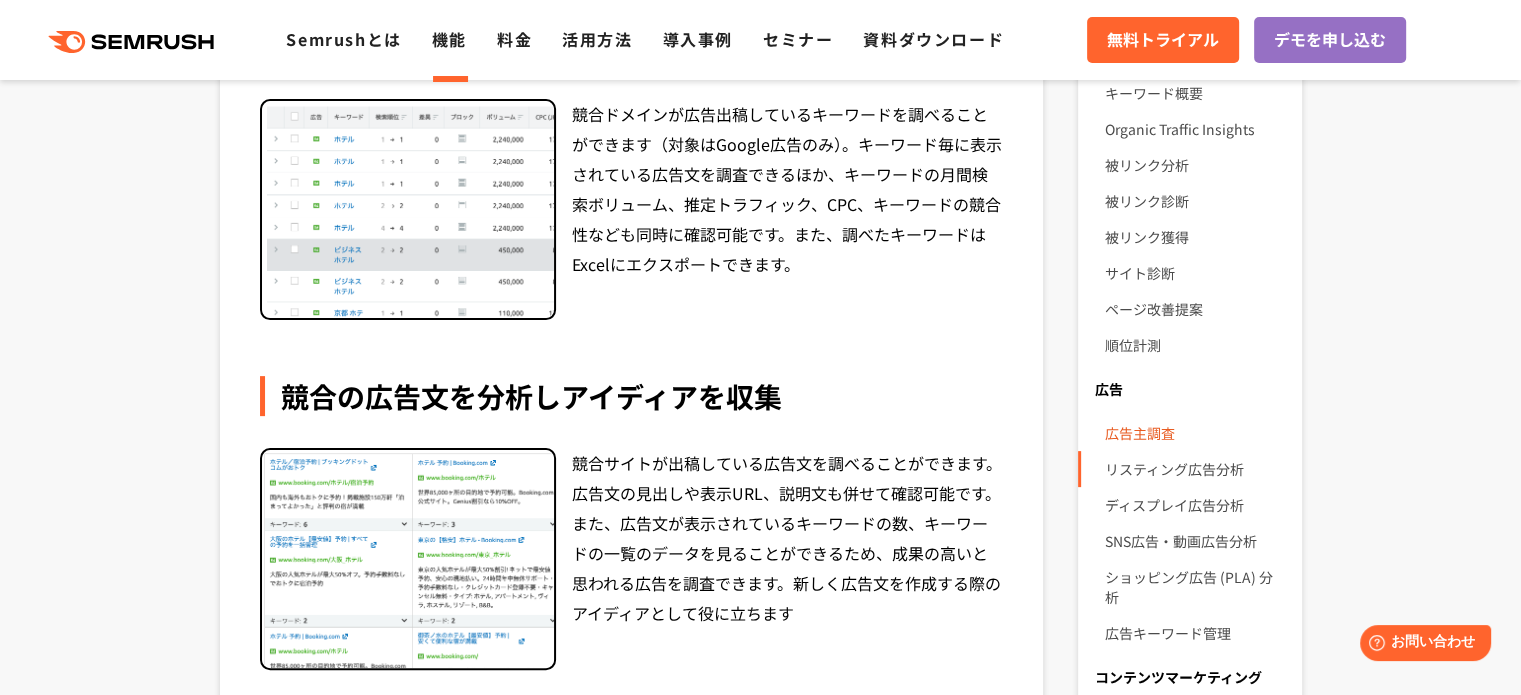 click on "広告主調査" at bounding box center (1194, 433) 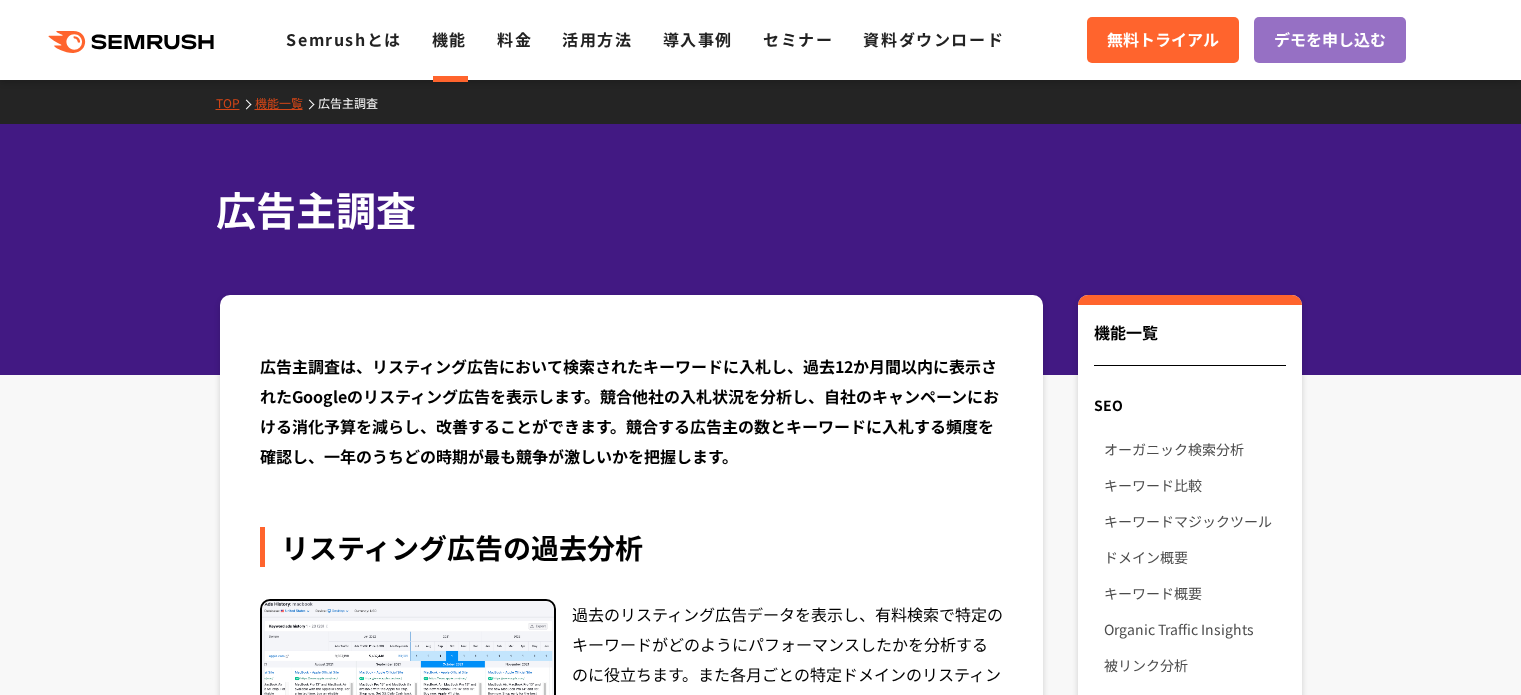 scroll, scrollTop: 156, scrollLeft: 0, axis: vertical 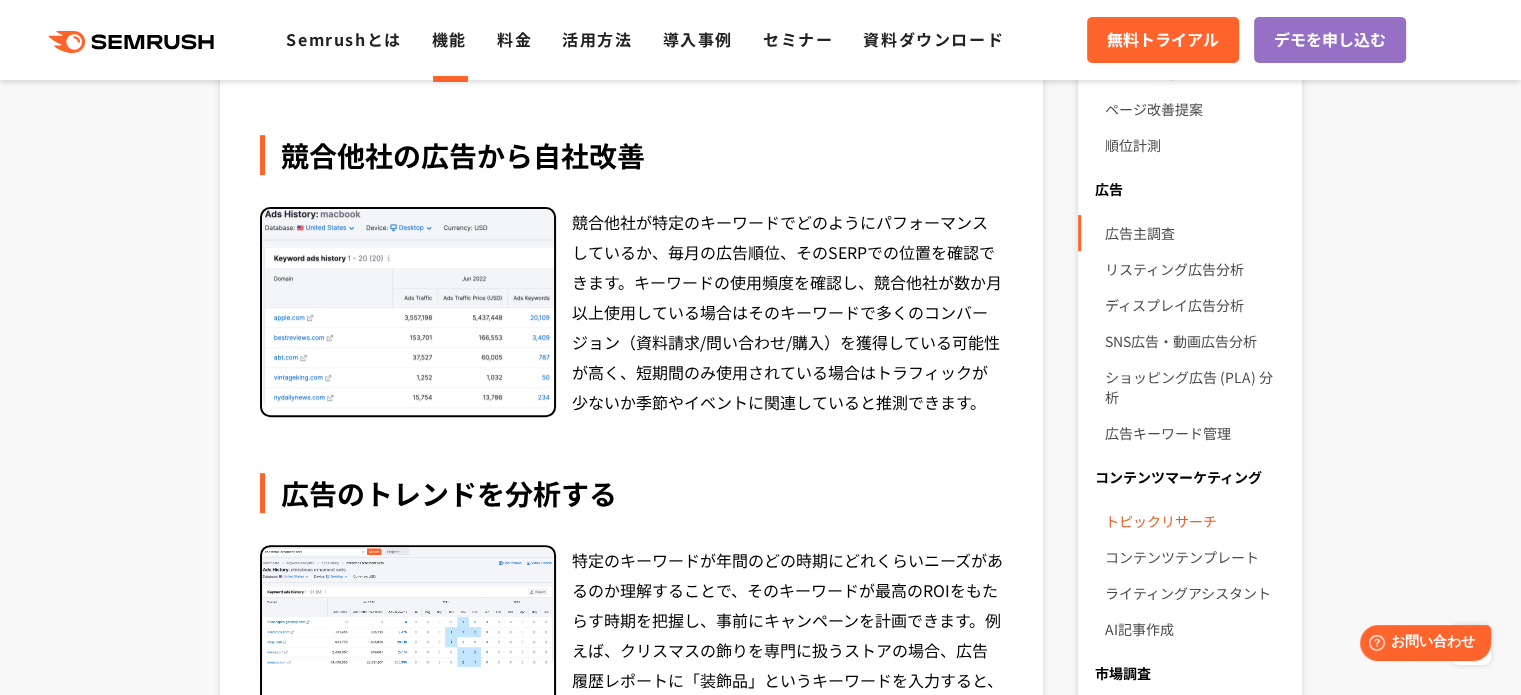 click on "トピックリサーチ" at bounding box center (1194, 521) 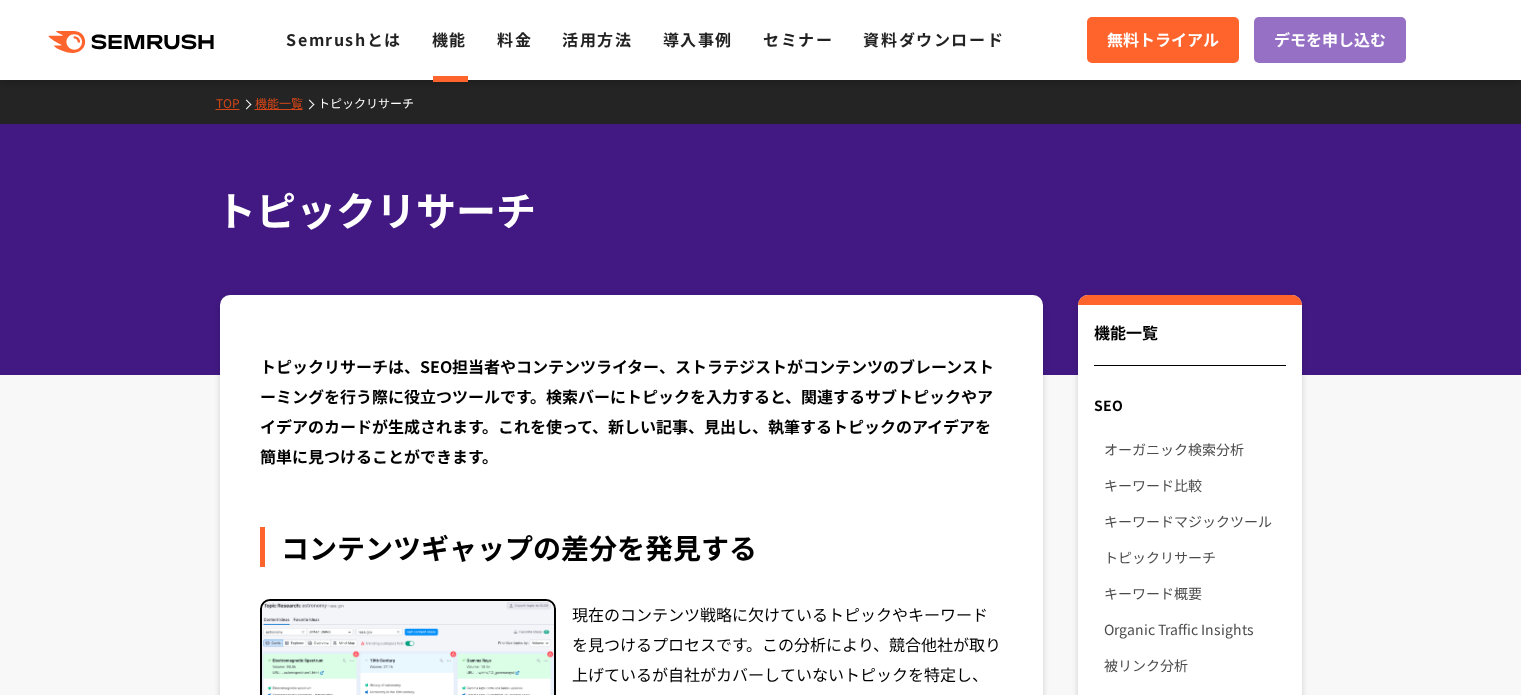 scroll, scrollTop: 0, scrollLeft: 0, axis: both 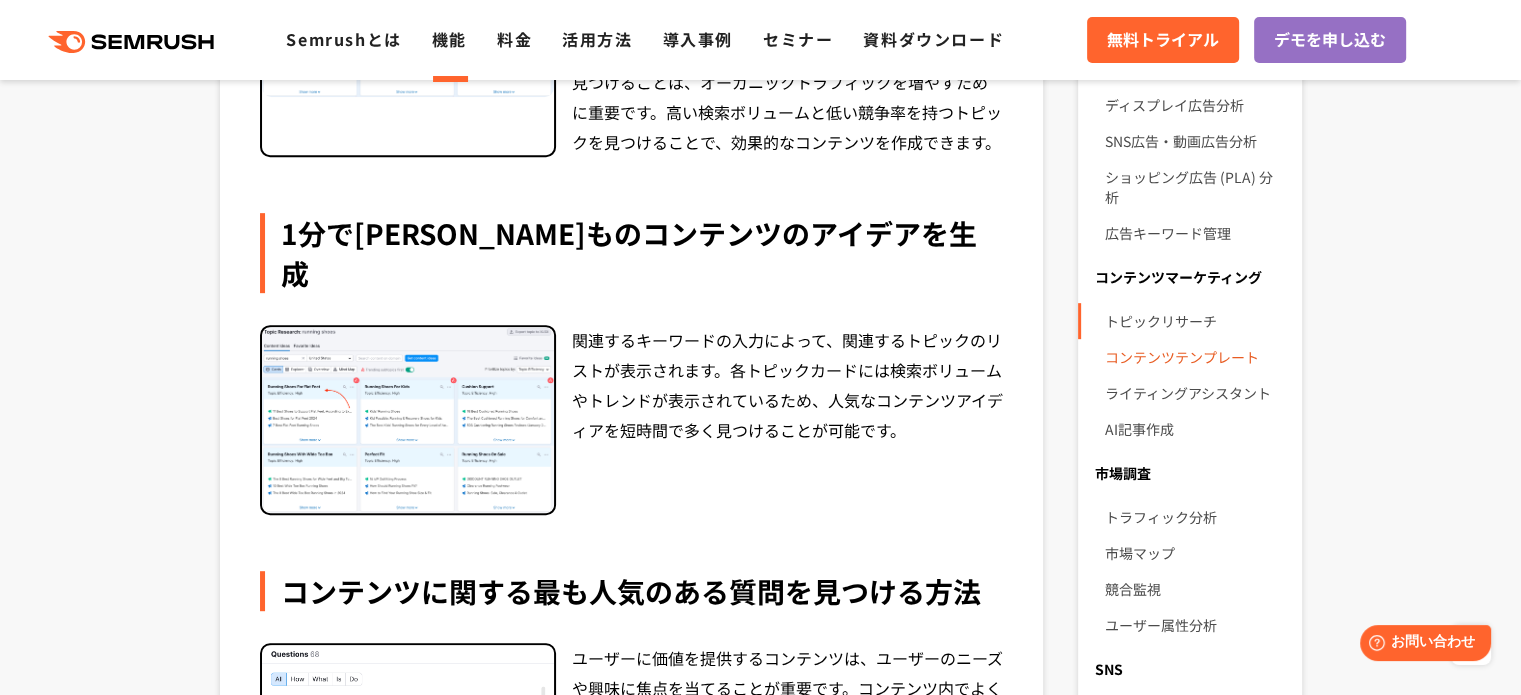 click on "コンテンツテンプレート" at bounding box center [1194, 357] 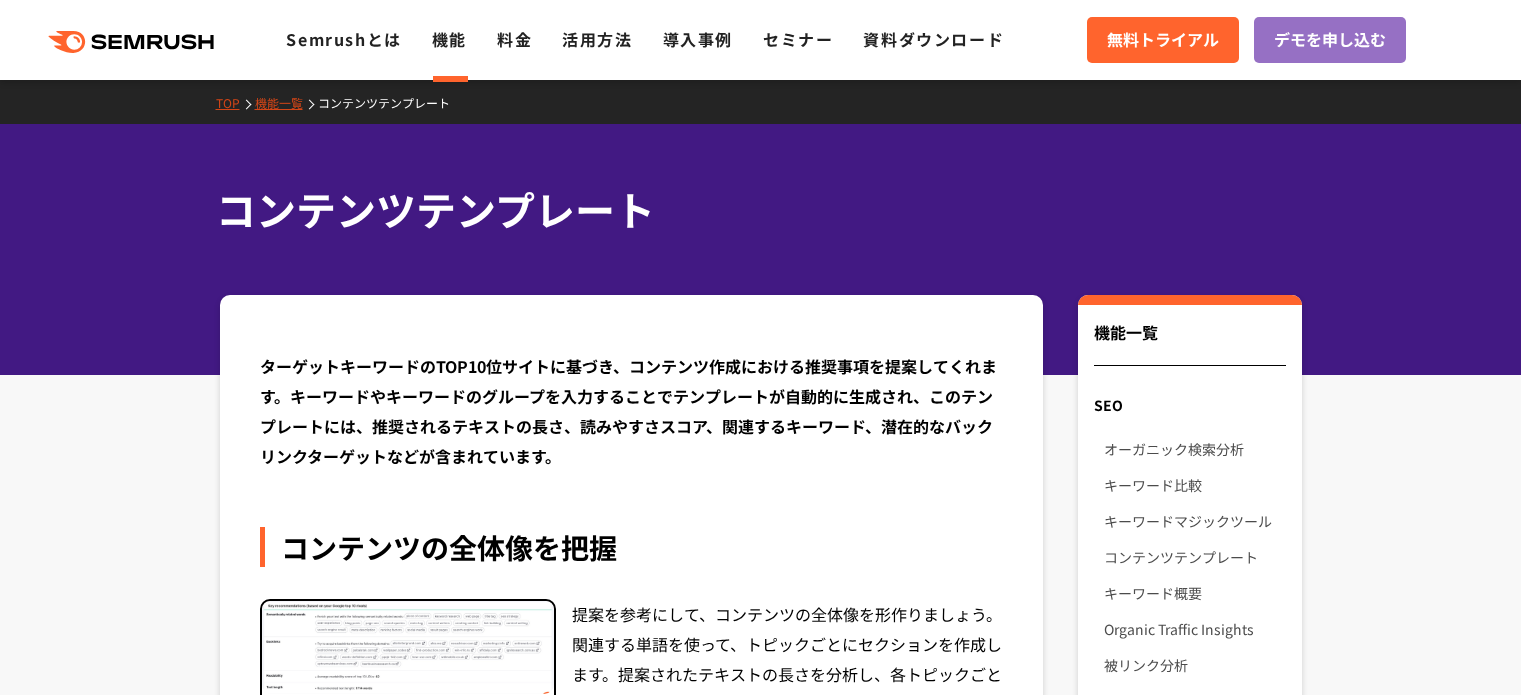 scroll, scrollTop: 0, scrollLeft: 0, axis: both 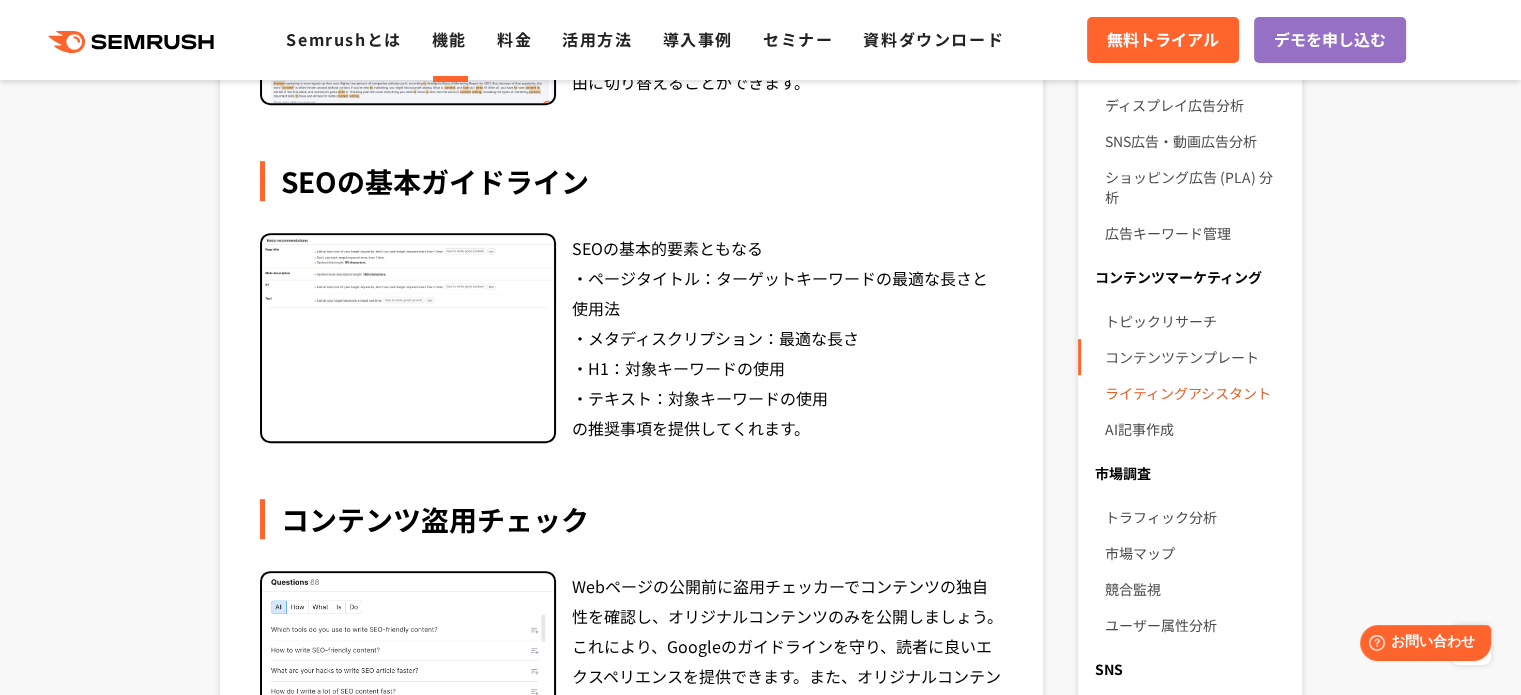 click on "ライティングアシスタント" at bounding box center (1194, 393) 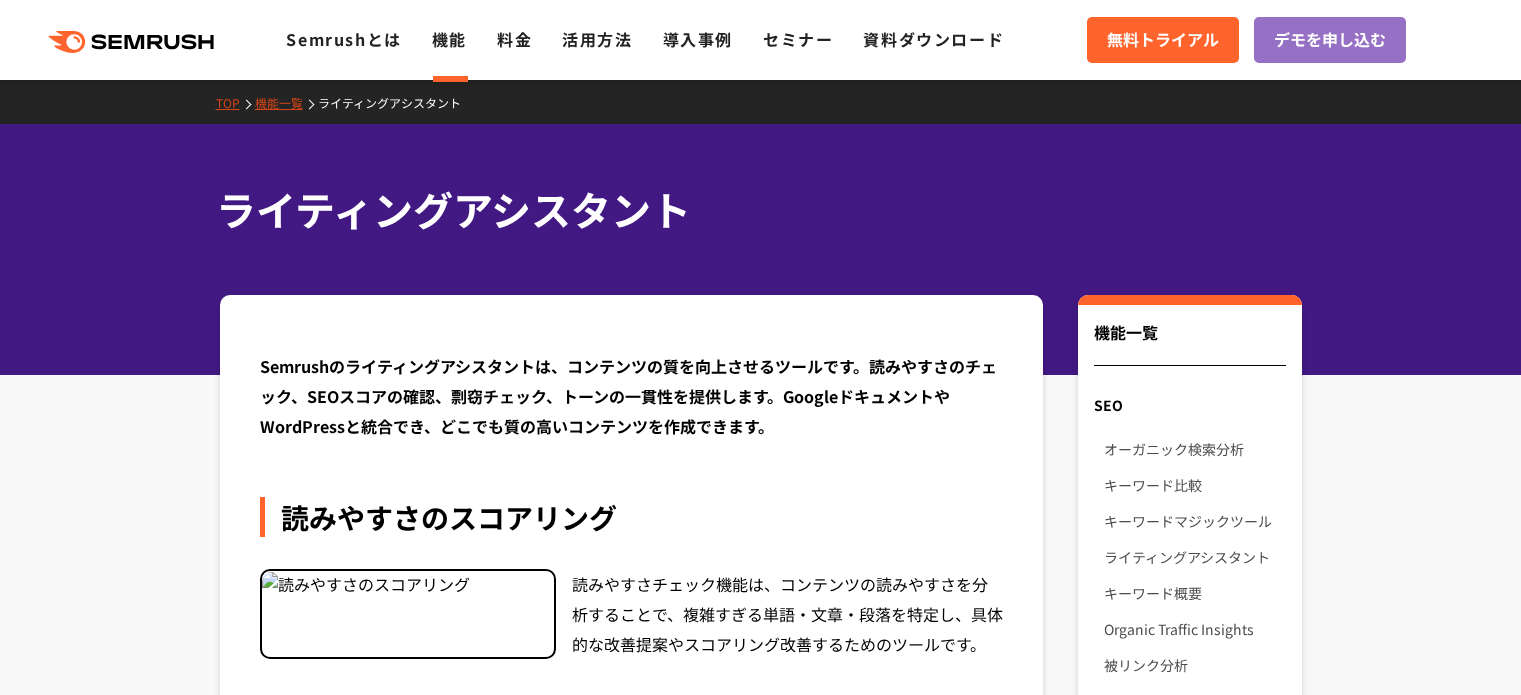 scroll, scrollTop: 60, scrollLeft: 0, axis: vertical 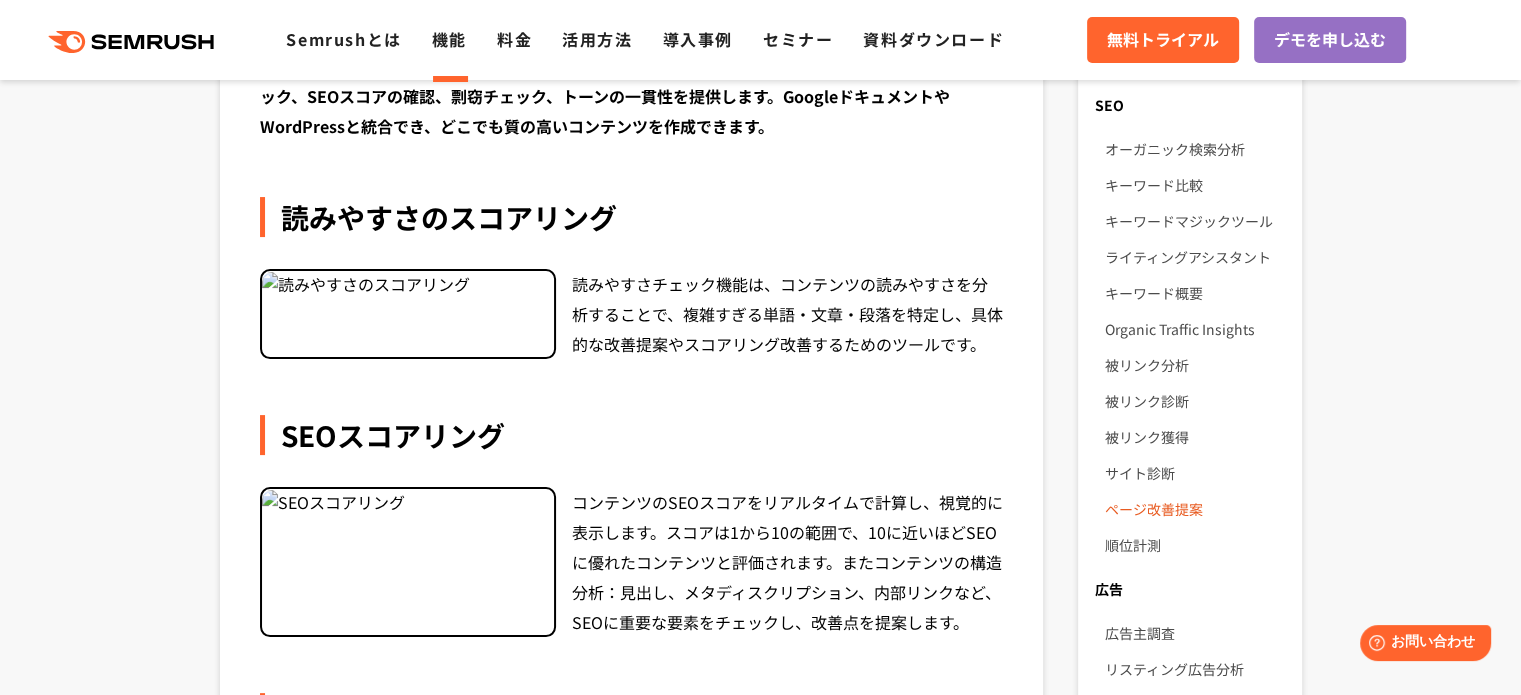 click on "ページ改善提案" at bounding box center (1194, 509) 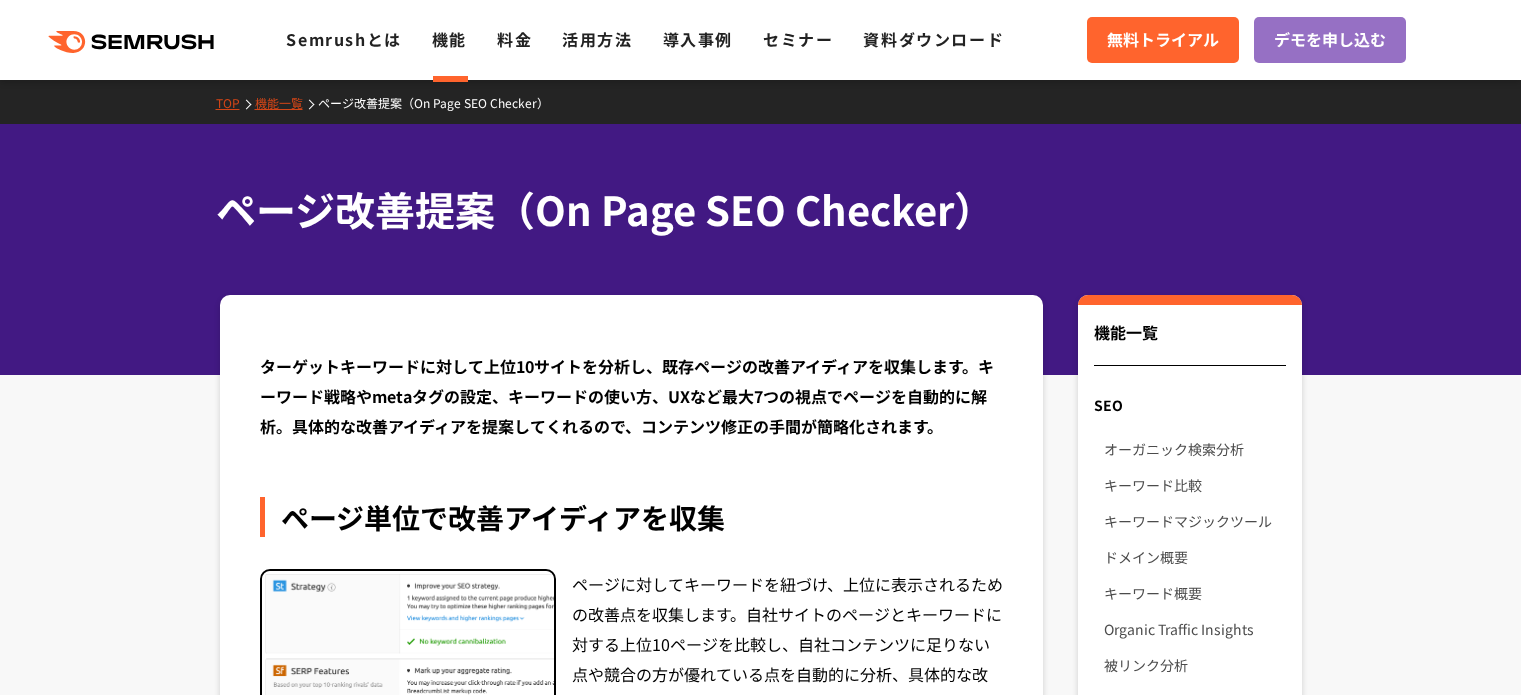 scroll, scrollTop: 0, scrollLeft: 0, axis: both 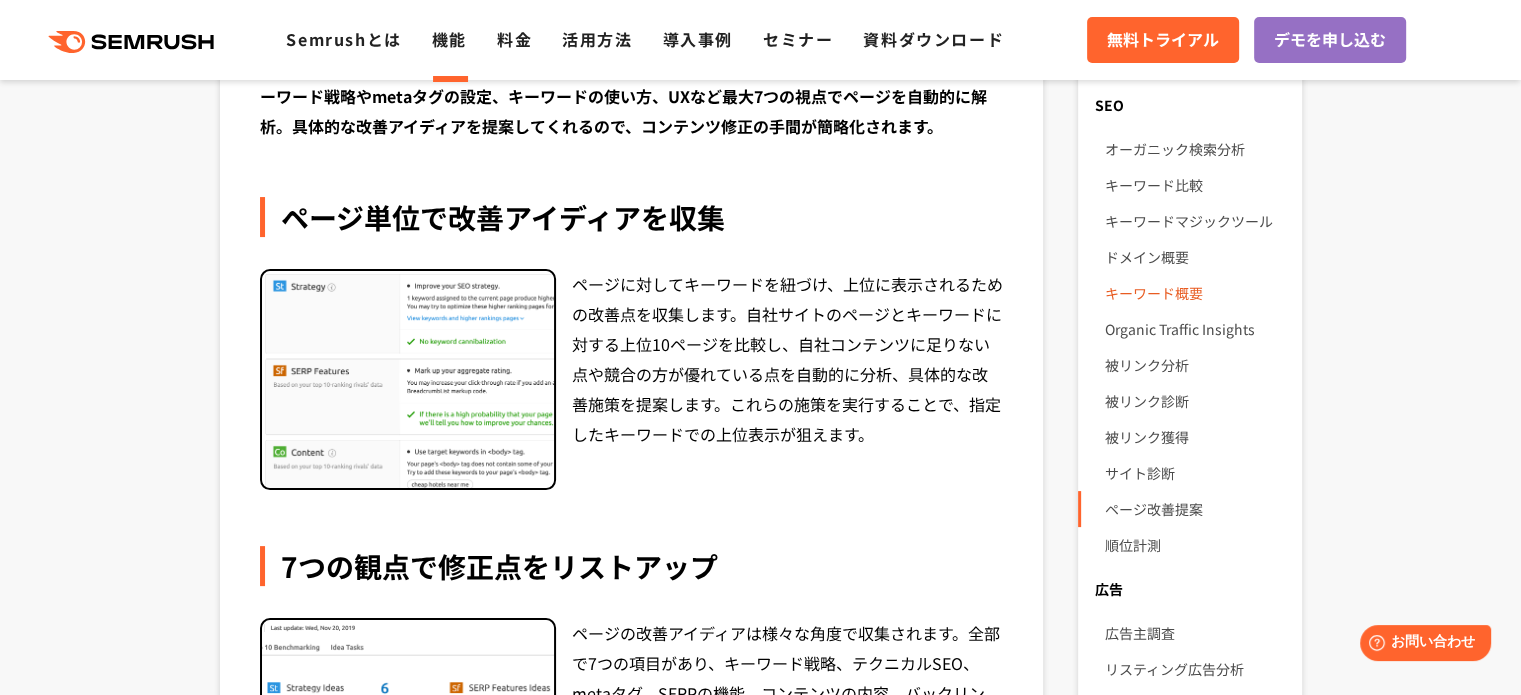 click on "キーワード概要" at bounding box center [1194, 293] 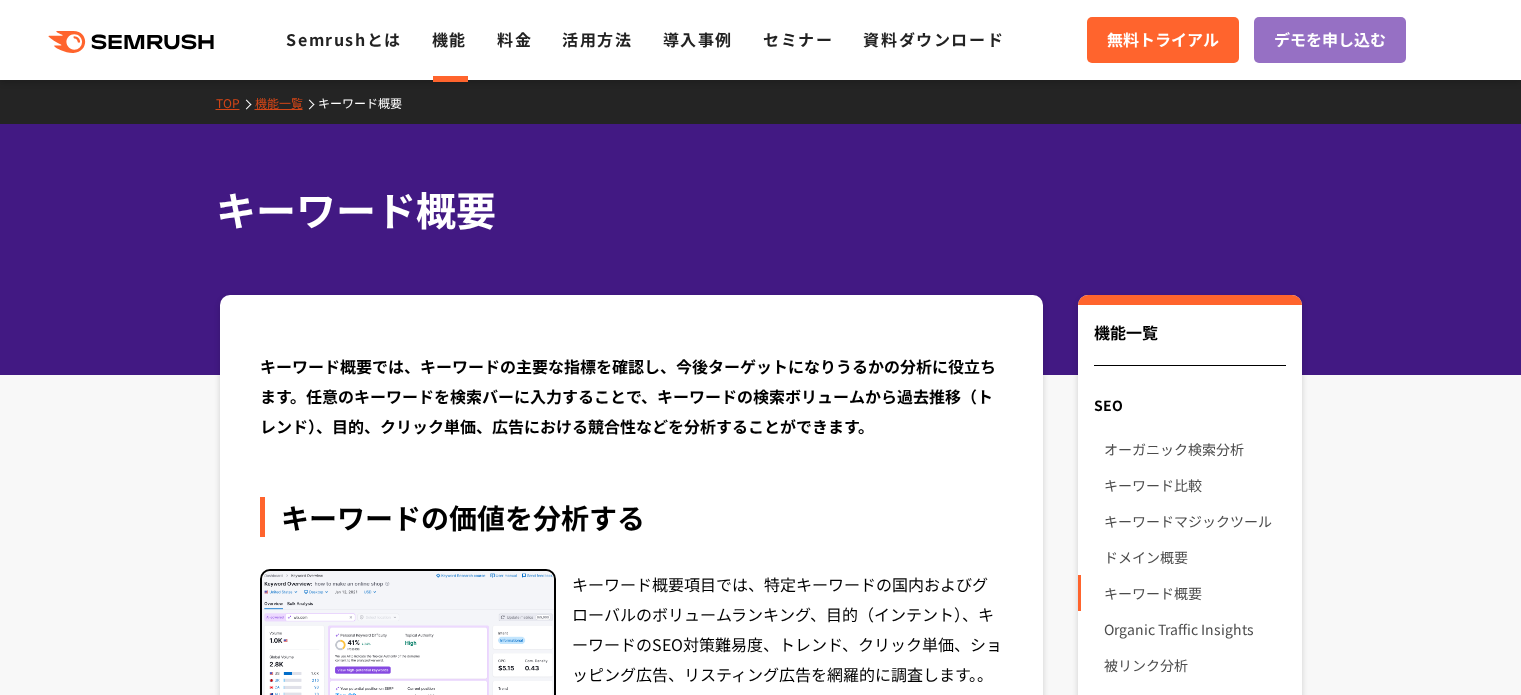 scroll, scrollTop: 200, scrollLeft: 0, axis: vertical 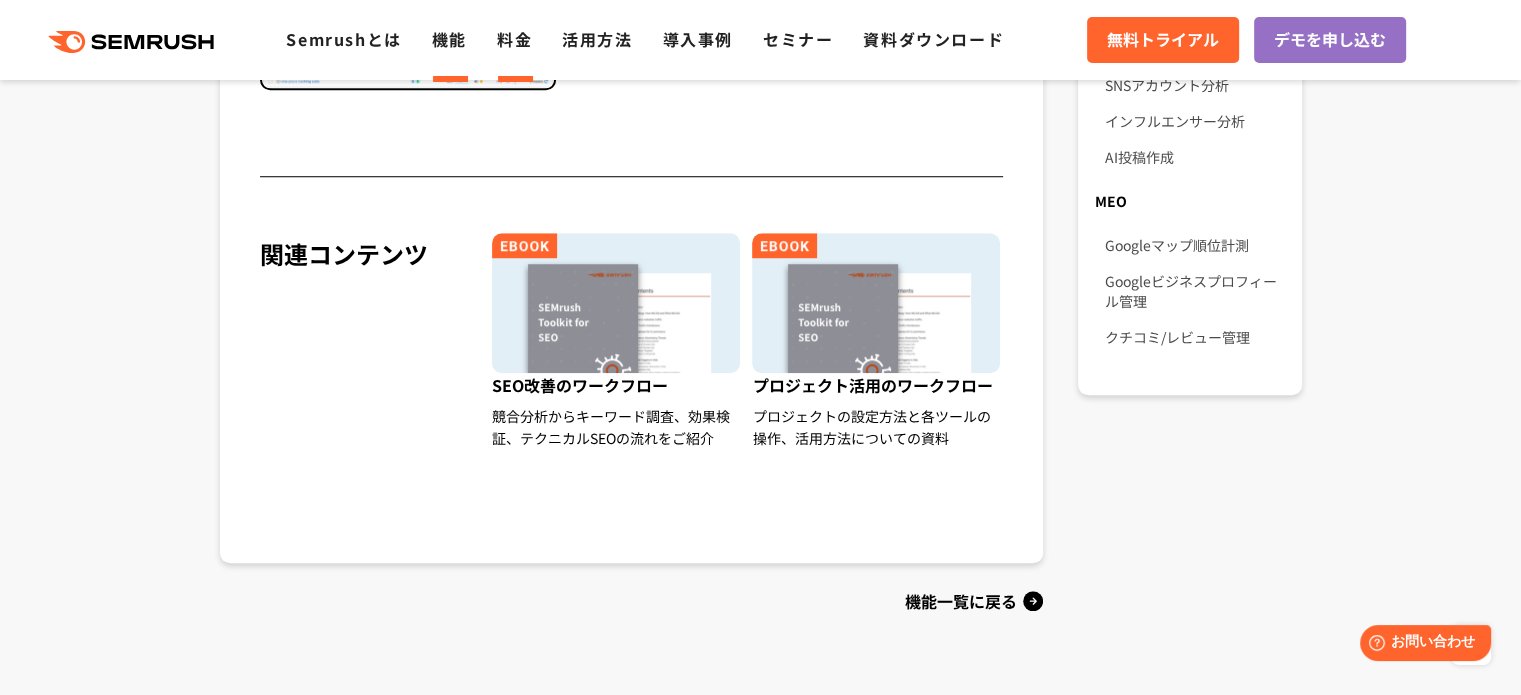 click on "料金" at bounding box center [514, 39] 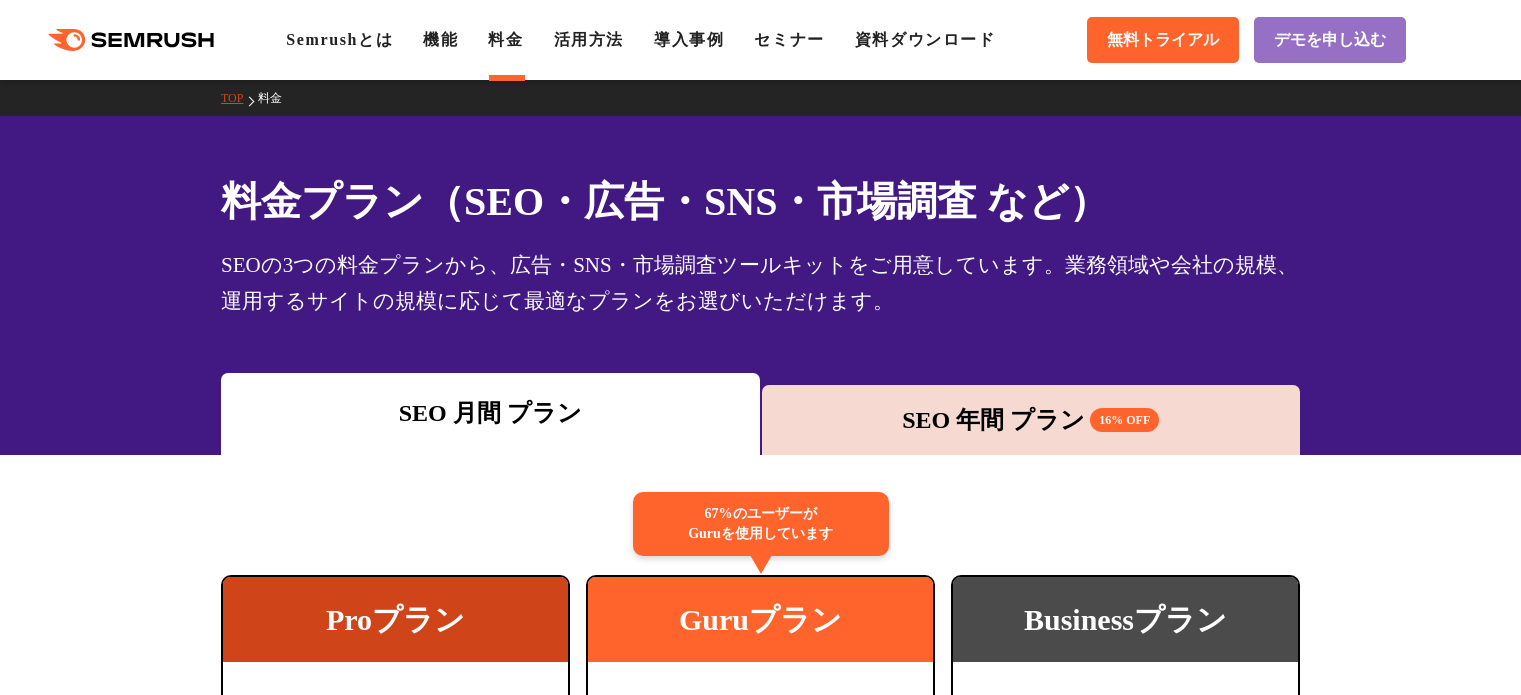 scroll, scrollTop: 300, scrollLeft: 0, axis: vertical 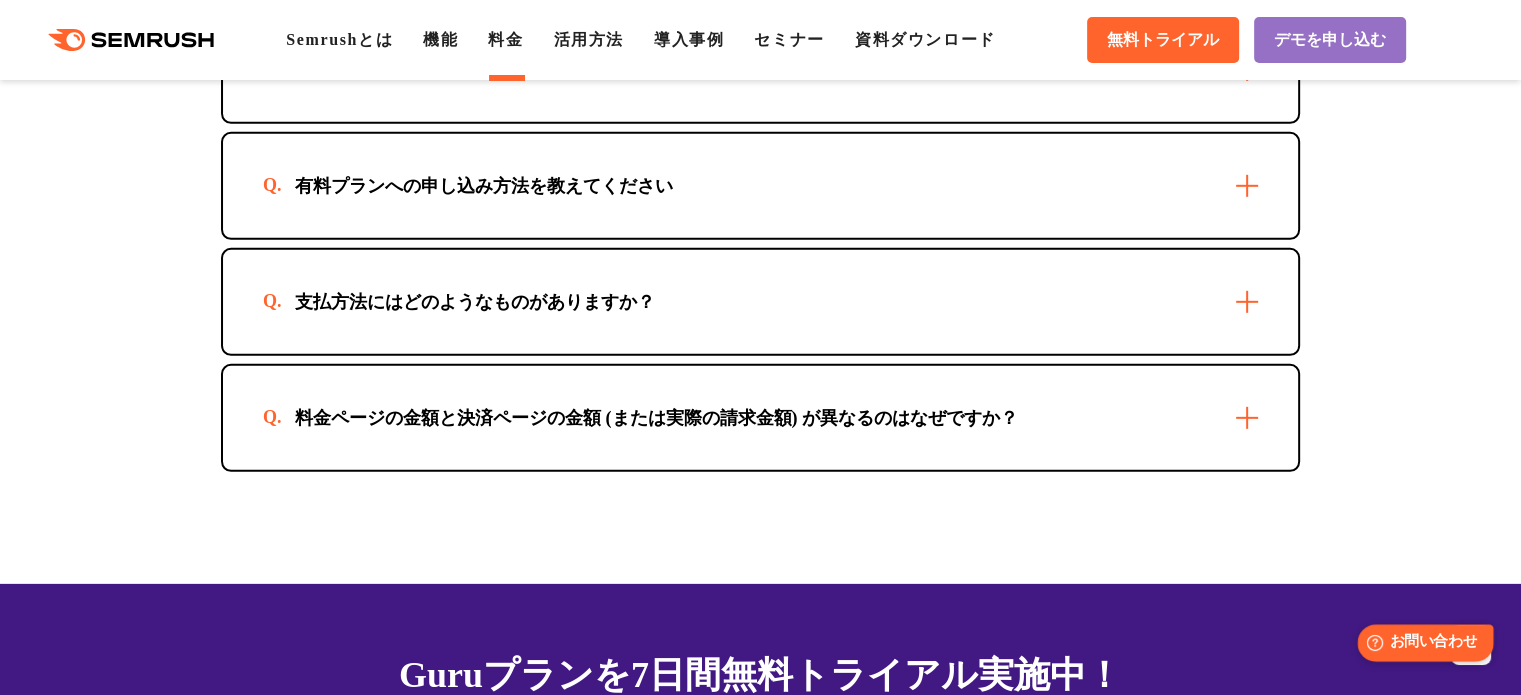 click on "お問い合わせ" at bounding box center [1433, 642] 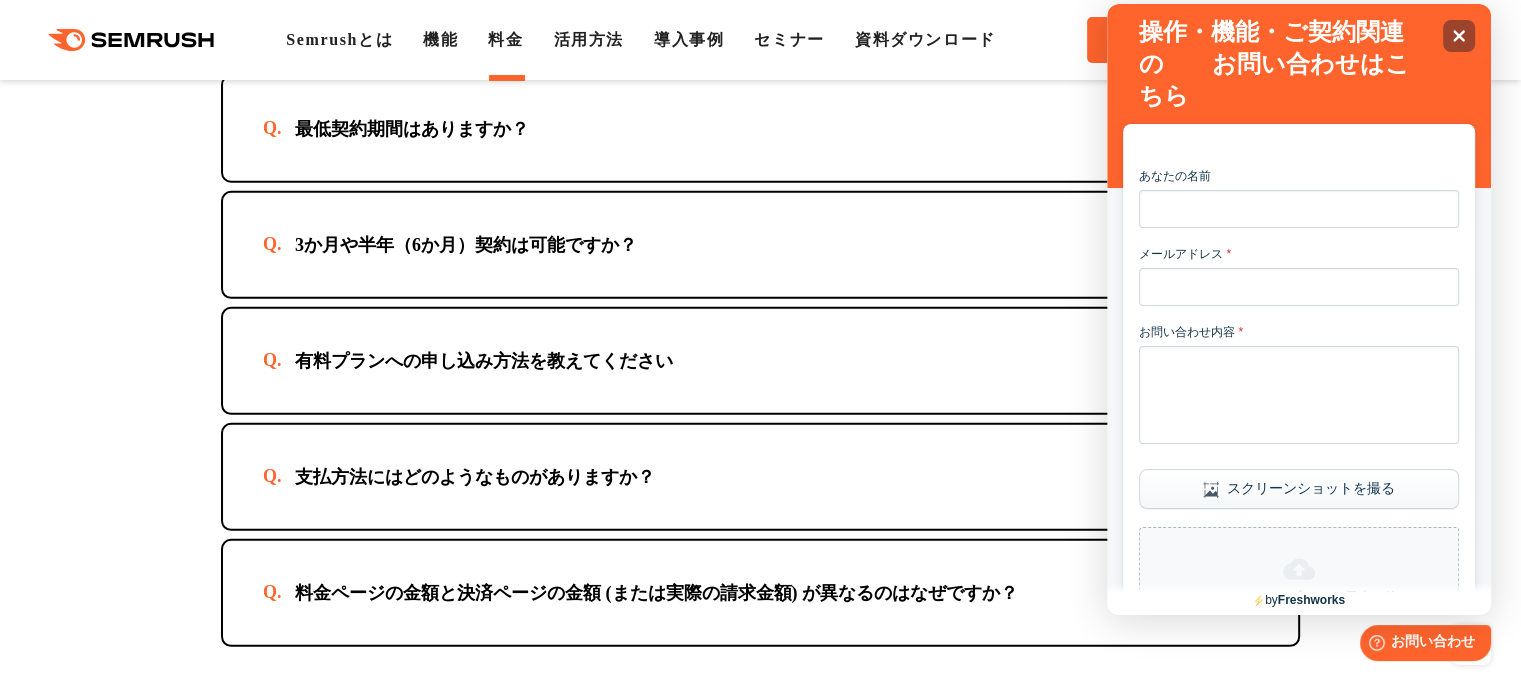 scroll, scrollTop: 5800, scrollLeft: 0, axis: vertical 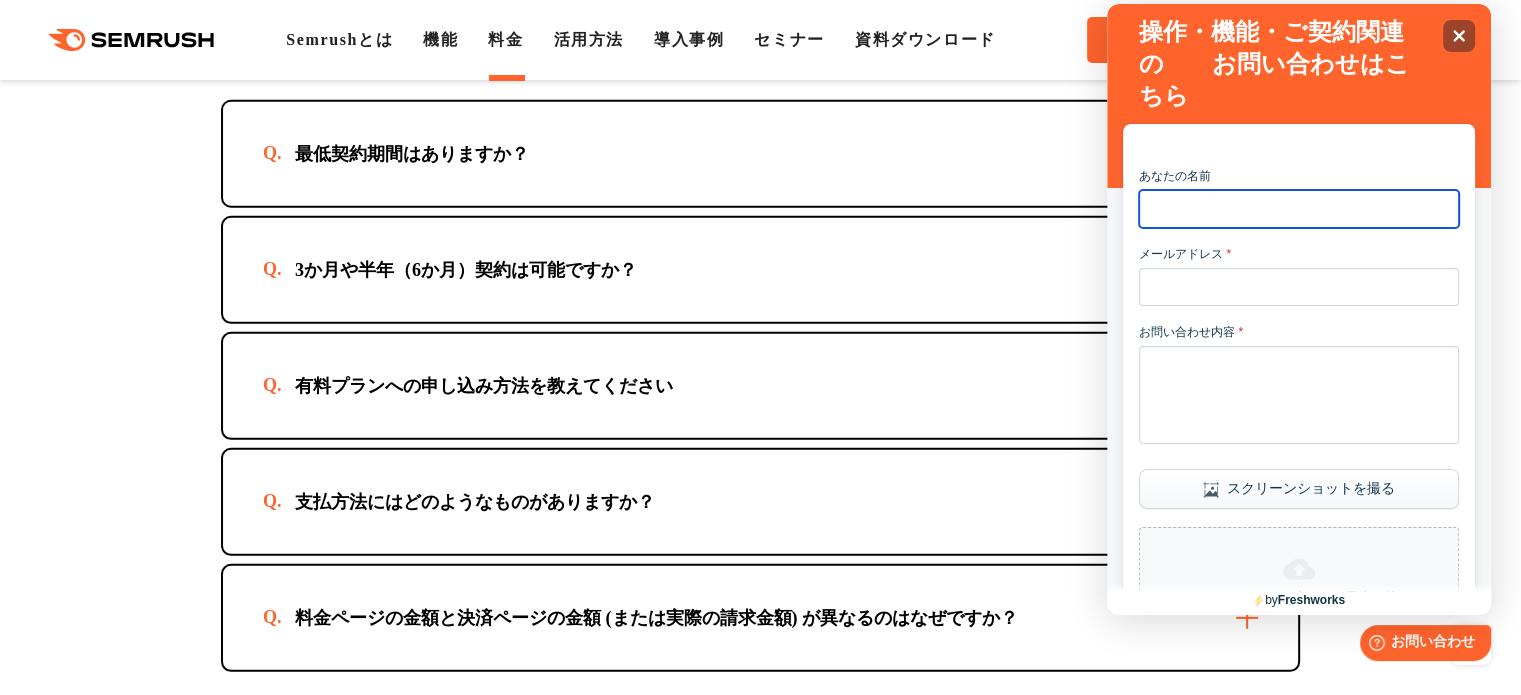 click on "あなたの名前" at bounding box center (1299, 209) 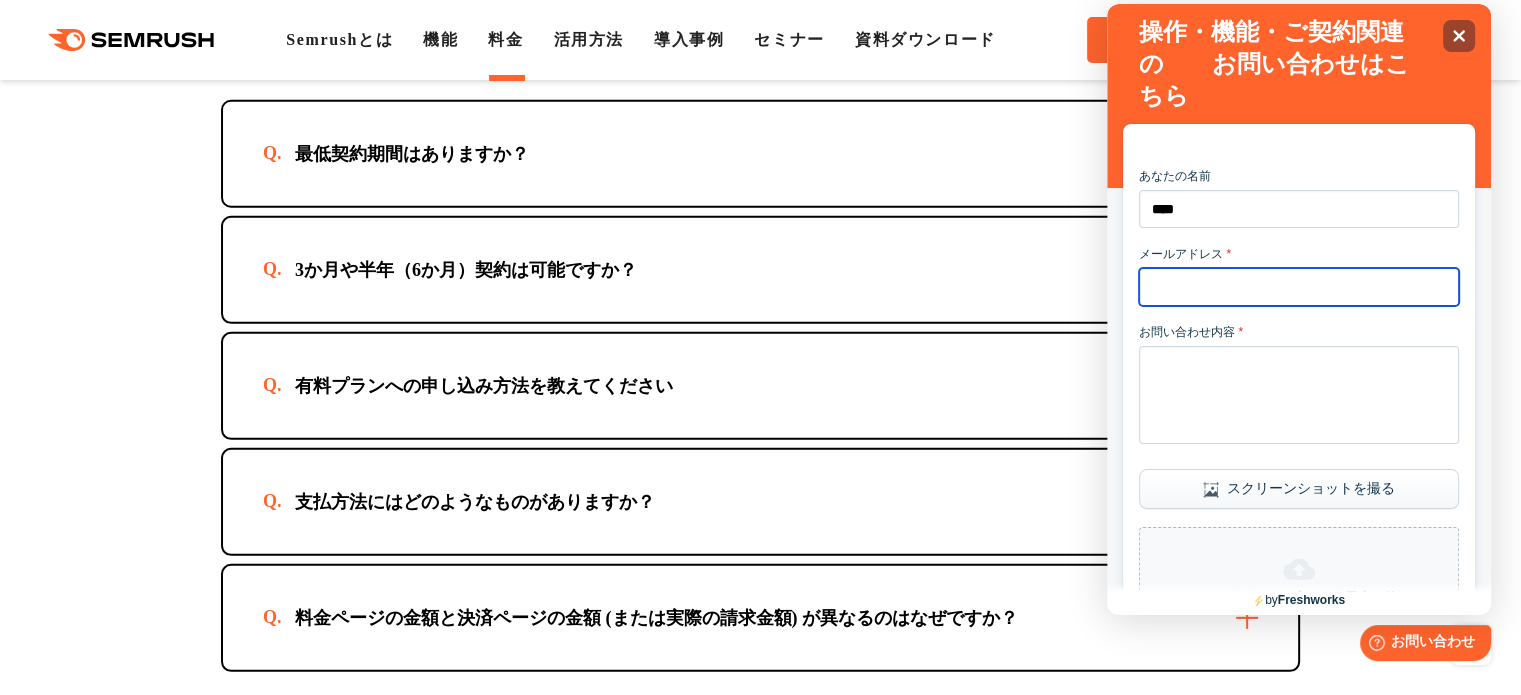 click on "メールアドレス   *" at bounding box center [1299, 287] 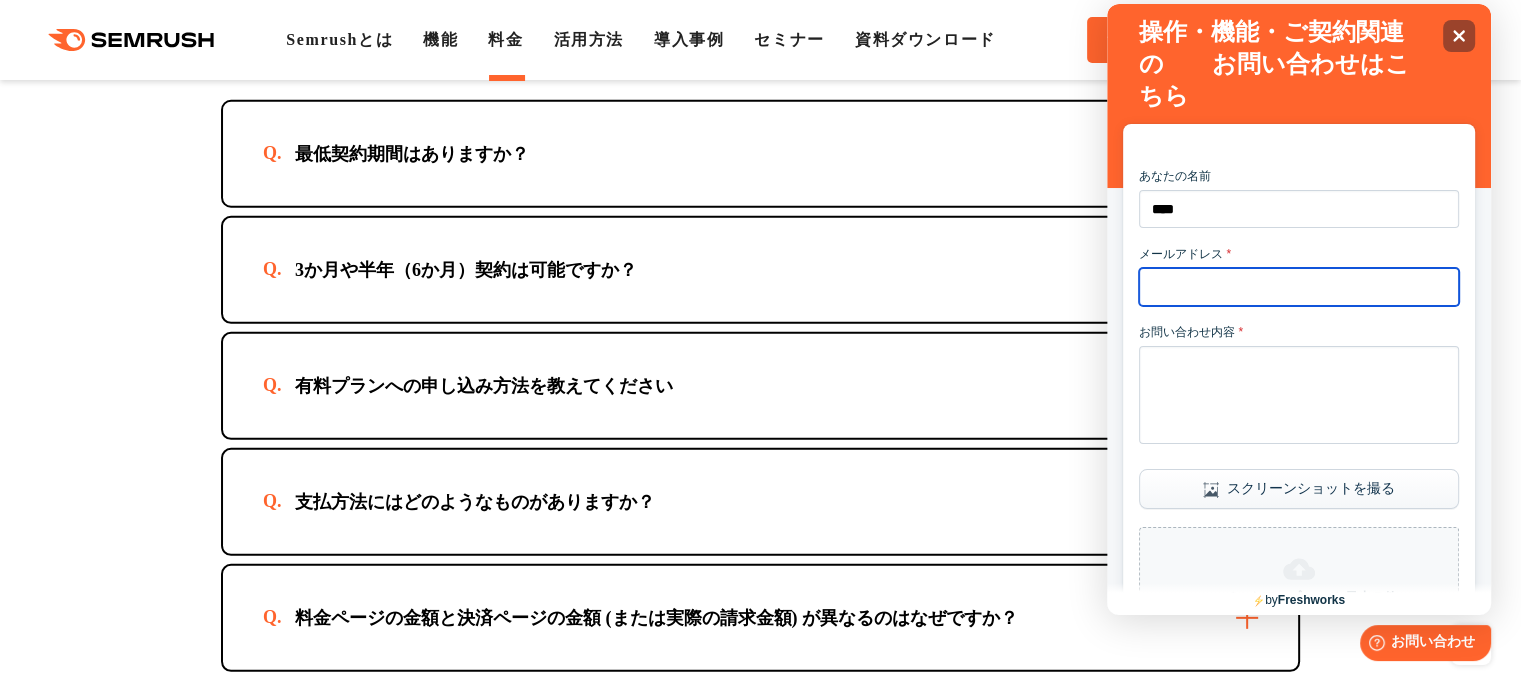 type on "**********" 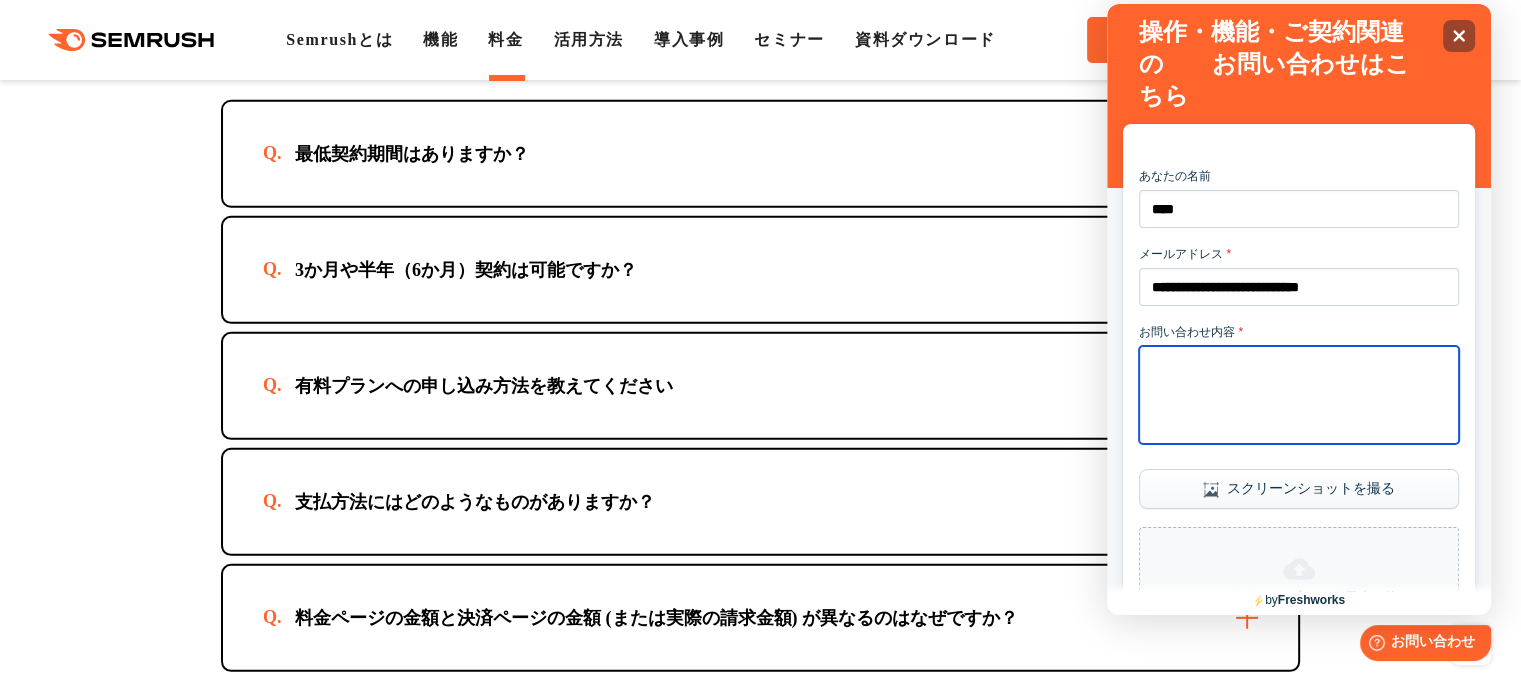 click on "お問い合わせ内容   *" at bounding box center (1299, 395) 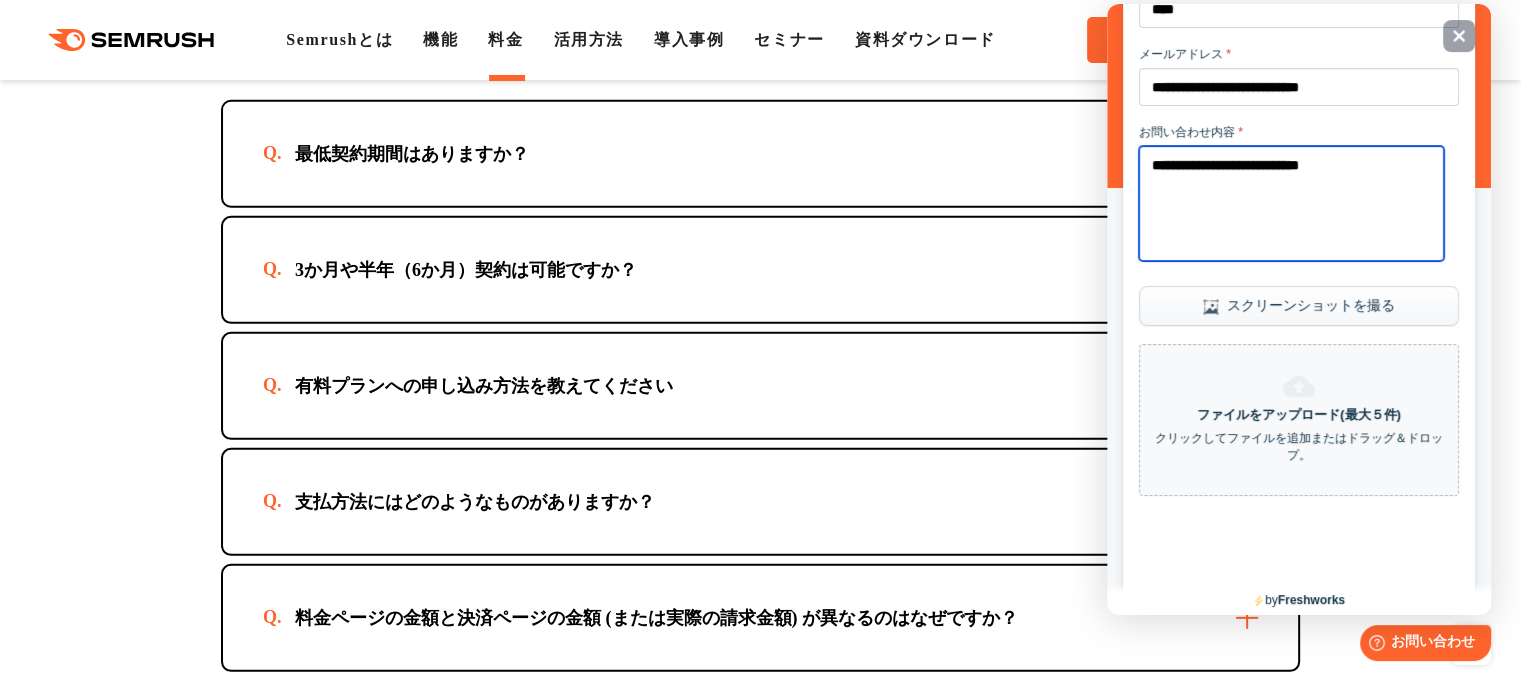 scroll, scrollTop: 269, scrollLeft: 0, axis: vertical 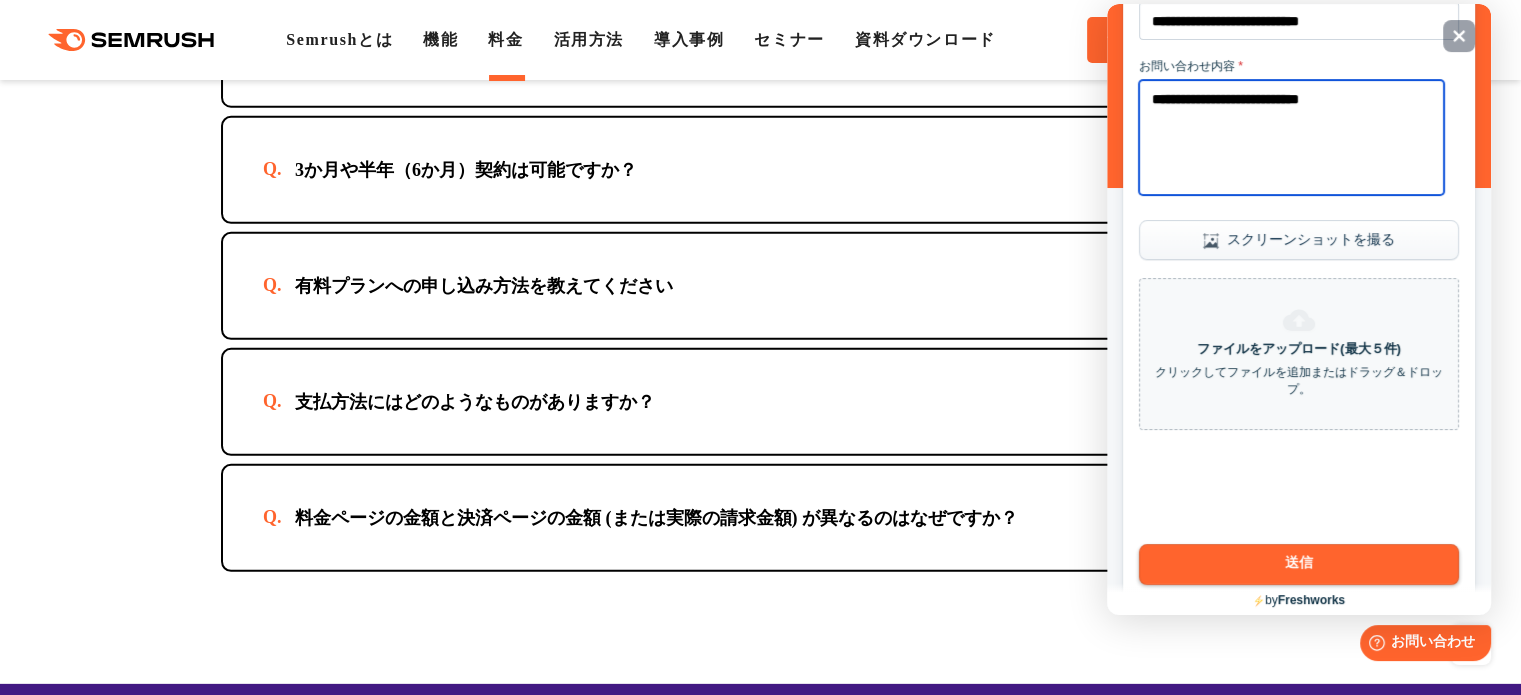 type on "**********" 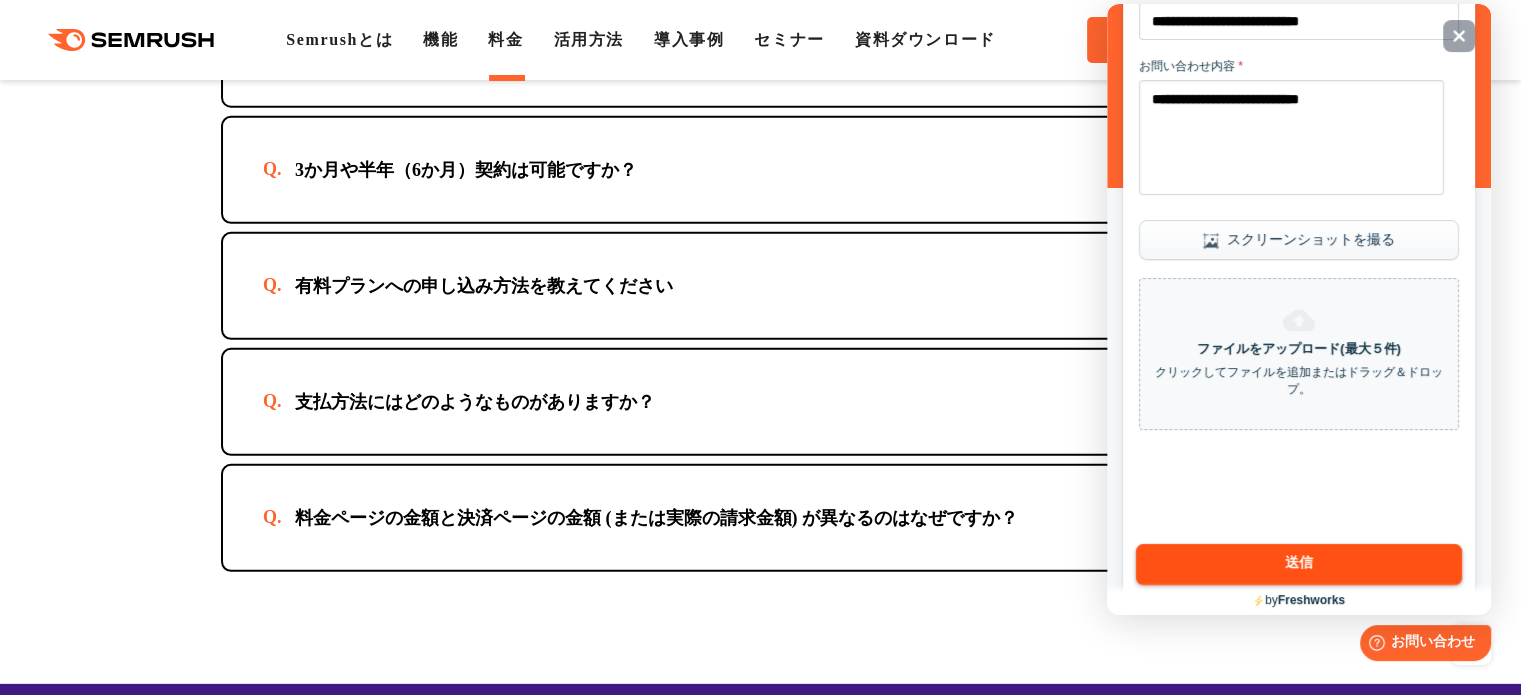 click on "送信" at bounding box center [1299, 564] 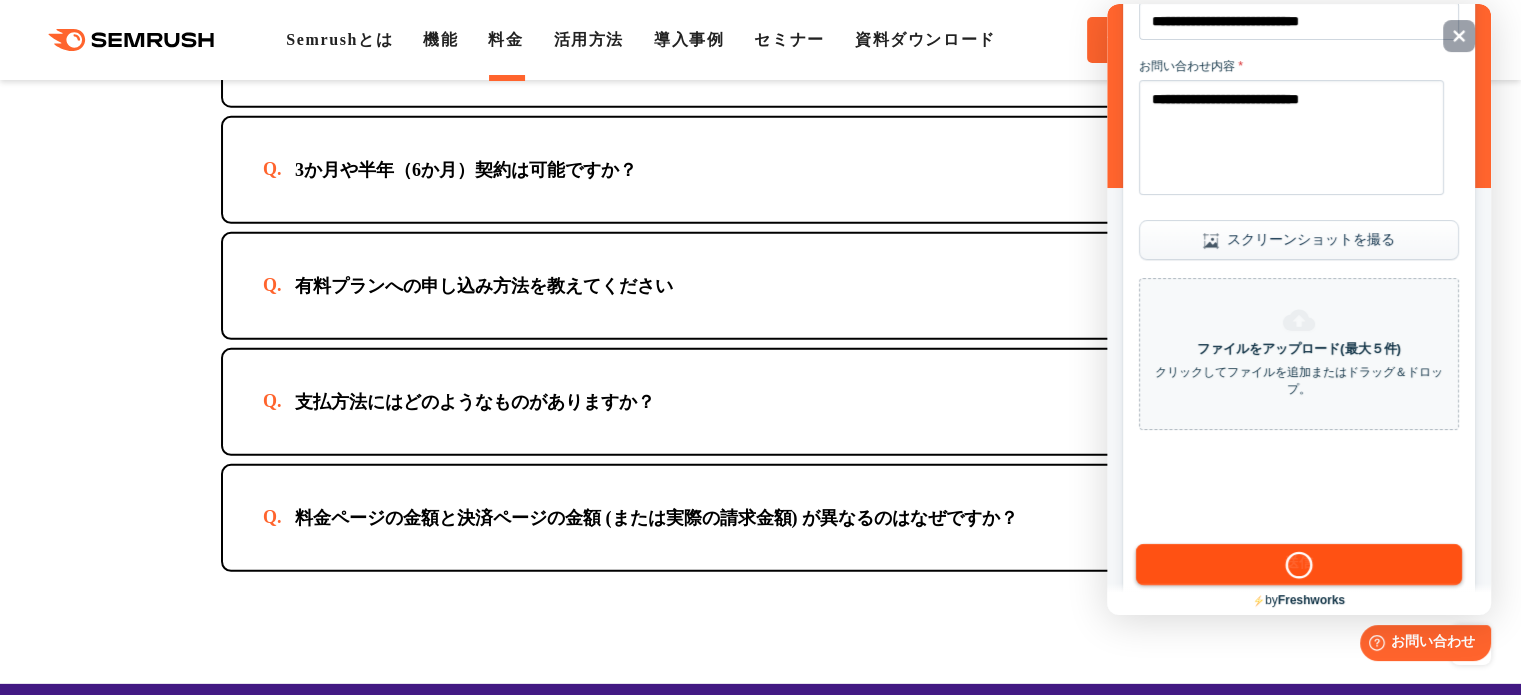 scroll, scrollTop: 0, scrollLeft: 0, axis: both 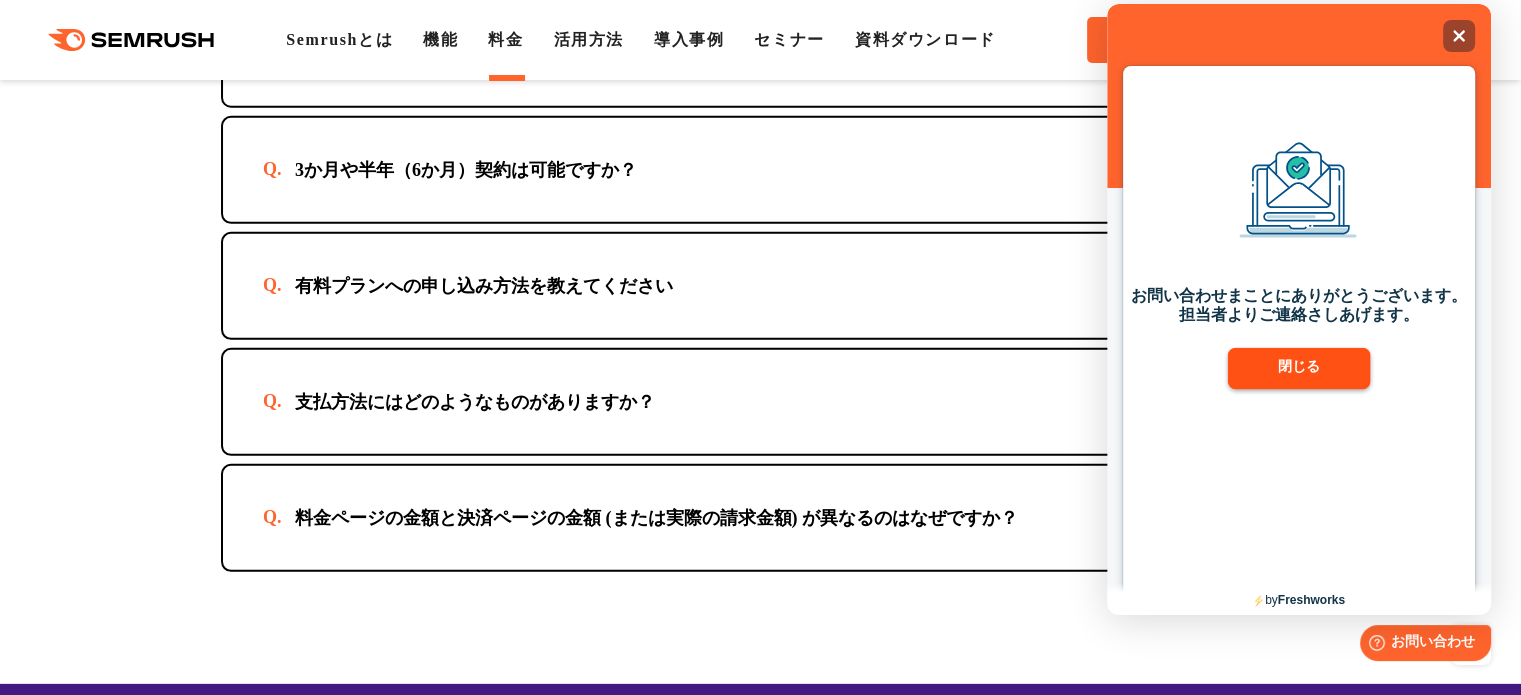 click on "閉じる" at bounding box center (1299, 369) 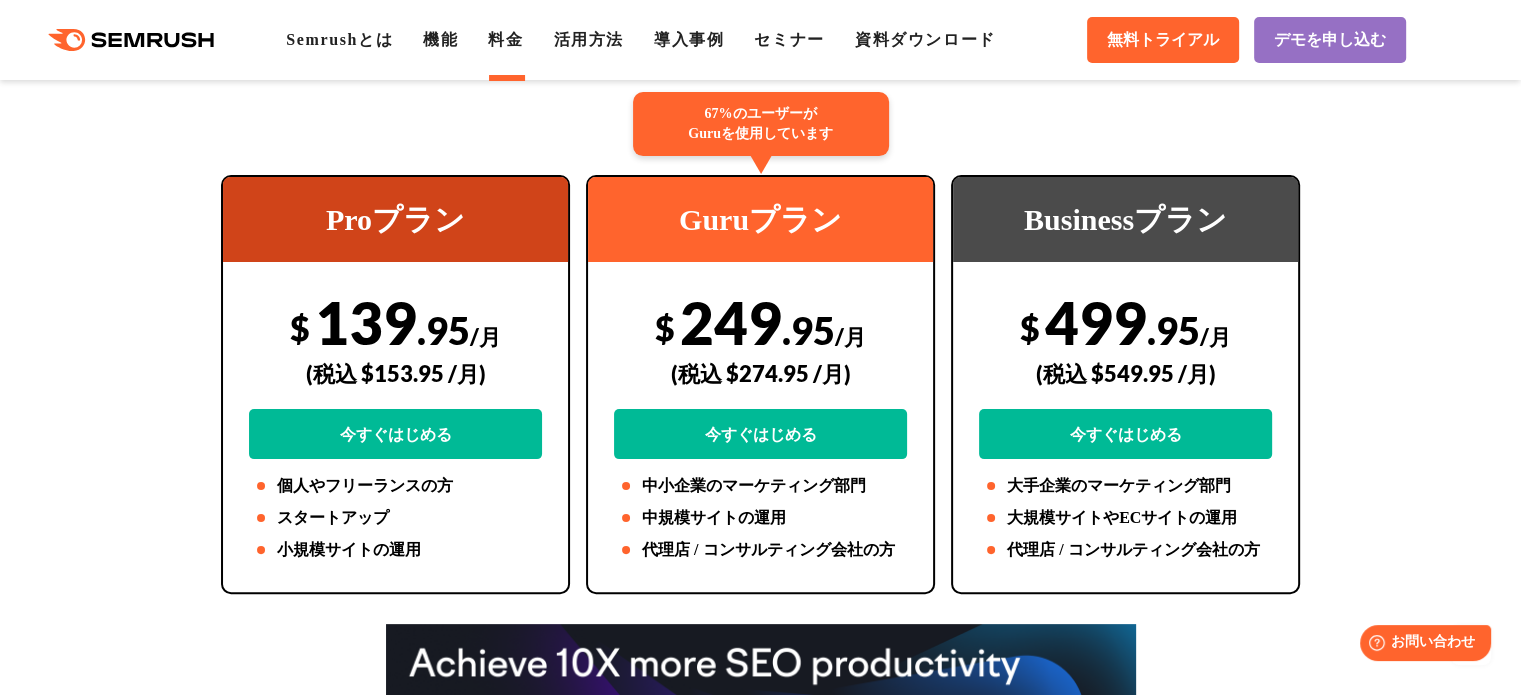 scroll, scrollTop: 0, scrollLeft: 0, axis: both 